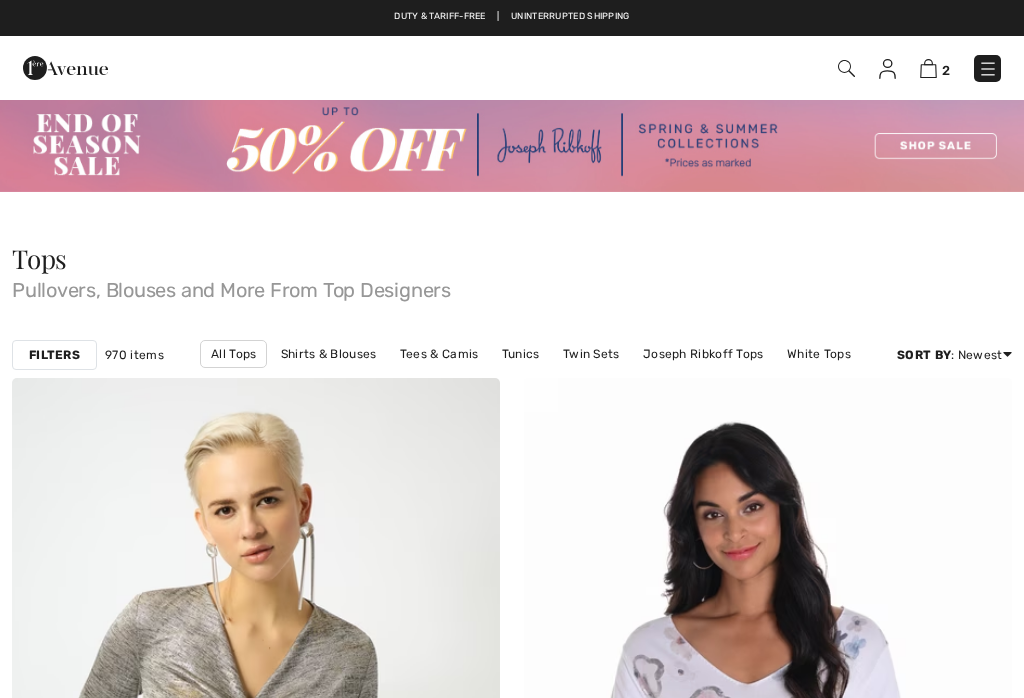 scroll, scrollTop: 15075, scrollLeft: 0, axis: vertical 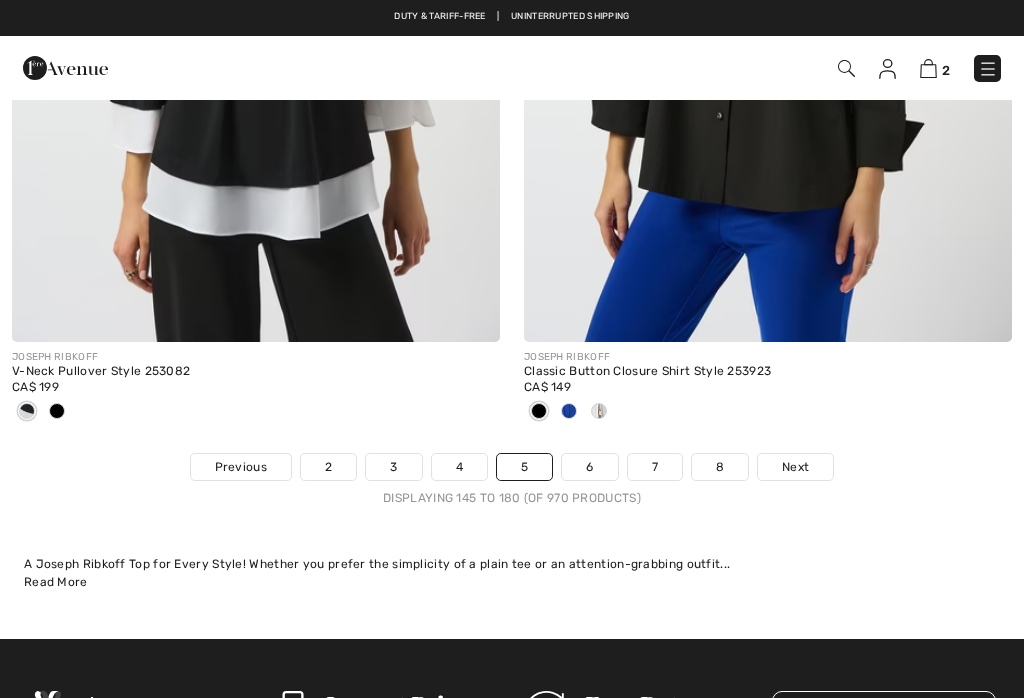 click on "Next" at bounding box center [795, 467] 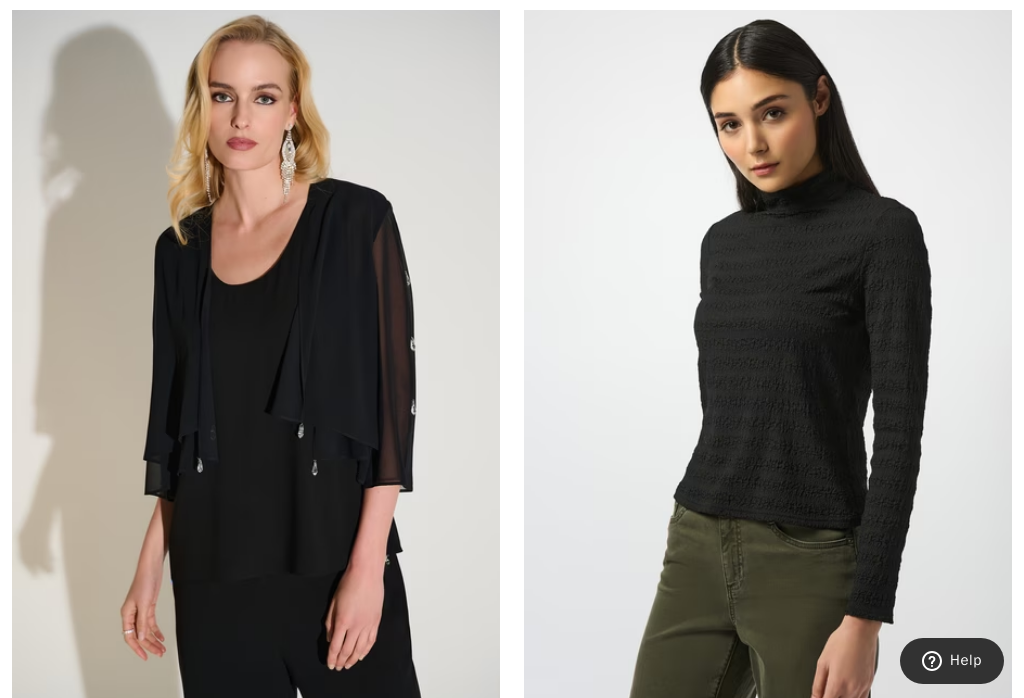 scroll, scrollTop: 1277, scrollLeft: 0, axis: vertical 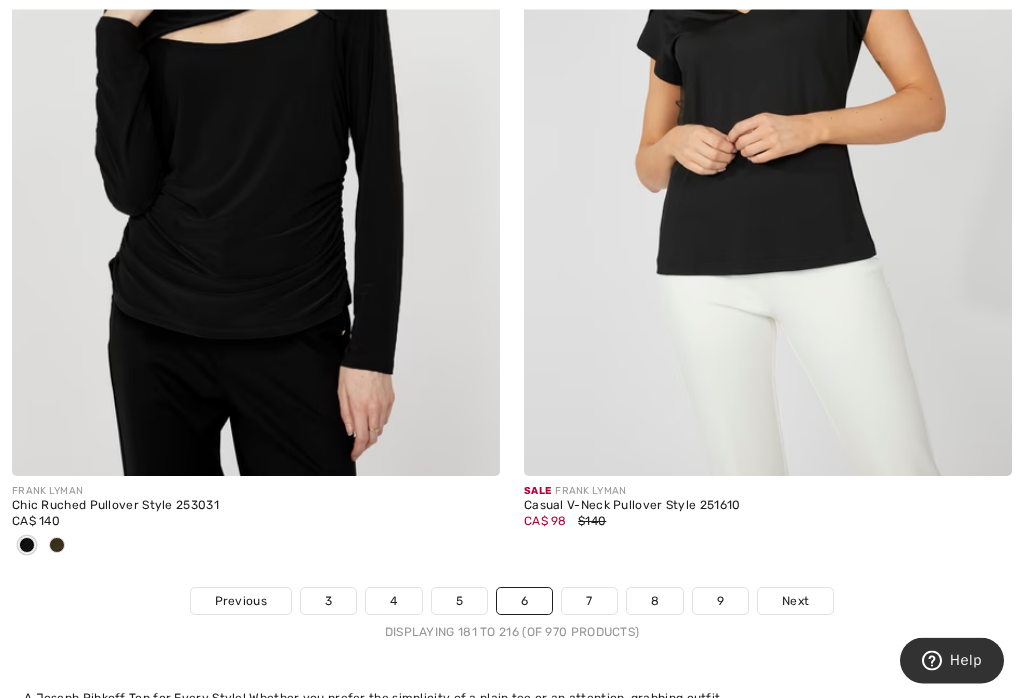 click on "Next" at bounding box center [795, 602] 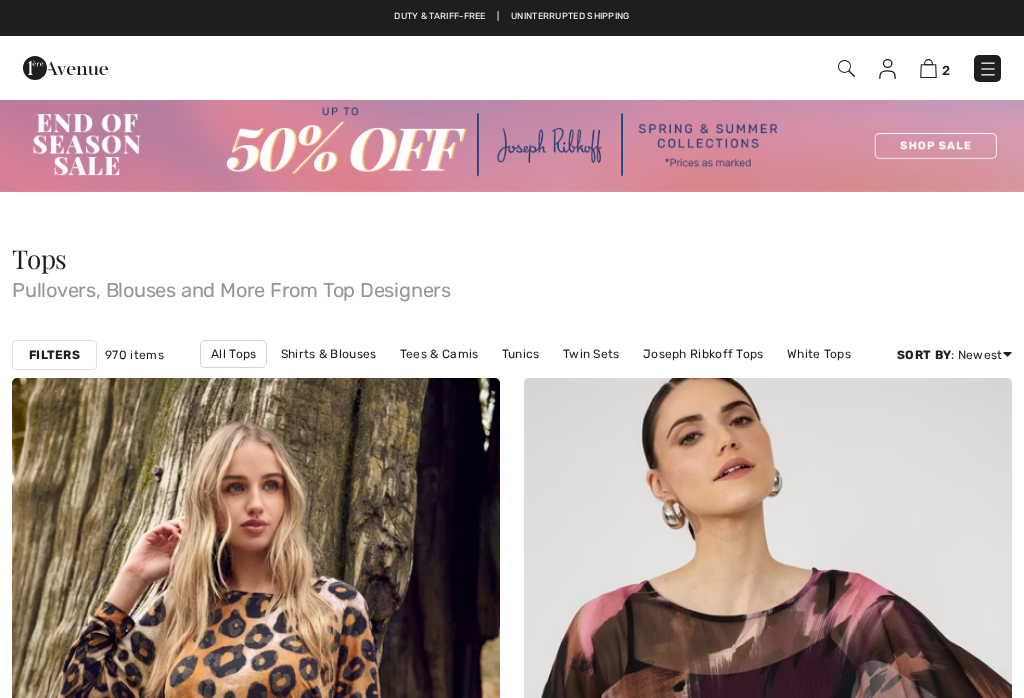 checkbox on "true" 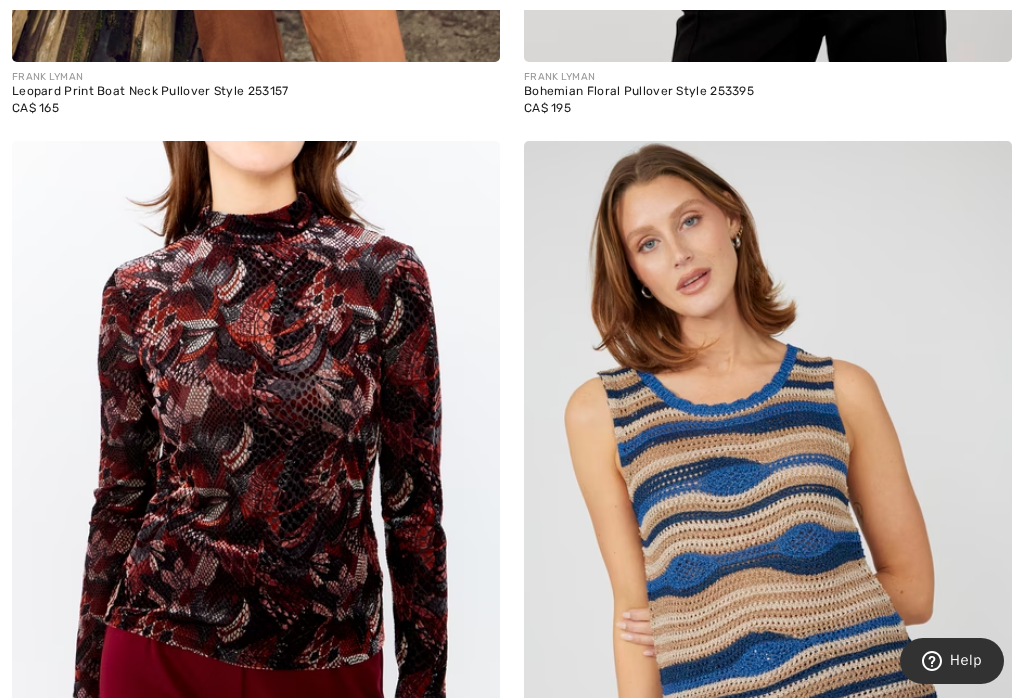 scroll, scrollTop: 0, scrollLeft: 0, axis: both 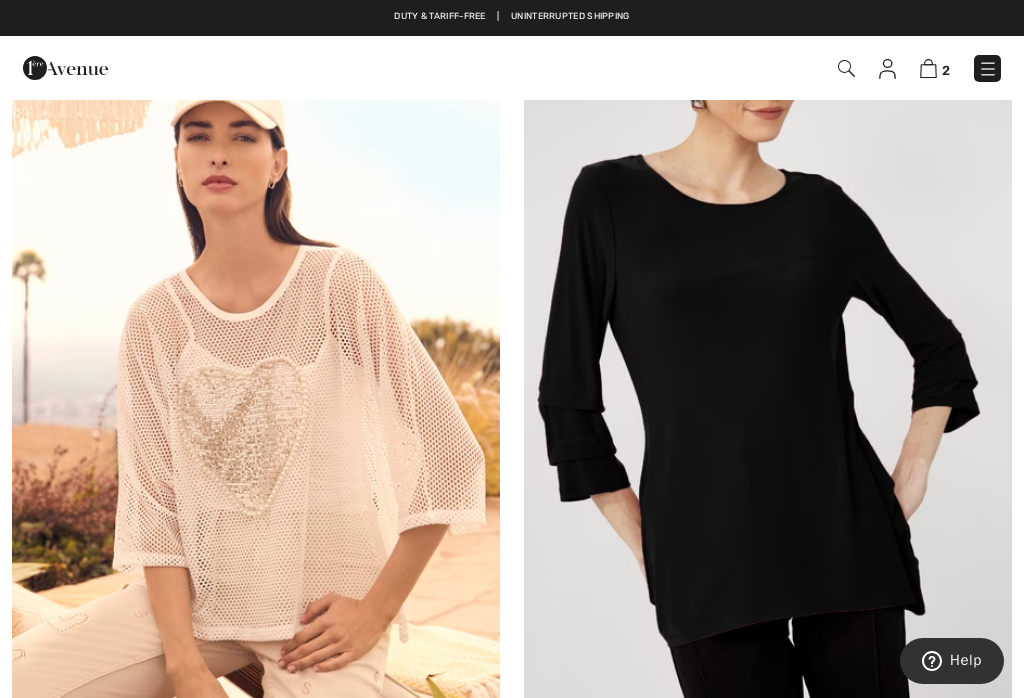click at bounding box center [768, 373] 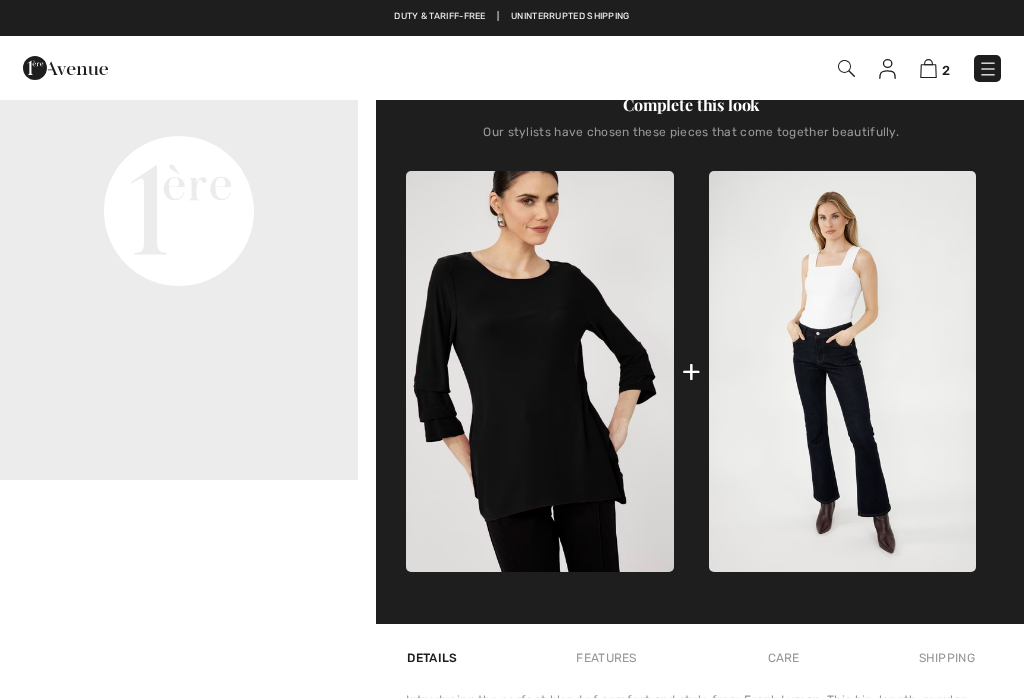 checkbox on "true" 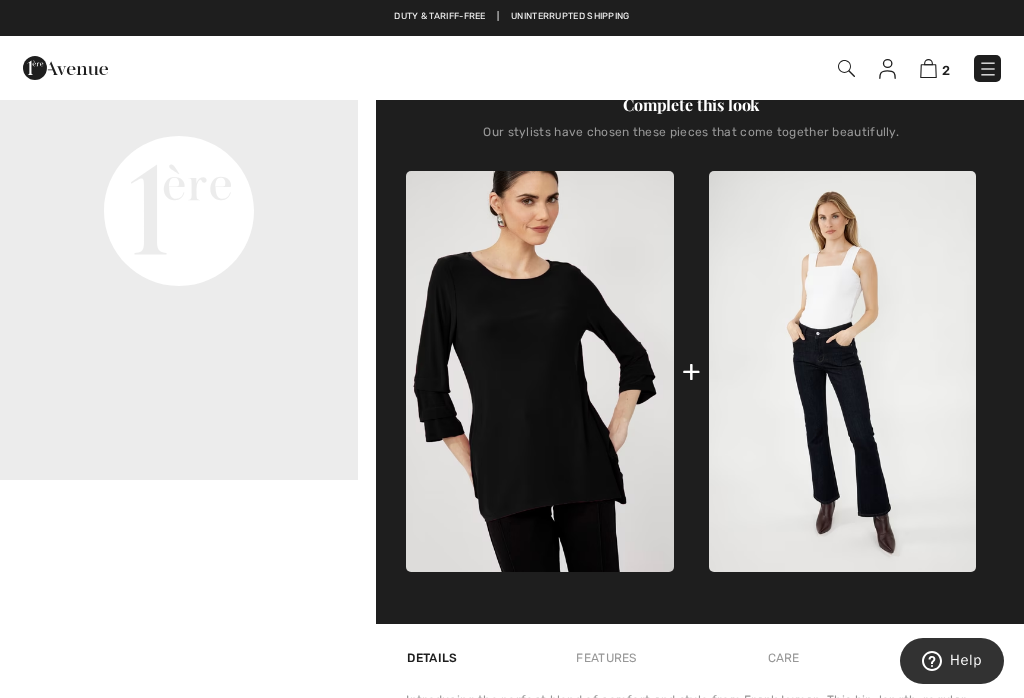 scroll, scrollTop: 0, scrollLeft: 0, axis: both 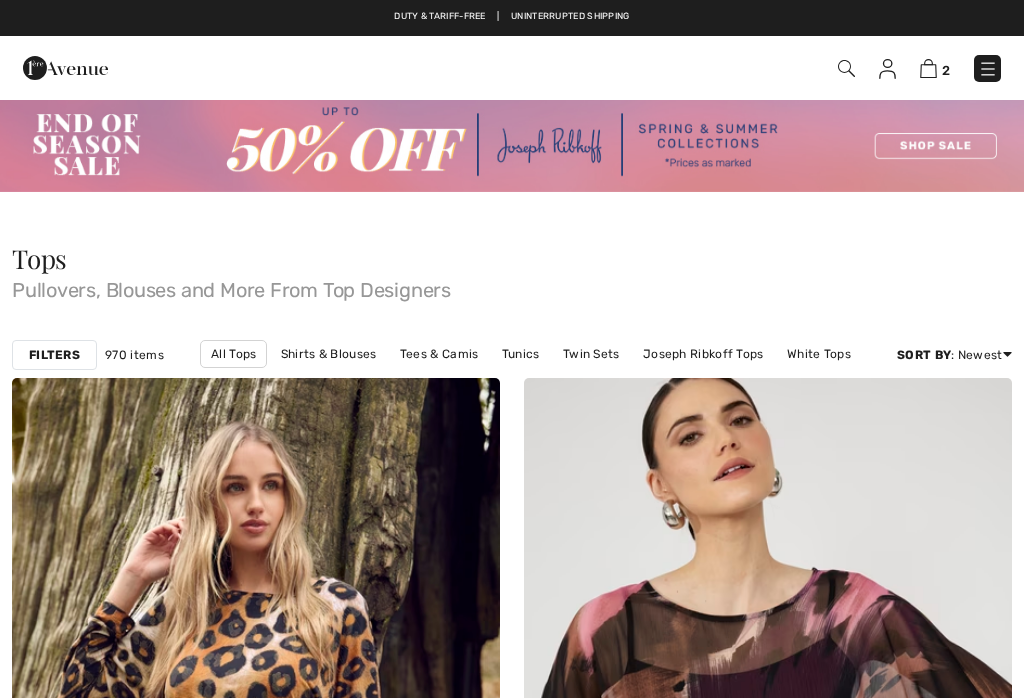 checkbox on "true" 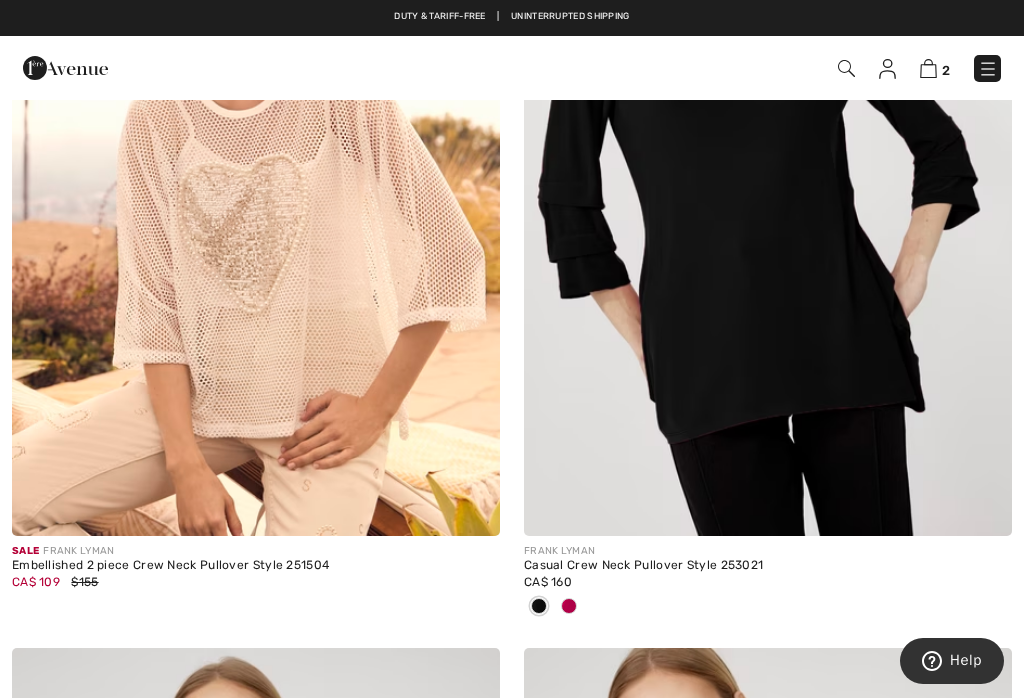 scroll, scrollTop: 6413, scrollLeft: 0, axis: vertical 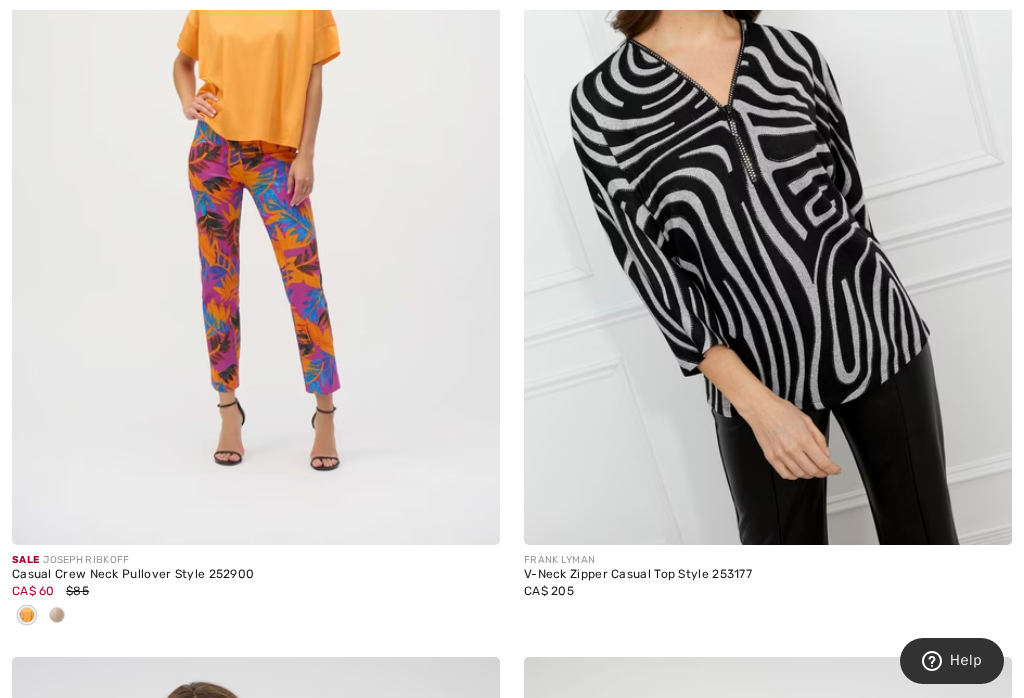 click at bounding box center (768, 179) 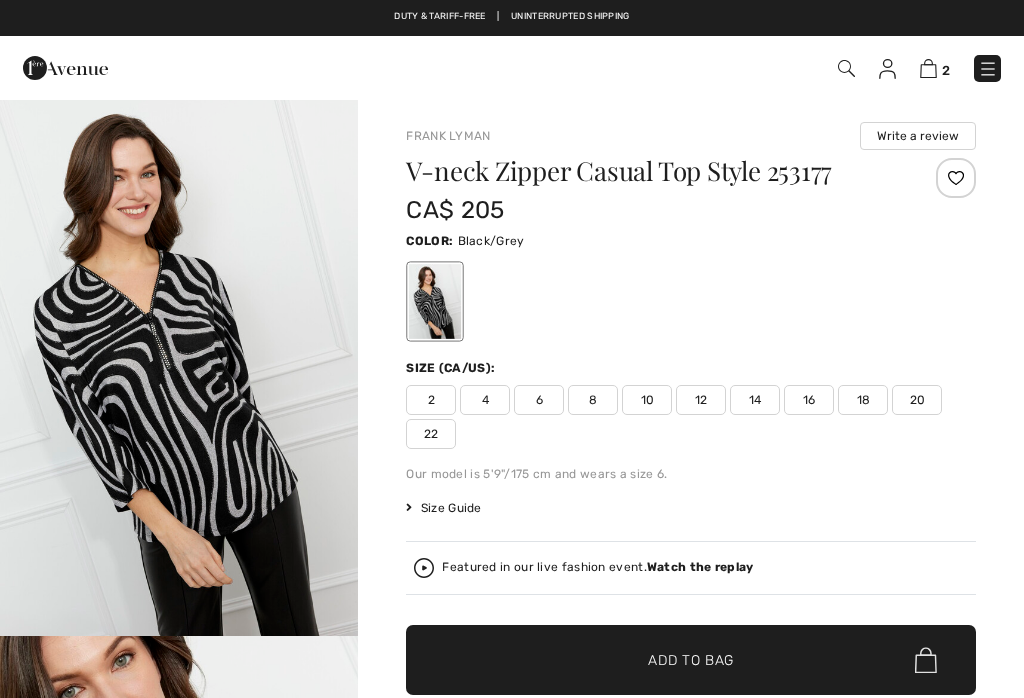 checkbox on "true" 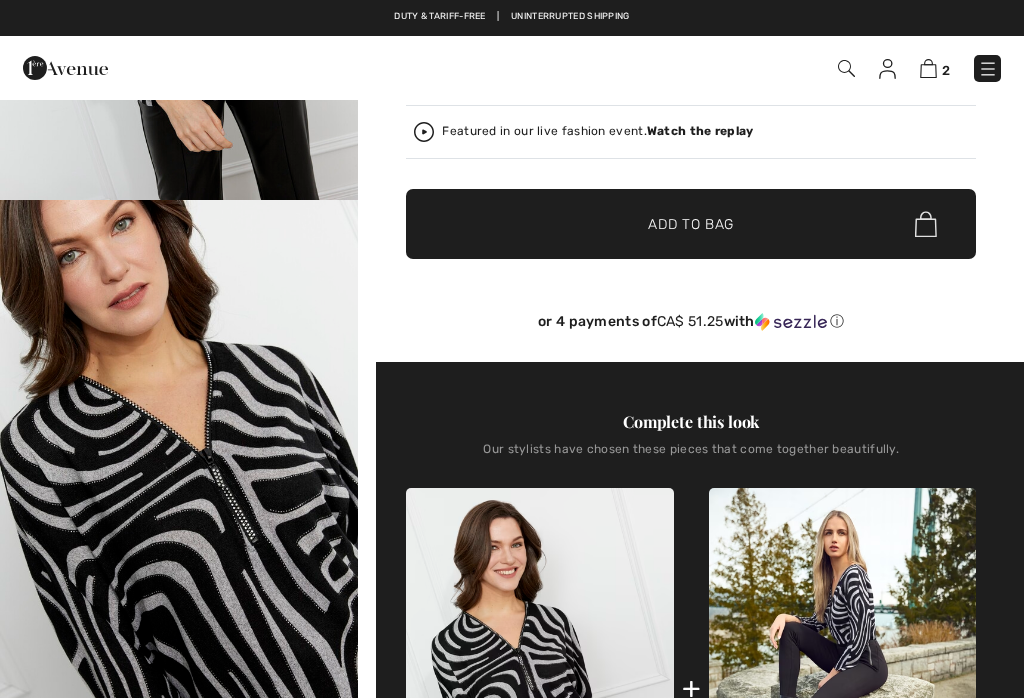scroll, scrollTop: 0, scrollLeft: 0, axis: both 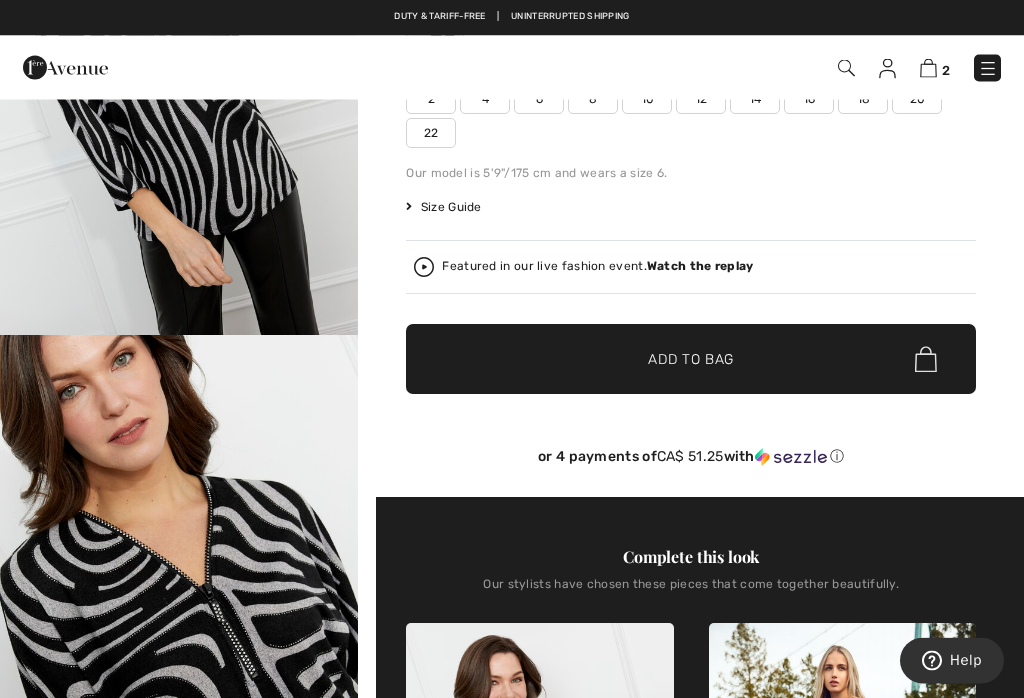 click on "Featured in our live fashion event.  Watch the replay" at bounding box center (691, 268) 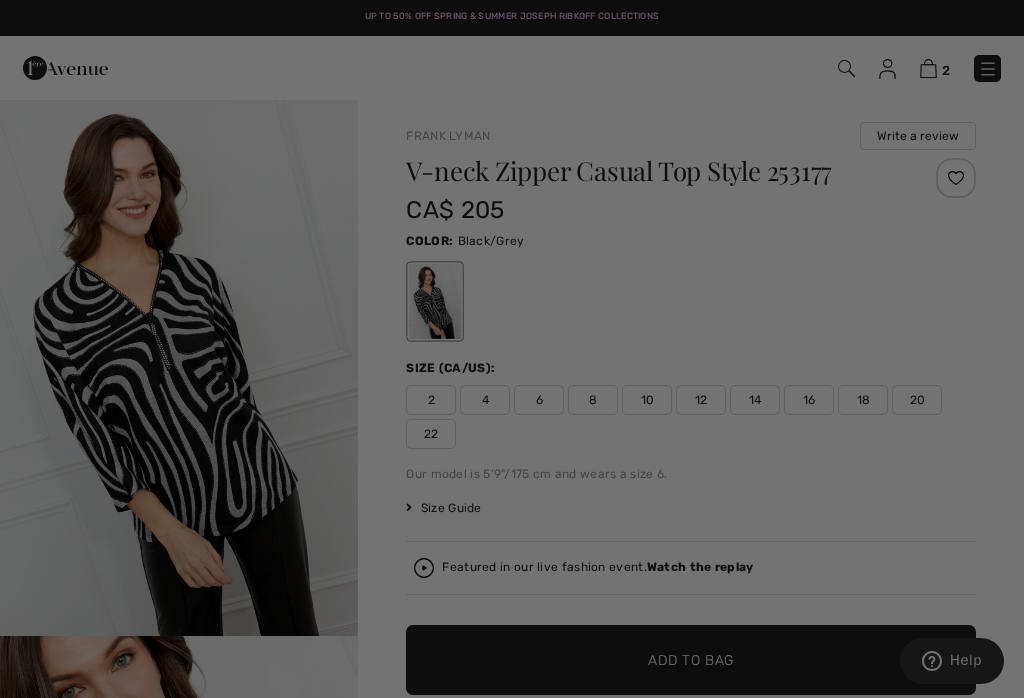 scroll, scrollTop: 0, scrollLeft: 0, axis: both 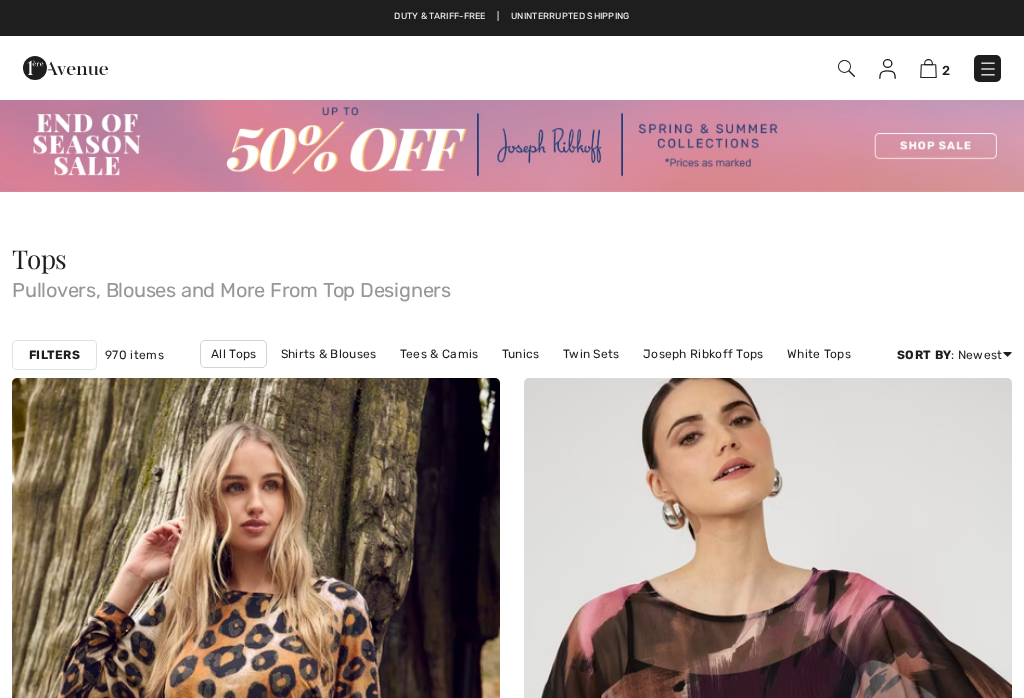 checkbox on "true" 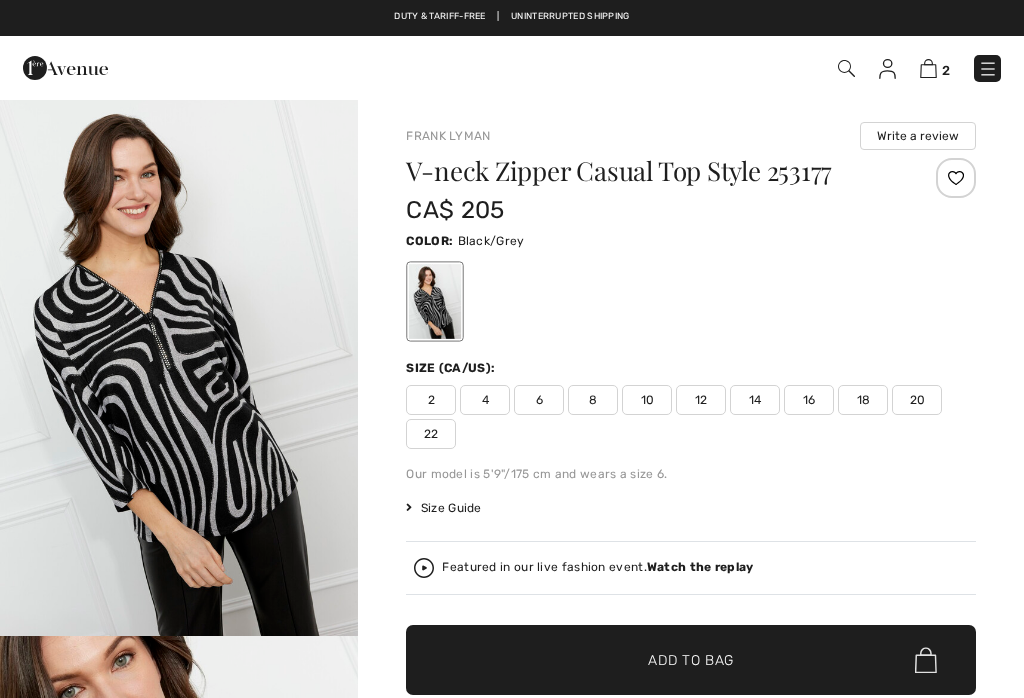 checkbox on "true" 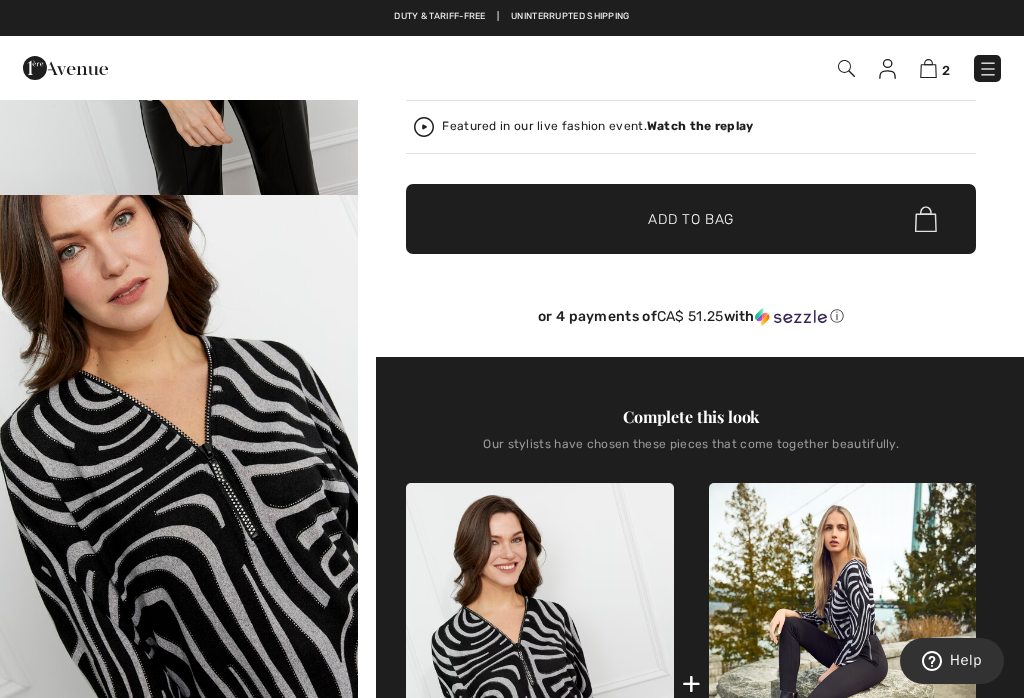 scroll, scrollTop: 0, scrollLeft: 0, axis: both 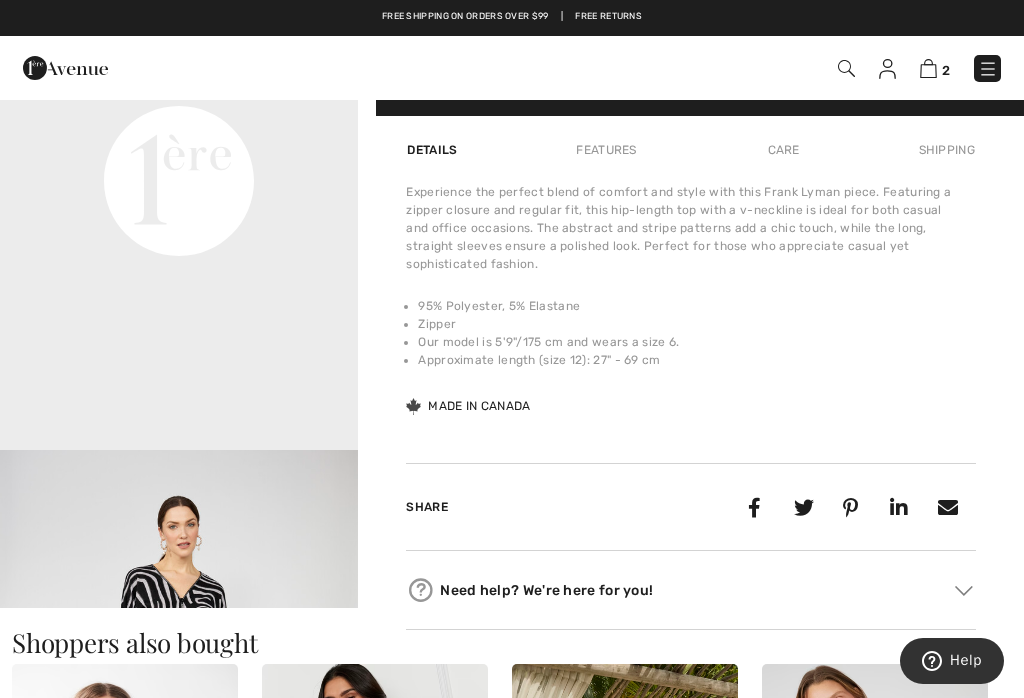 click on "Your browser does not support the video tag." at bounding box center [179, 1] 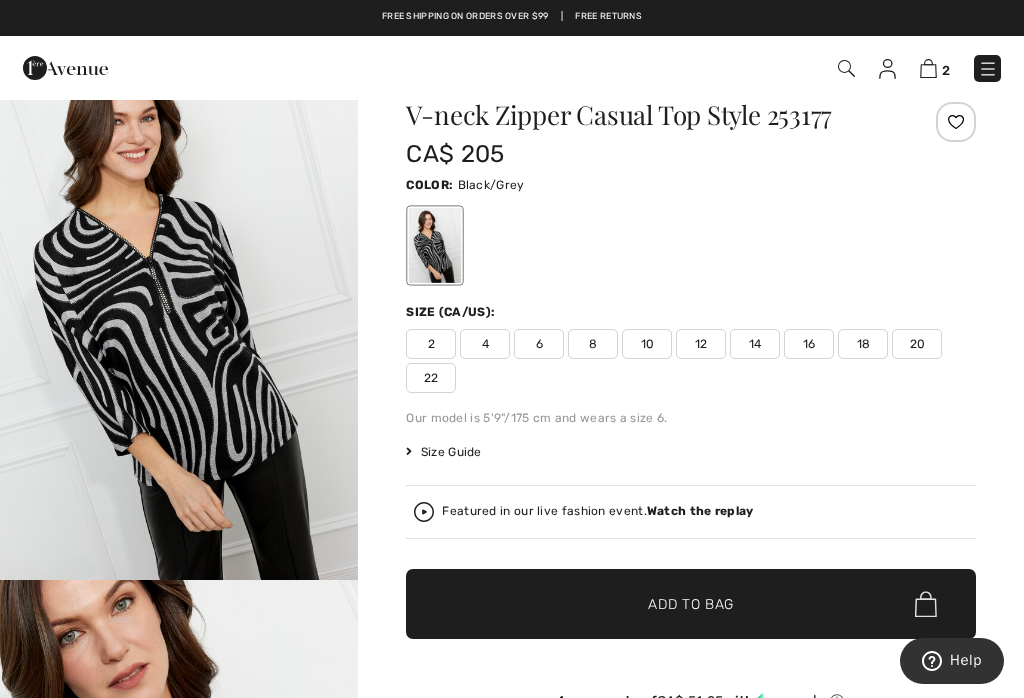 scroll, scrollTop: 55, scrollLeft: 0, axis: vertical 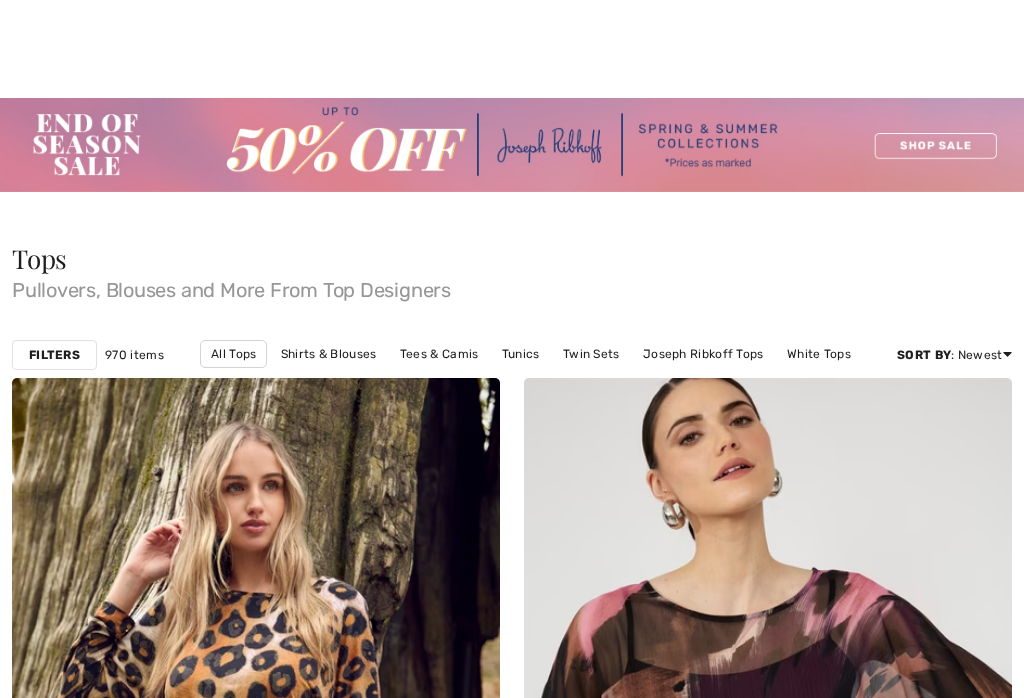 checkbox on "true" 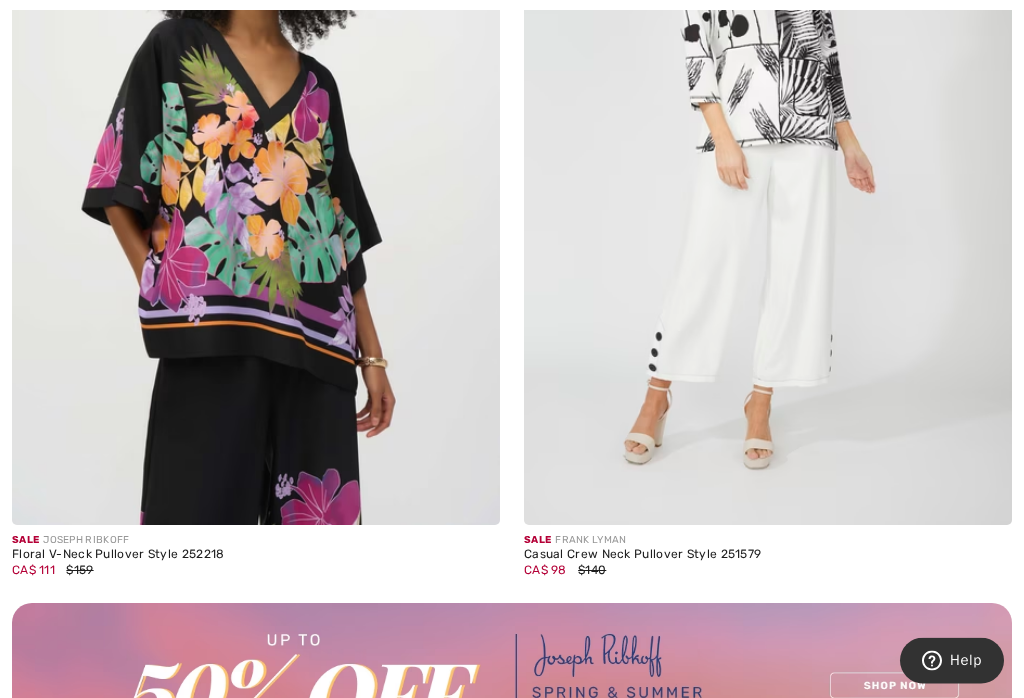 scroll, scrollTop: 0, scrollLeft: 0, axis: both 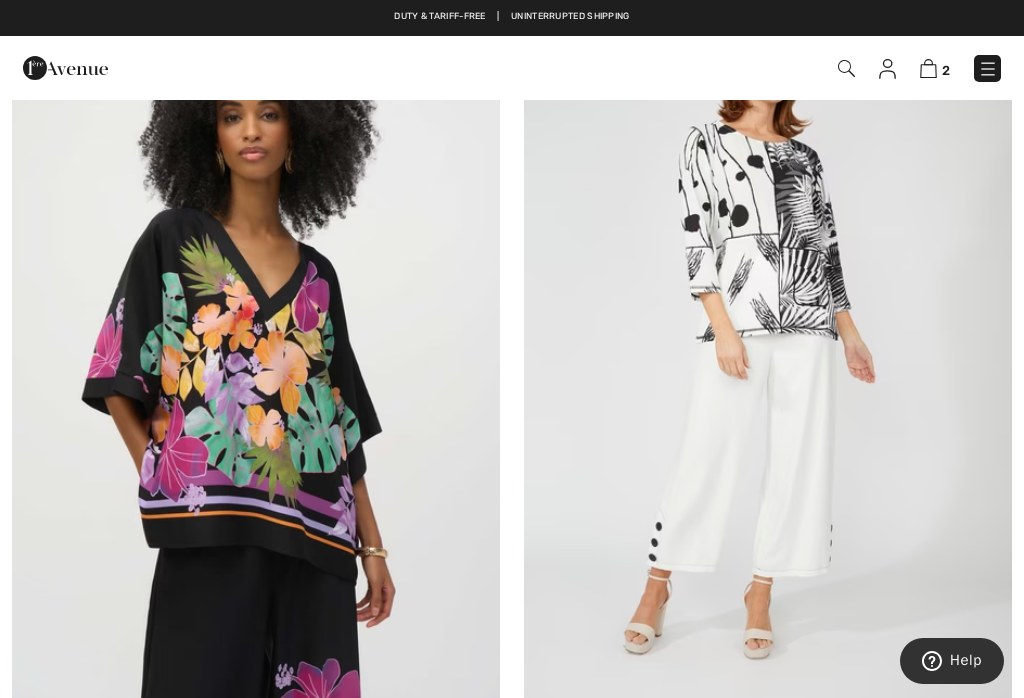 click at bounding box center (768, 349) 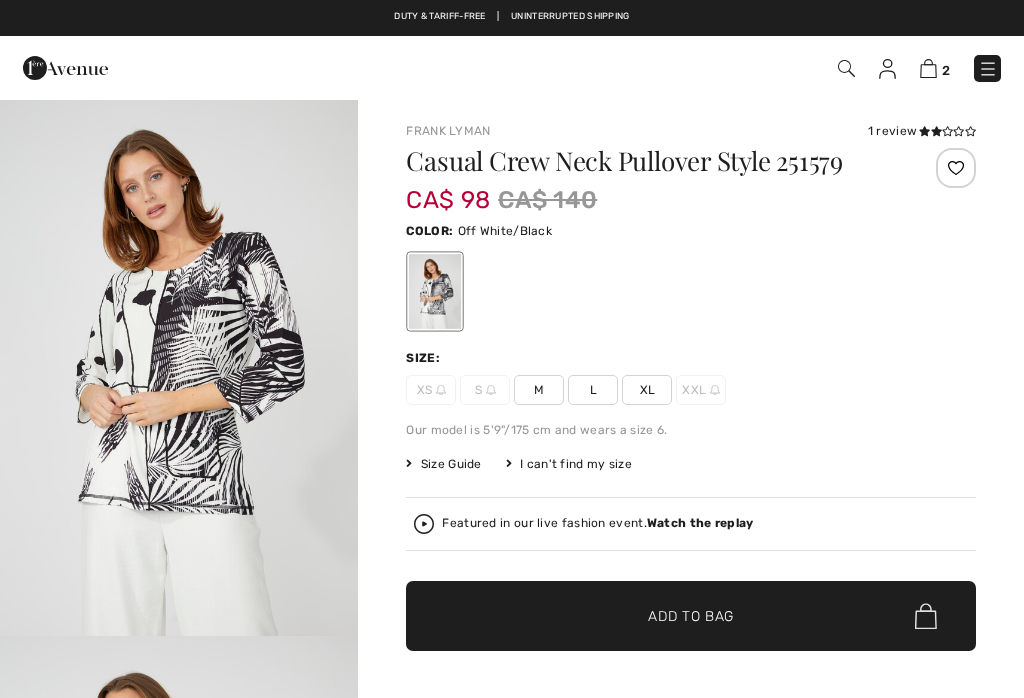 checkbox on "true" 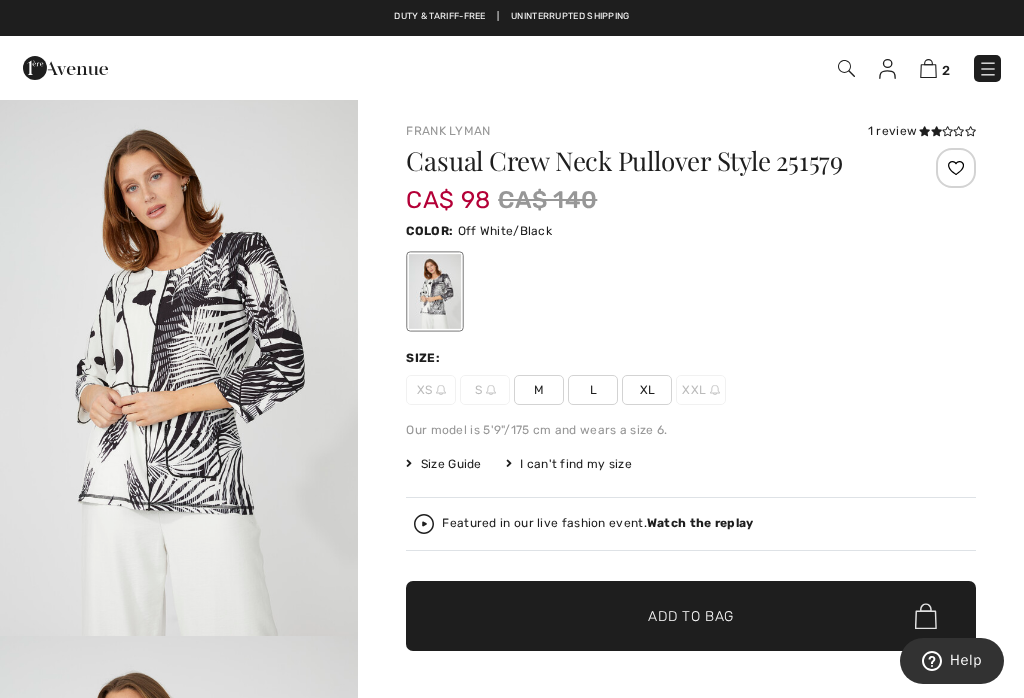 scroll, scrollTop: 0, scrollLeft: 0, axis: both 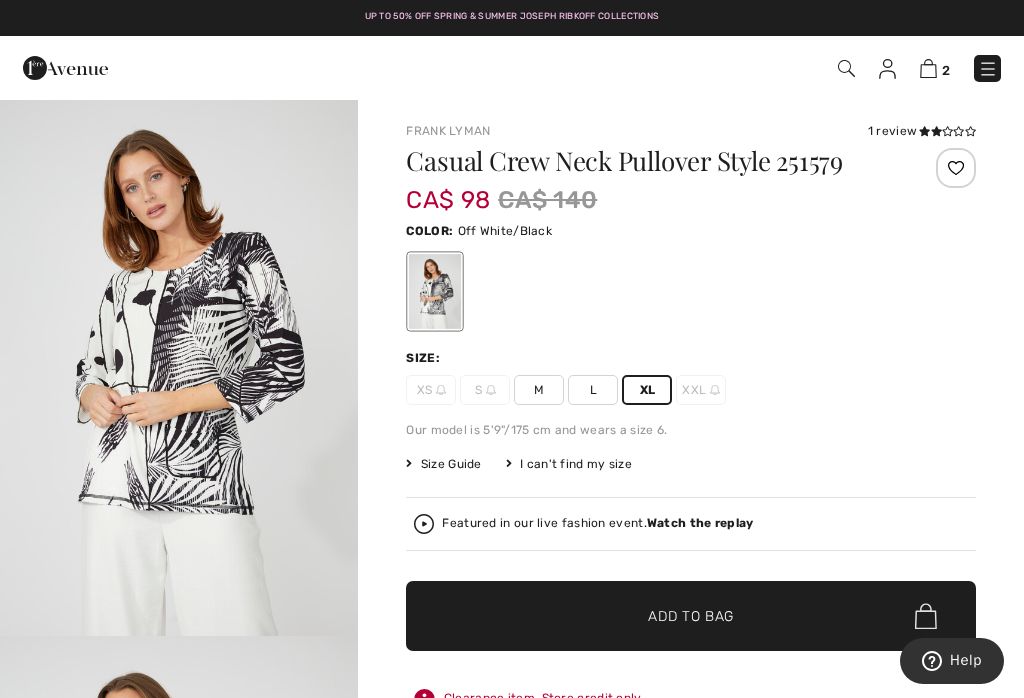 click on "✔ Added to Bag
Add to Bag" at bounding box center [691, 616] 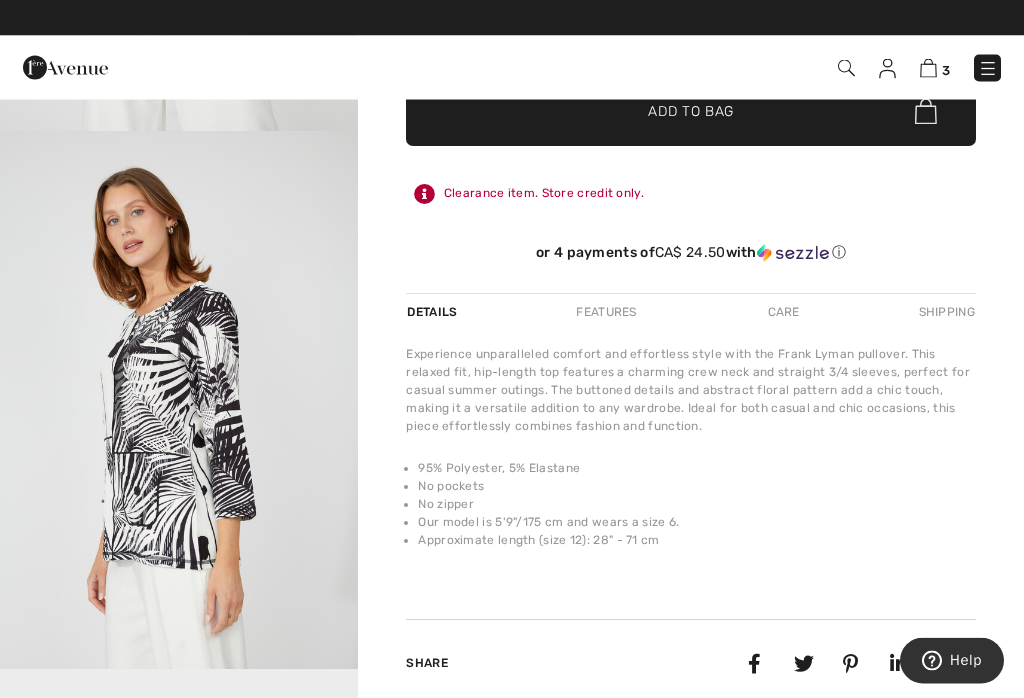 scroll, scrollTop: 505, scrollLeft: 0, axis: vertical 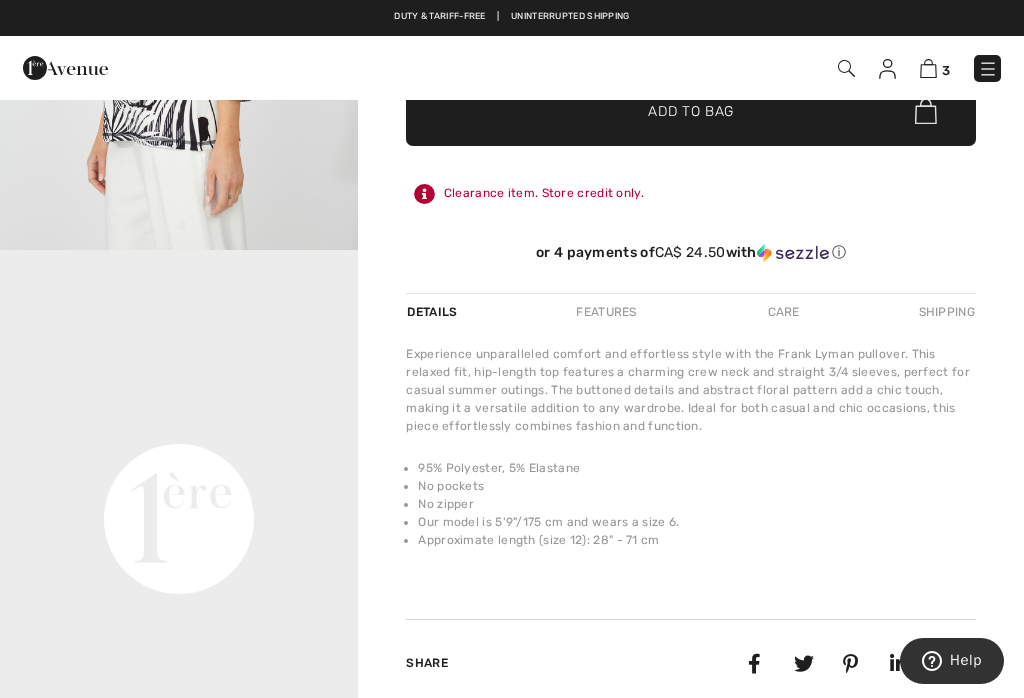 click on "95% Polyester, 5% Elastane" at bounding box center [697, 468] 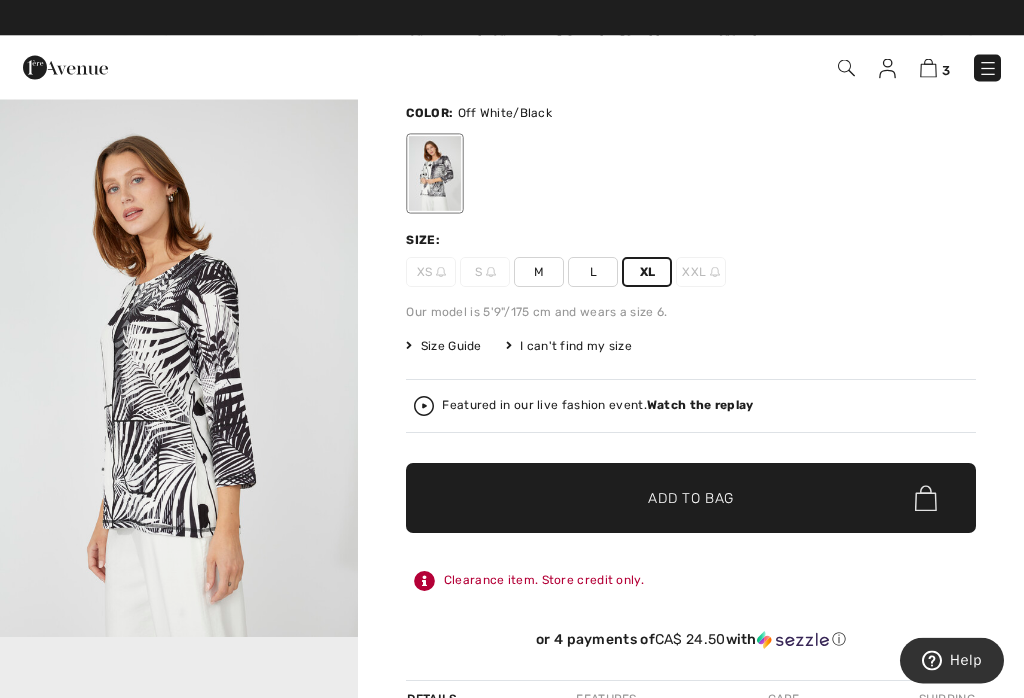 scroll, scrollTop: 118, scrollLeft: 0, axis: vertical 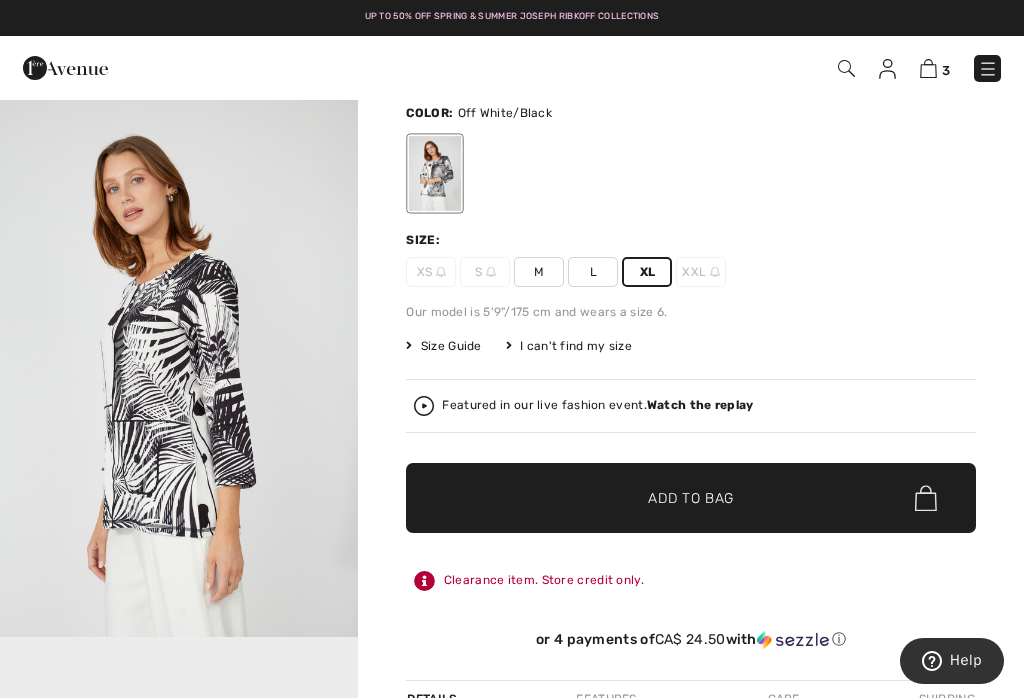 click on "L" at bounding box center [593, 272] 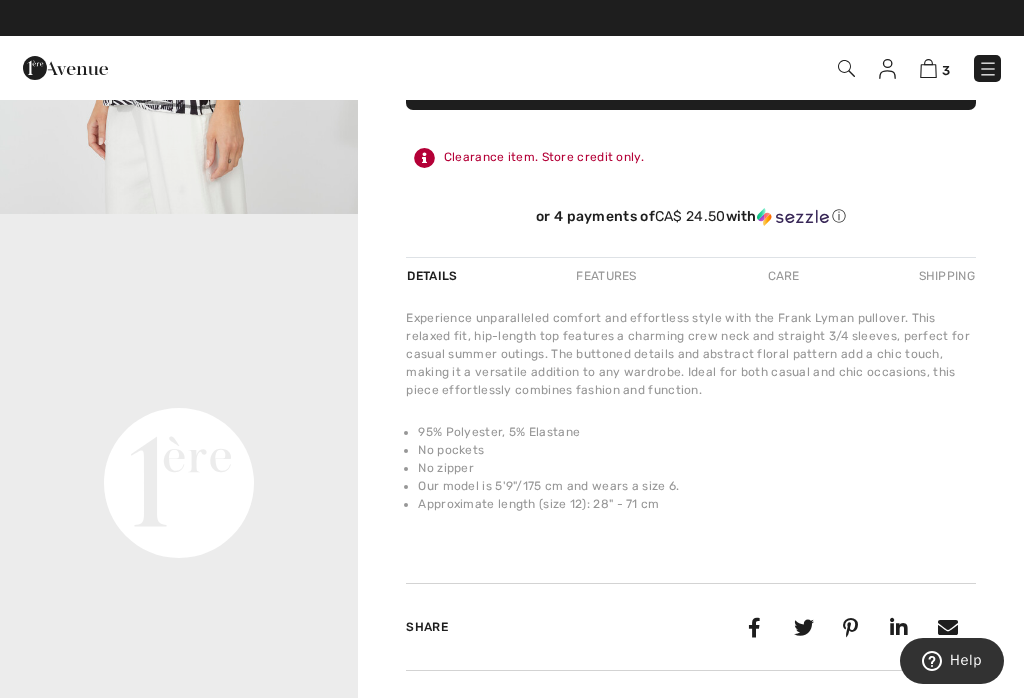 scroll, scrollTop: 540, scrollLeft: 0, axis: vertical 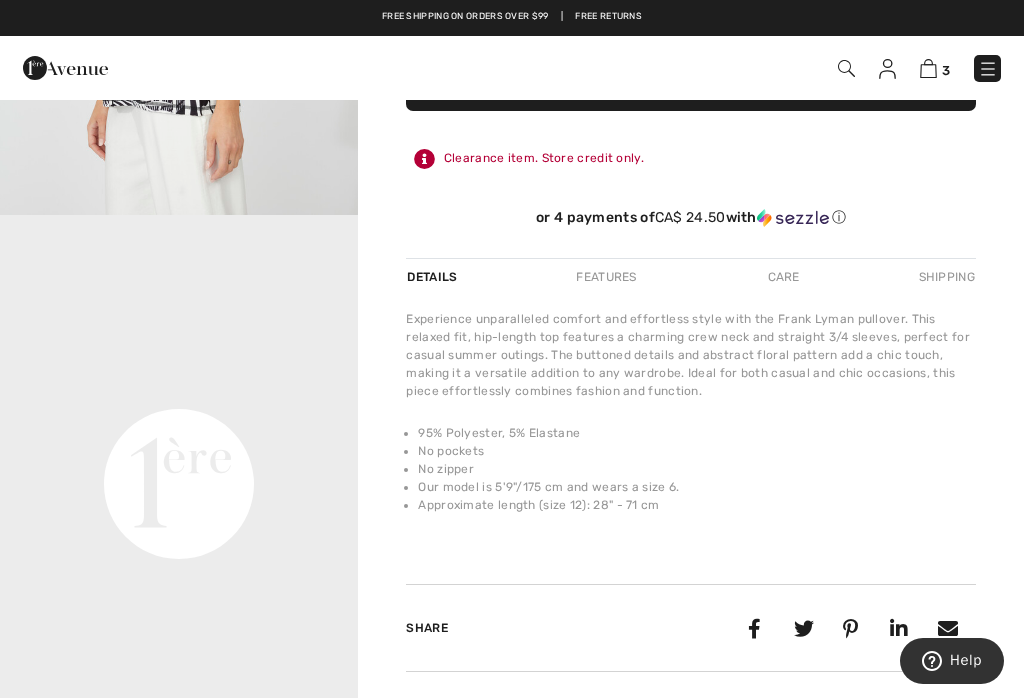 click on "Approximate length (size 12): 28" - 71 cm" at bounding box center (697, 505) 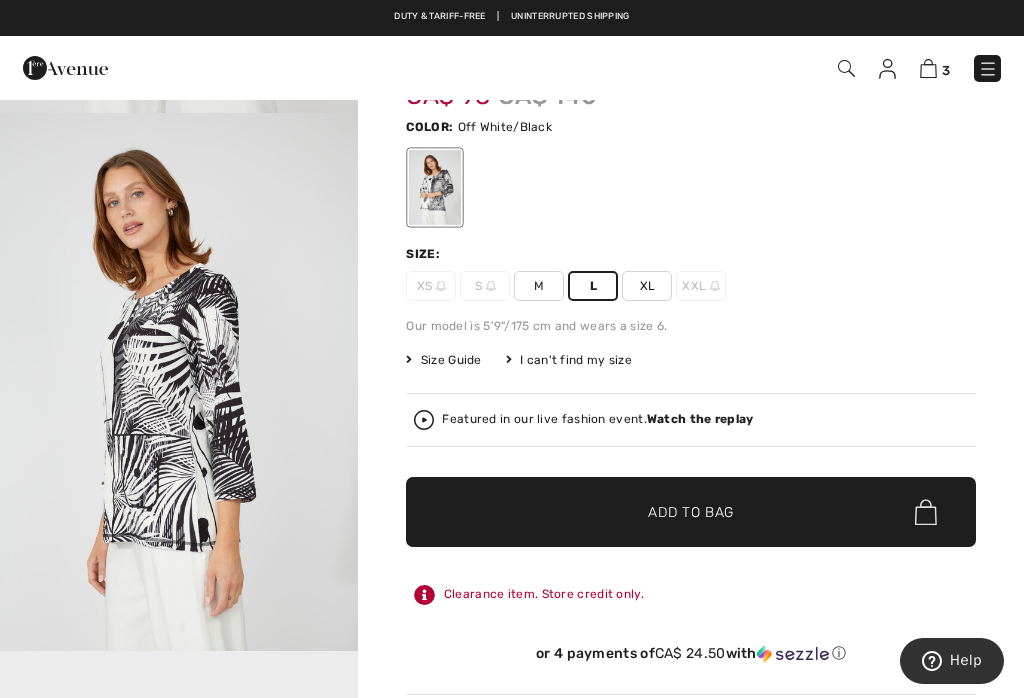 scroll, scrollTop: 91, scrollLeft: 0, axis: vertical 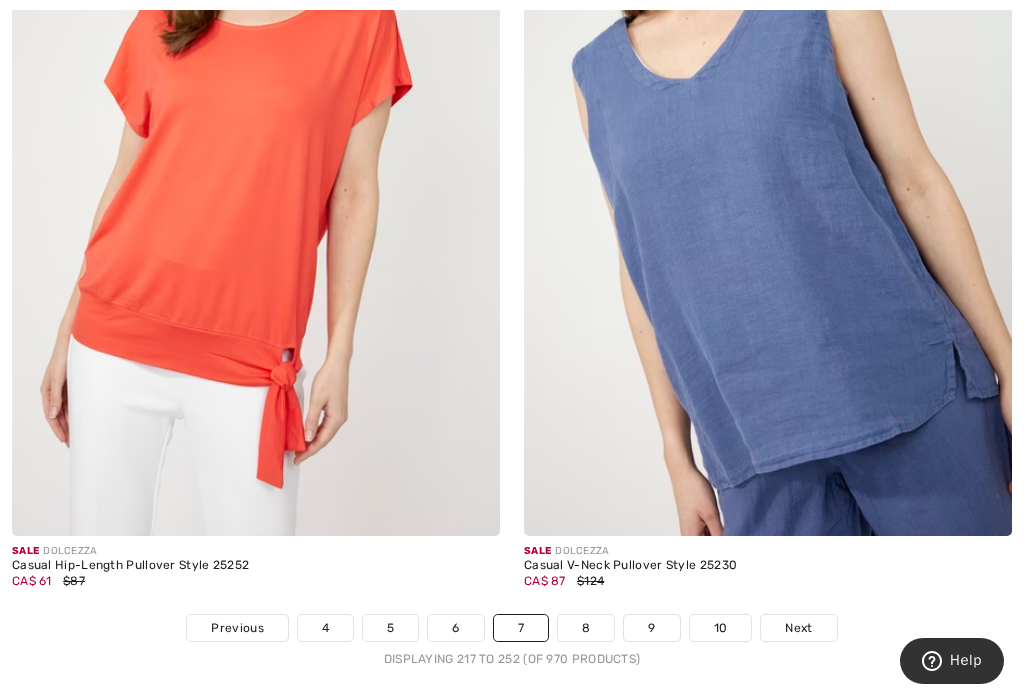 click on "Displaying 217 to 252 (of 970 products)" at bounding box center (512, 659) 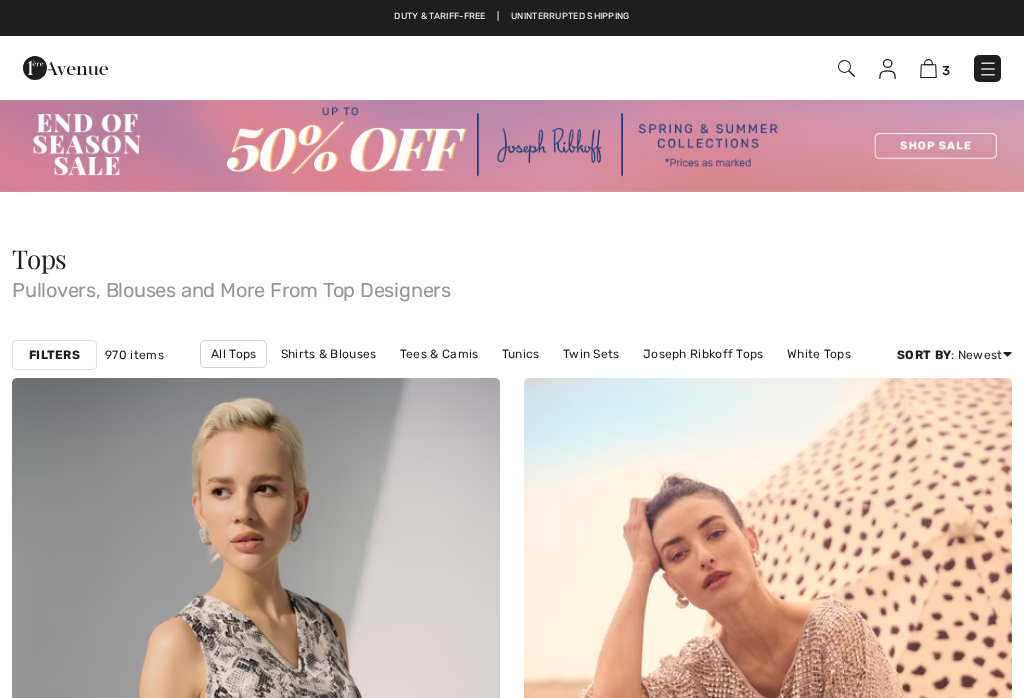 checkbox on "true" 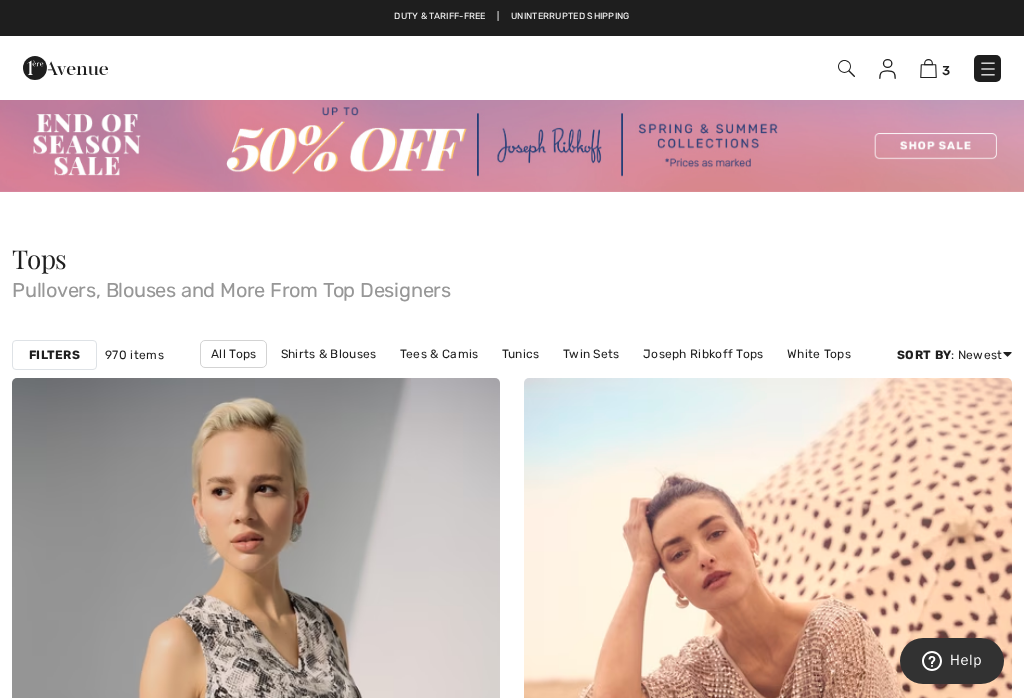scroll, scrollTop: 0, scrollLeft: 0, axis: both 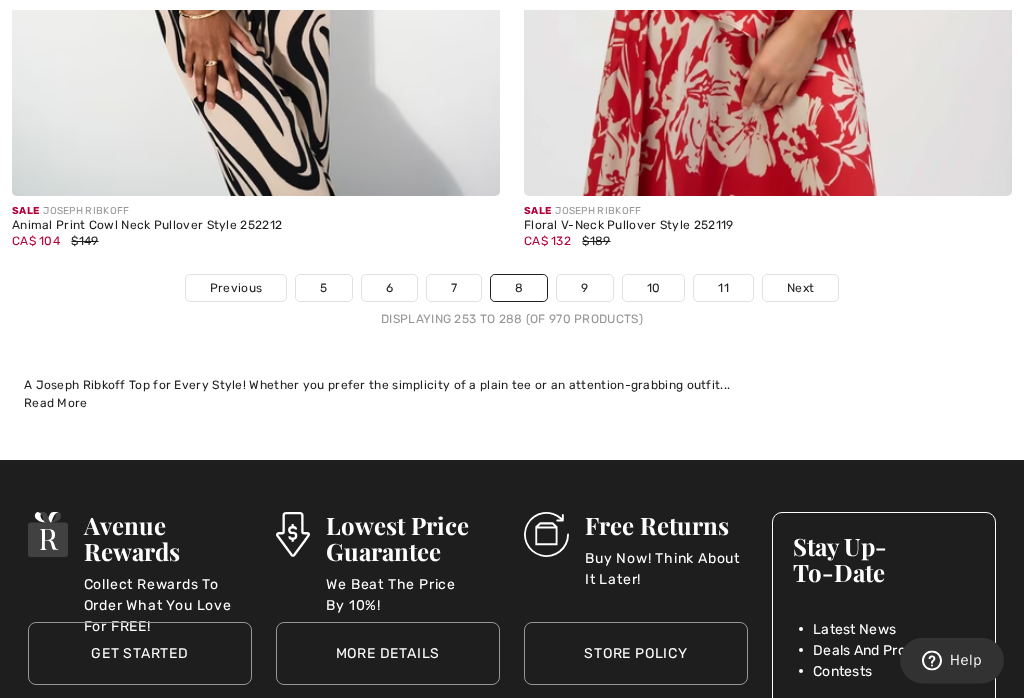 click on "Next" at bounding box center (800, 289) 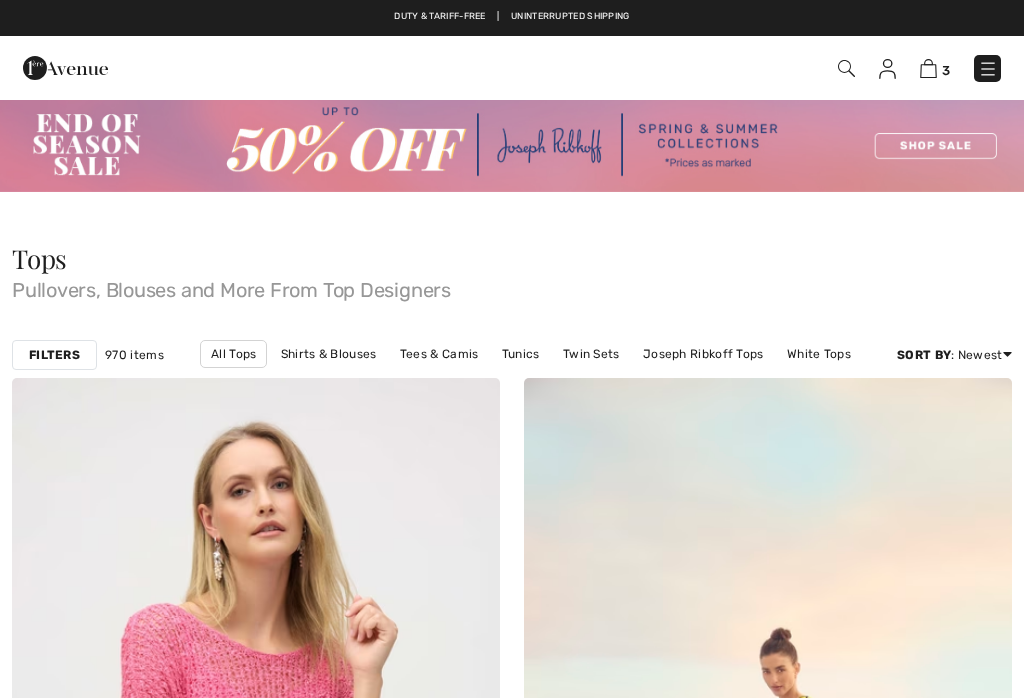 checkbox on "true" 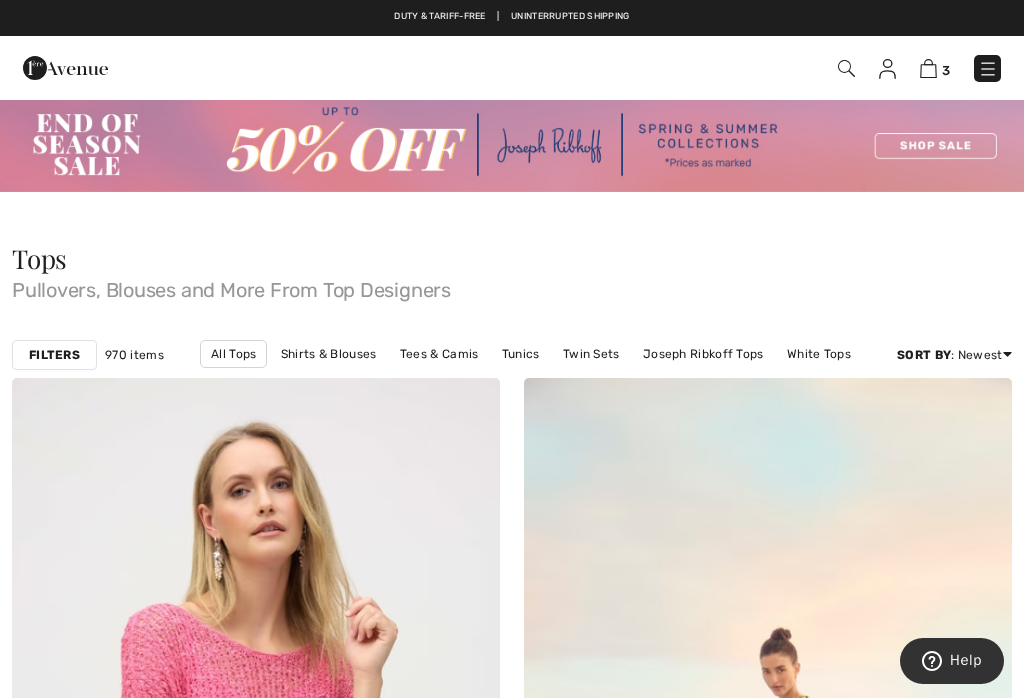 scroll, scrollTop: 0, scrollLeft: 0, axis: both 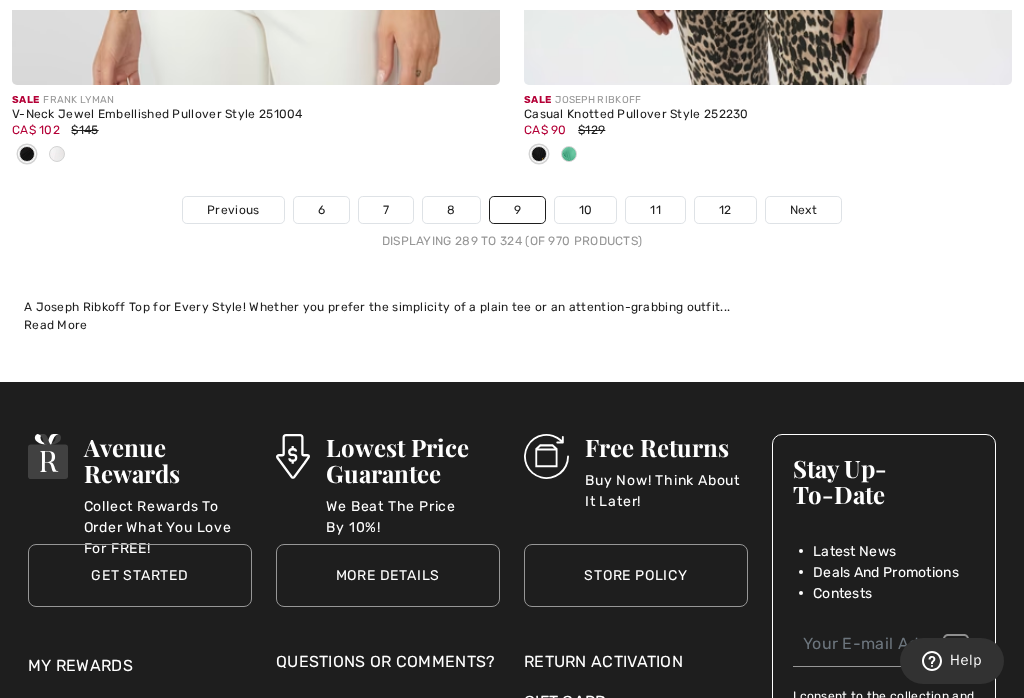 click on "Next" at bounding box center [803, 210] 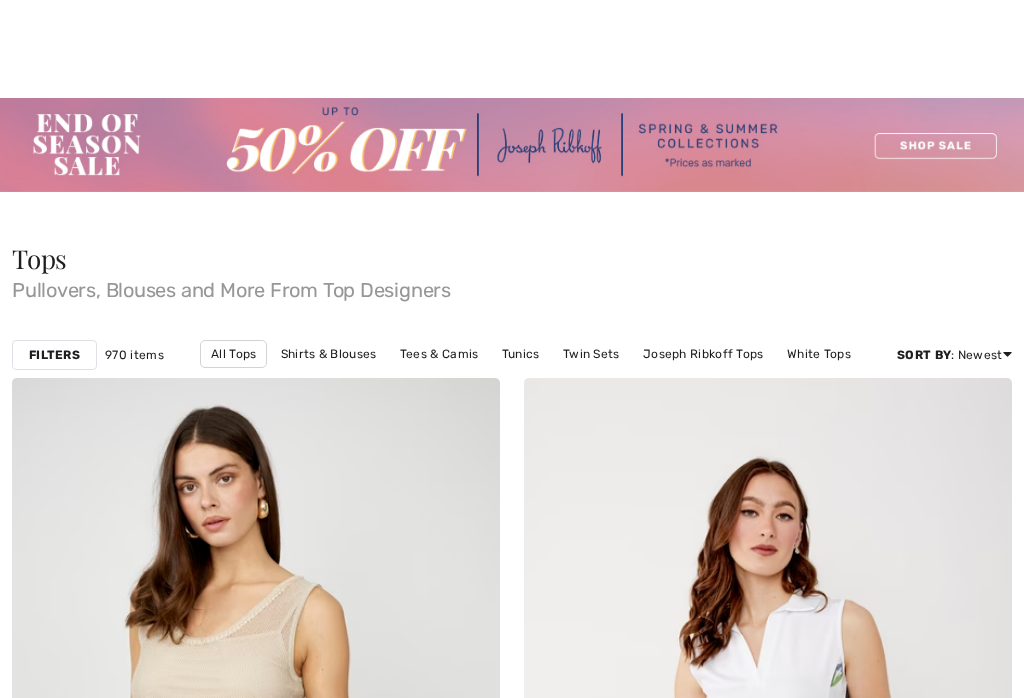 checkbox on "true" 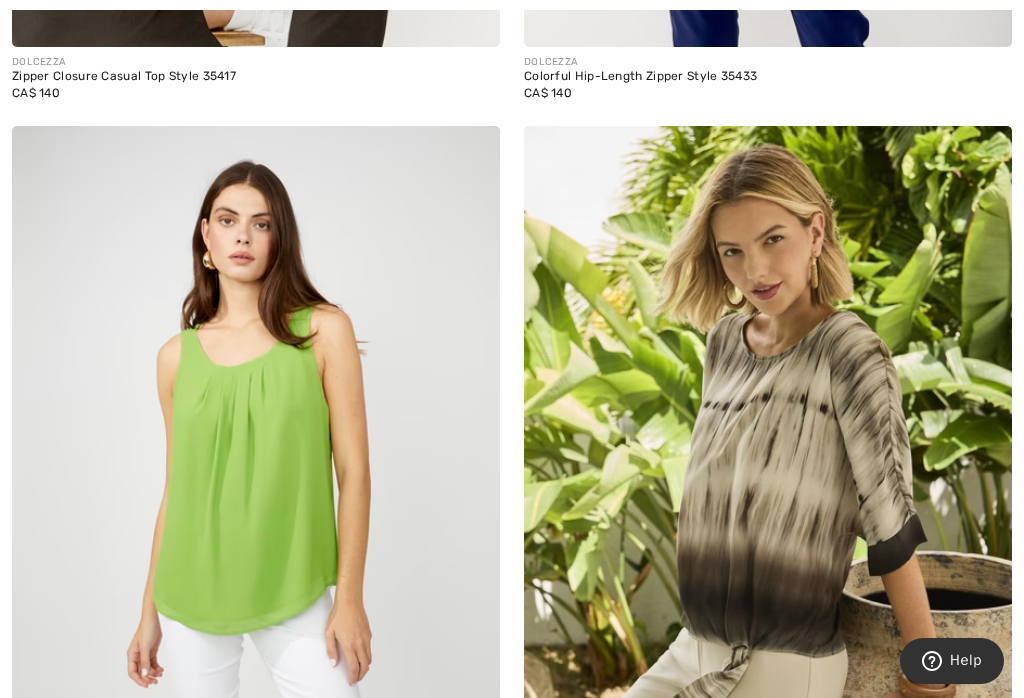 scroll, scrollTop: 0, scrollLeft: 0, axis: both 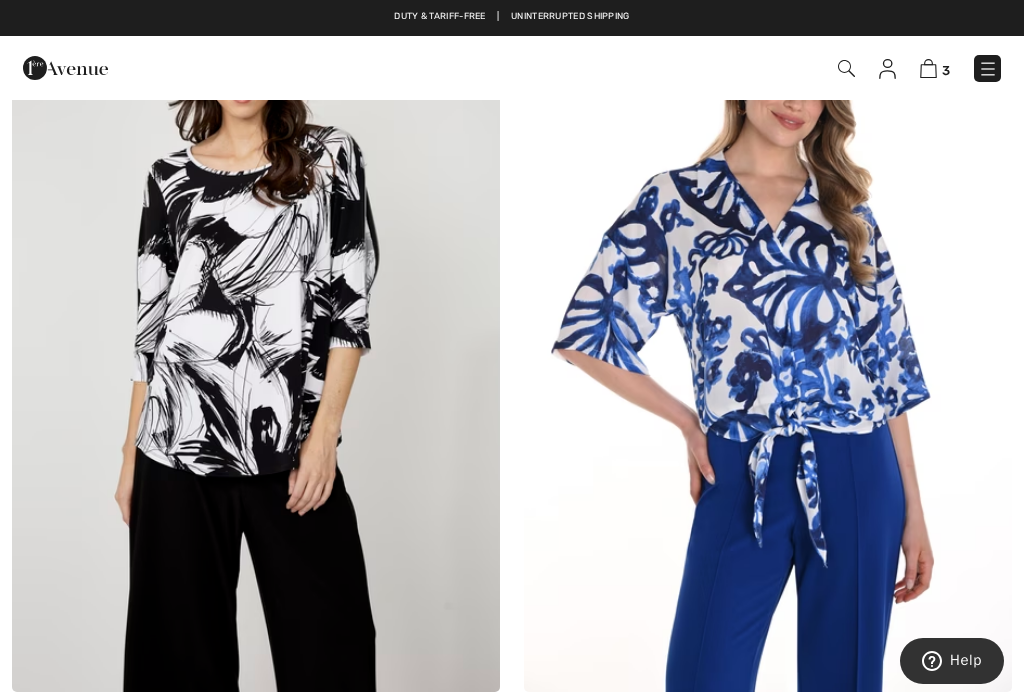 click at bounding box center [256, 326] 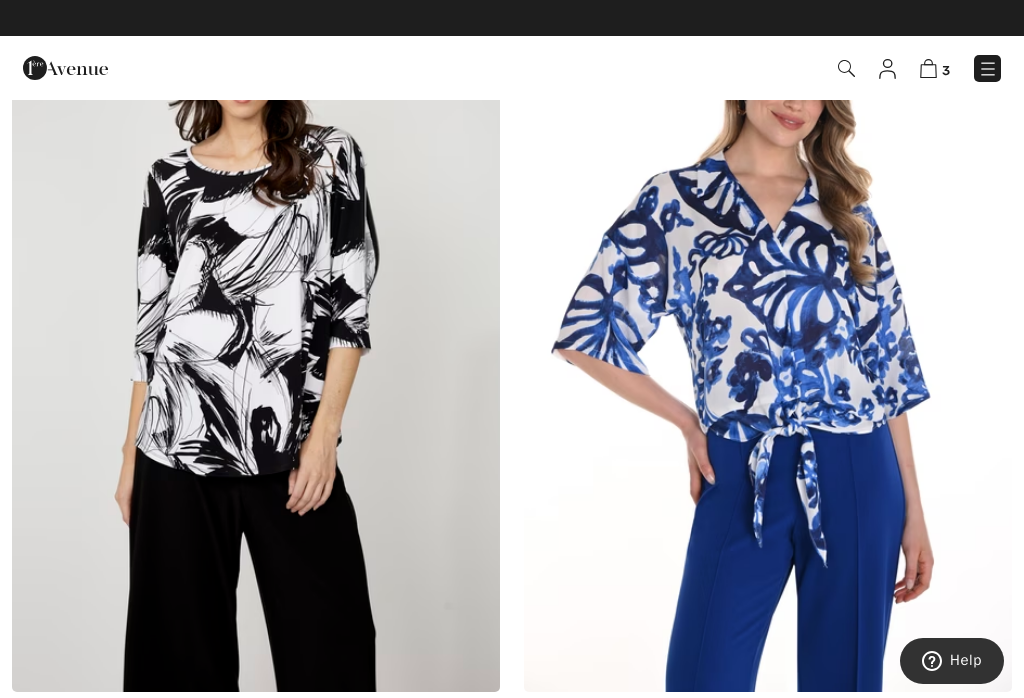 click at bounding box center [256, 326] 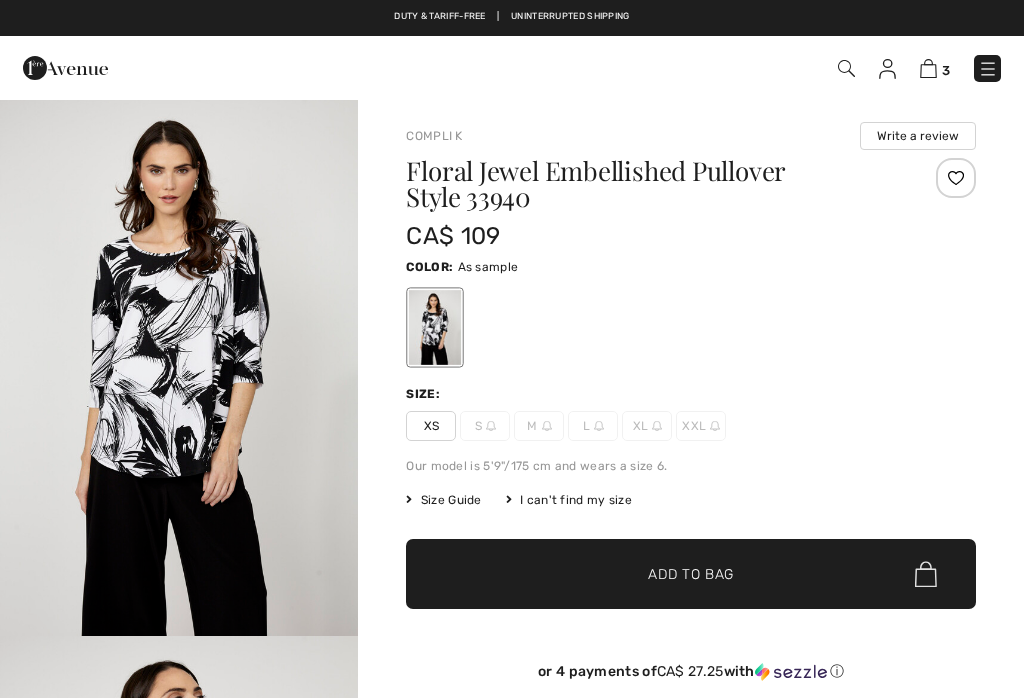checkbox on "true" 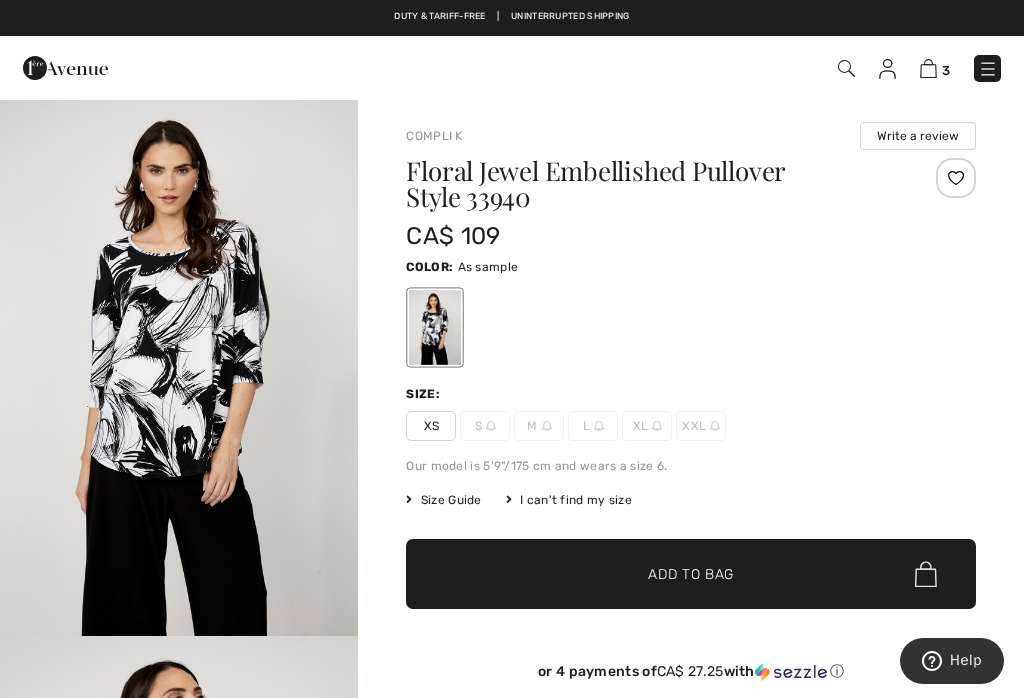 scroll, scrollTop: 0, scrollLeft: 0, axis: both 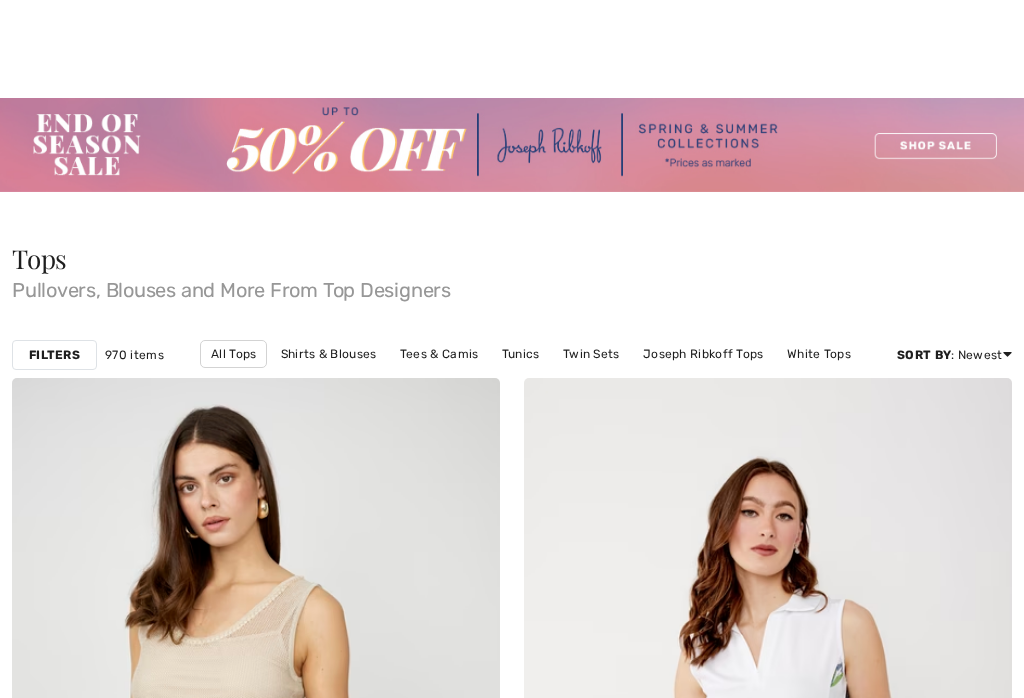 checkbox on "true" 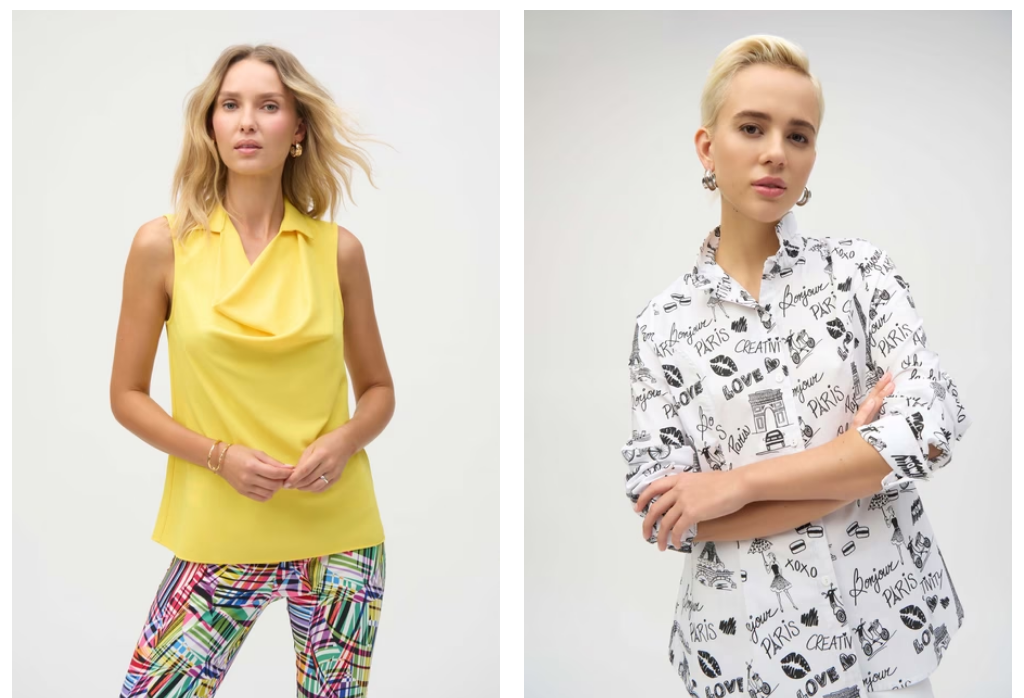 scroll, scrollTop: 12279, scrollLeft: 0, axis: vertical 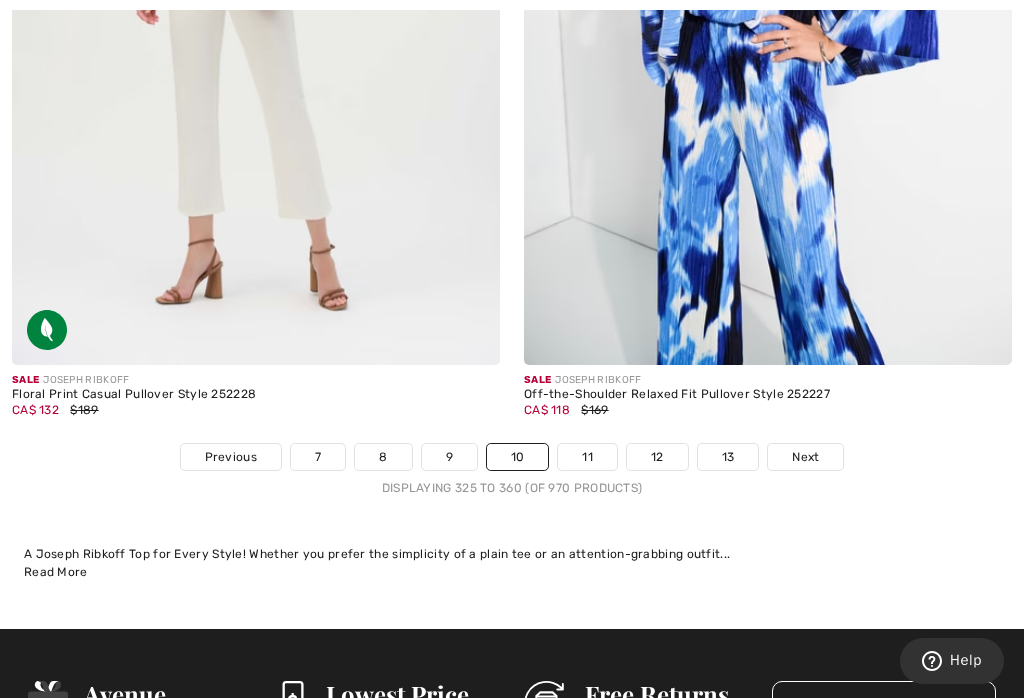 click on "Next" at bounding box center [805, 457] 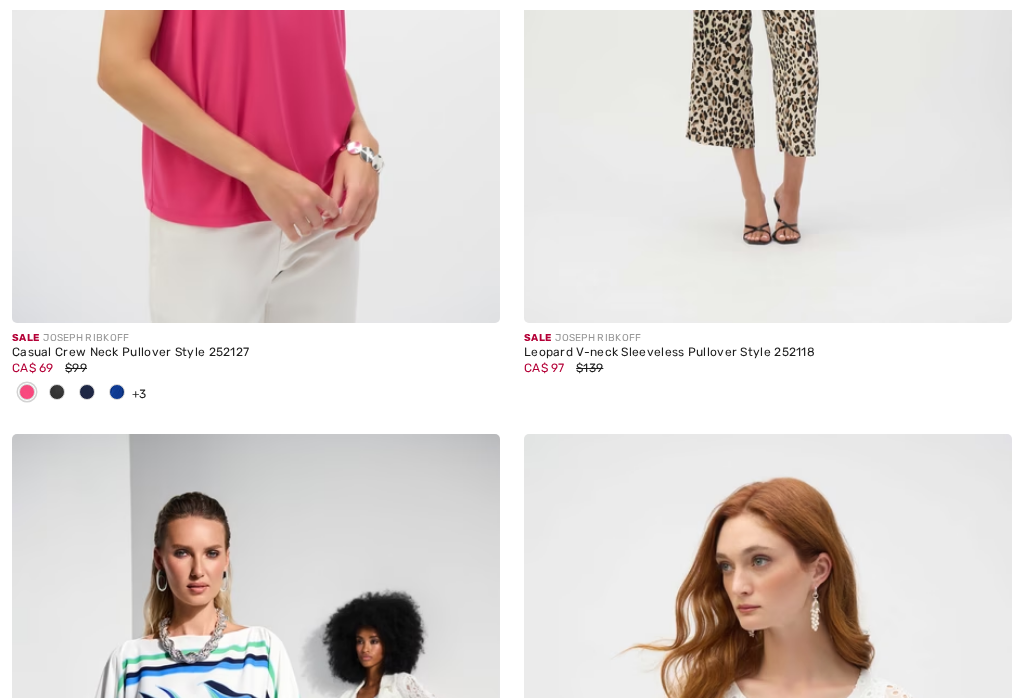 checkbox on "true" 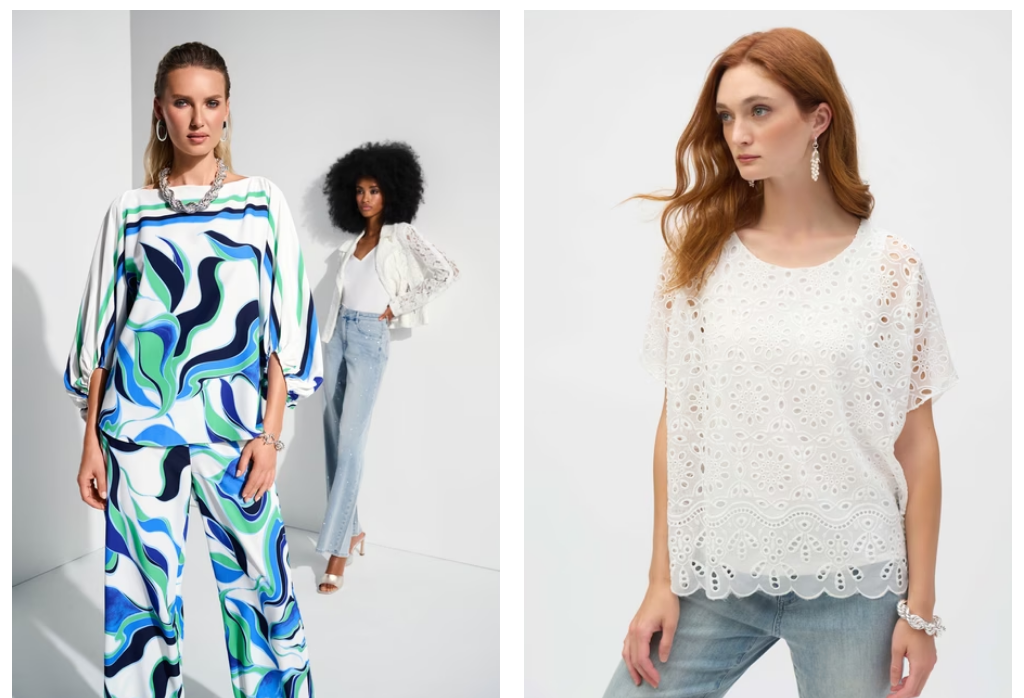 scroll, scrollTop: 0, scrollLeft: 0, axis: both 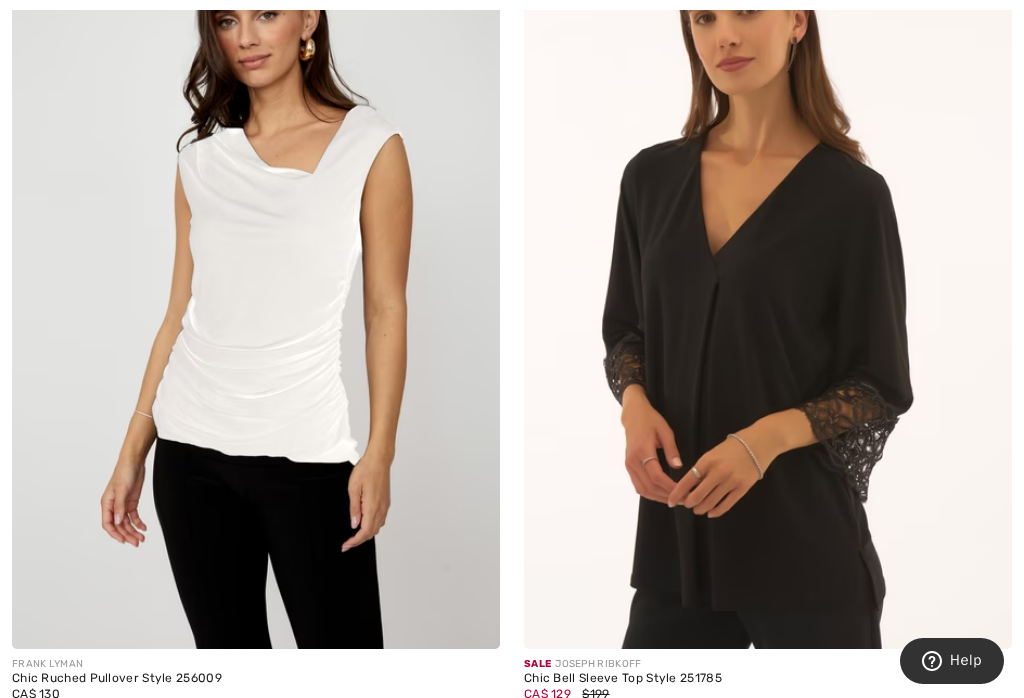 click at bounding box center [768, 283] 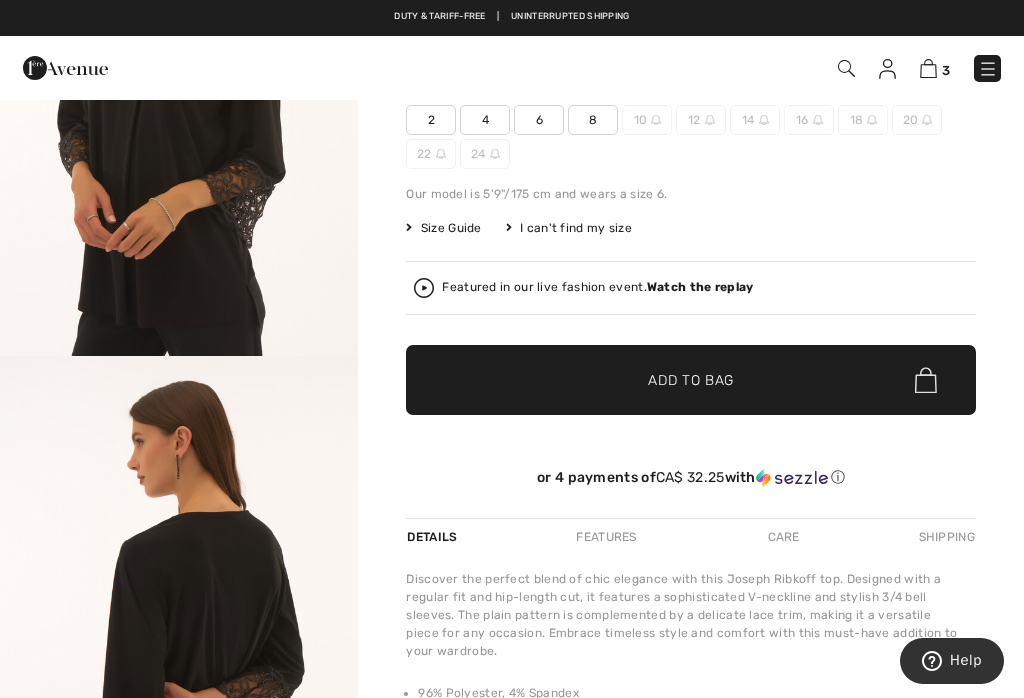 scroll, scrollTop: 0, scrollLeft: 0, axis: both 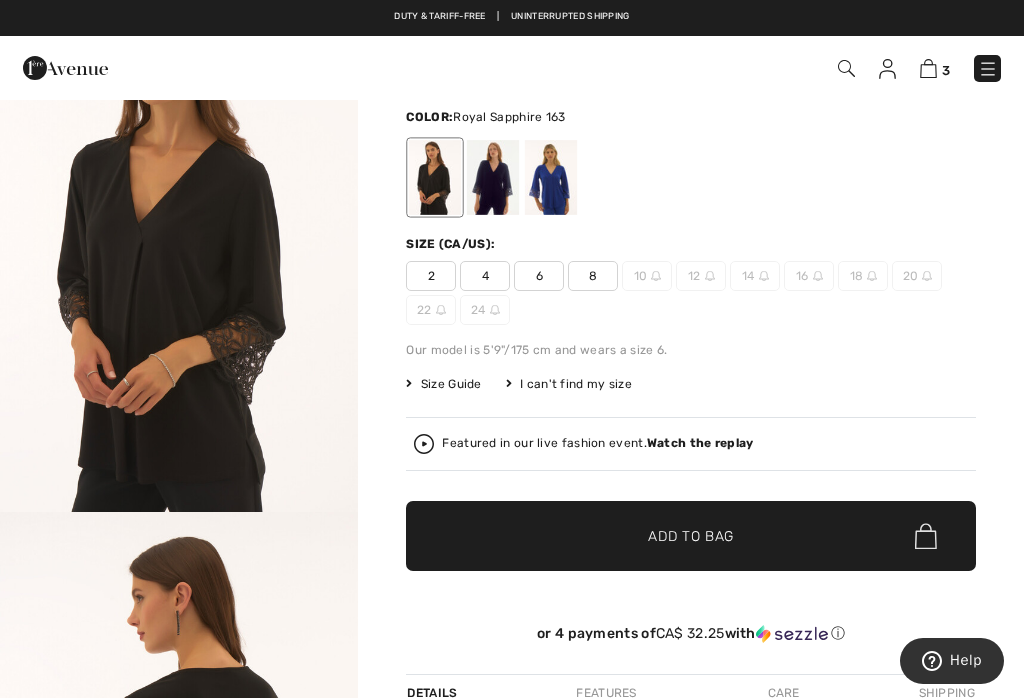 click at bounding box center [551, 177] 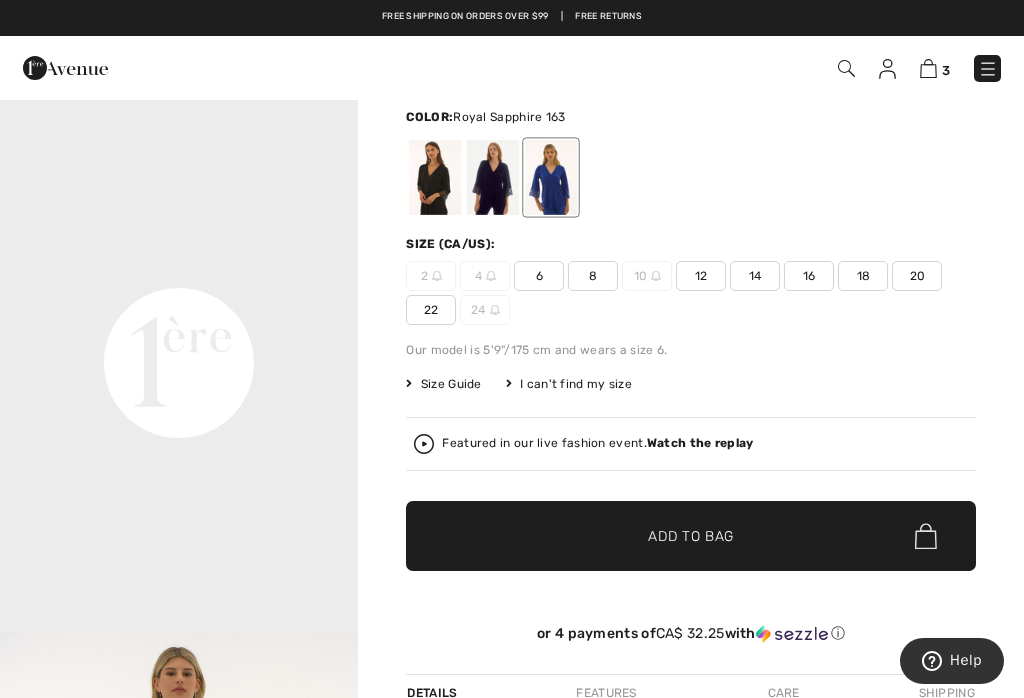 scroll, scrollTop: 1051, scrollLeft: 0, axis: vertical 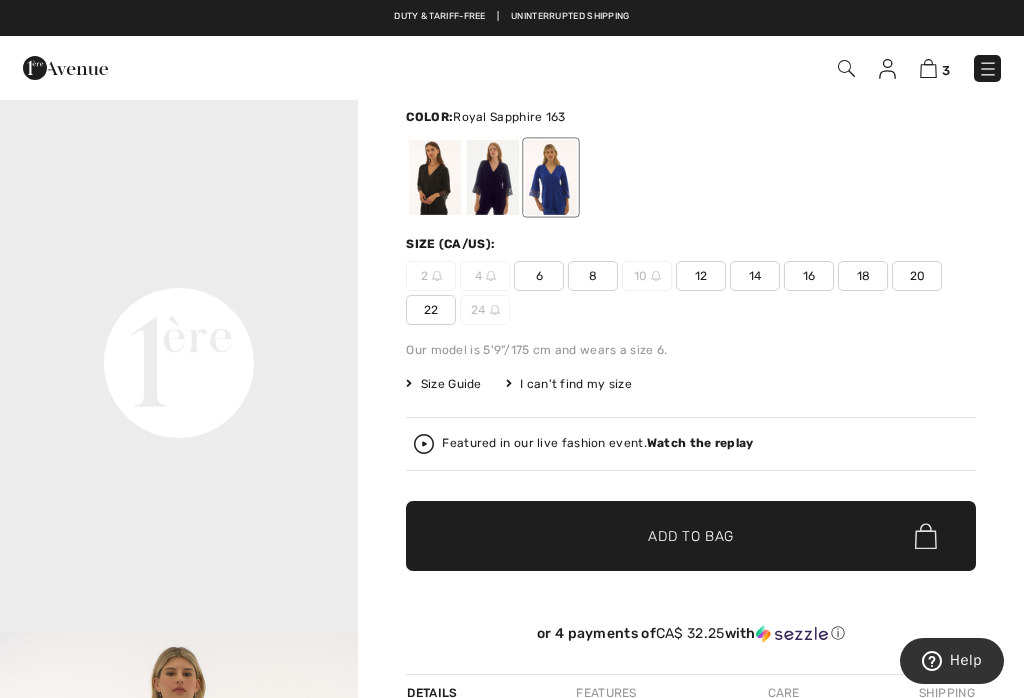 click on "Your browser does not support the video tag." at bounding box center [179, 183] 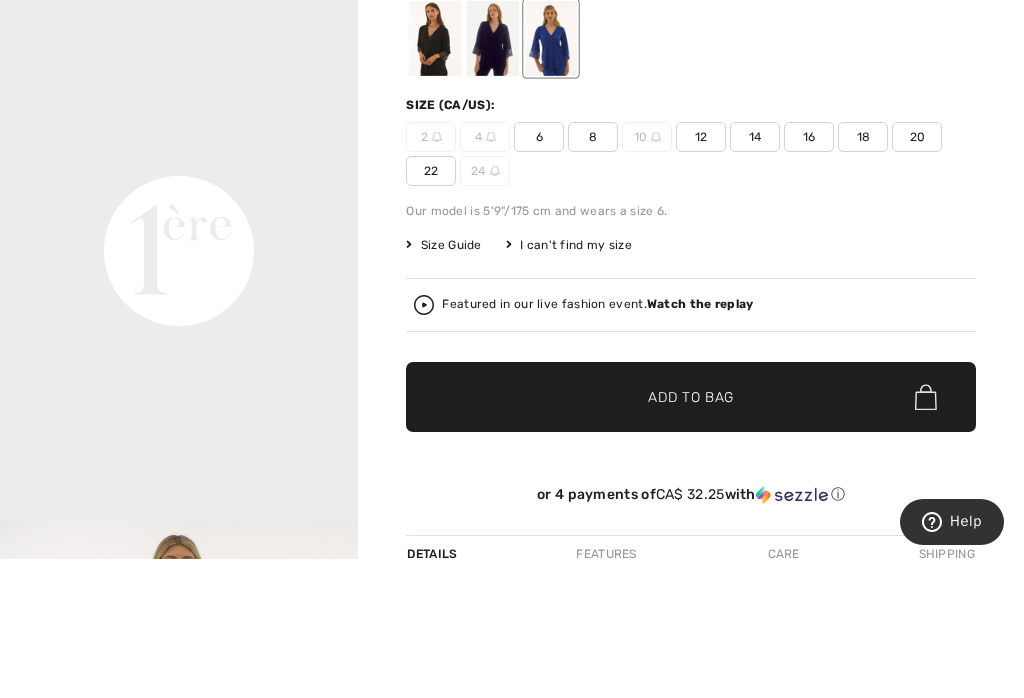 scroll, scrollTop: 437, scrollLeft: 0, axis: vertical 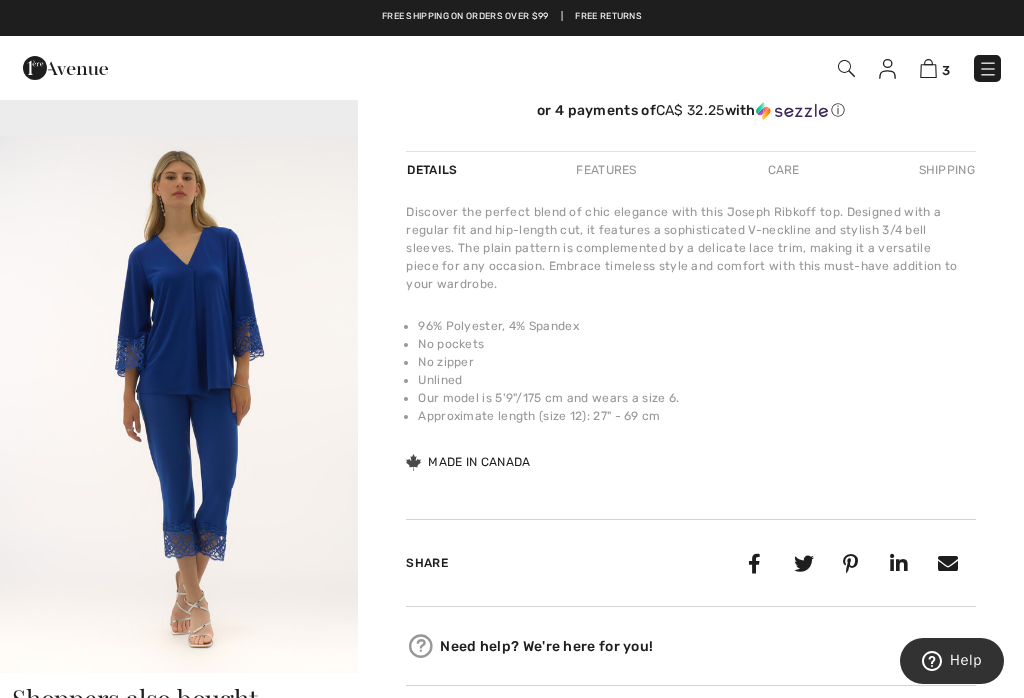 click at bounding box center [179, 404] 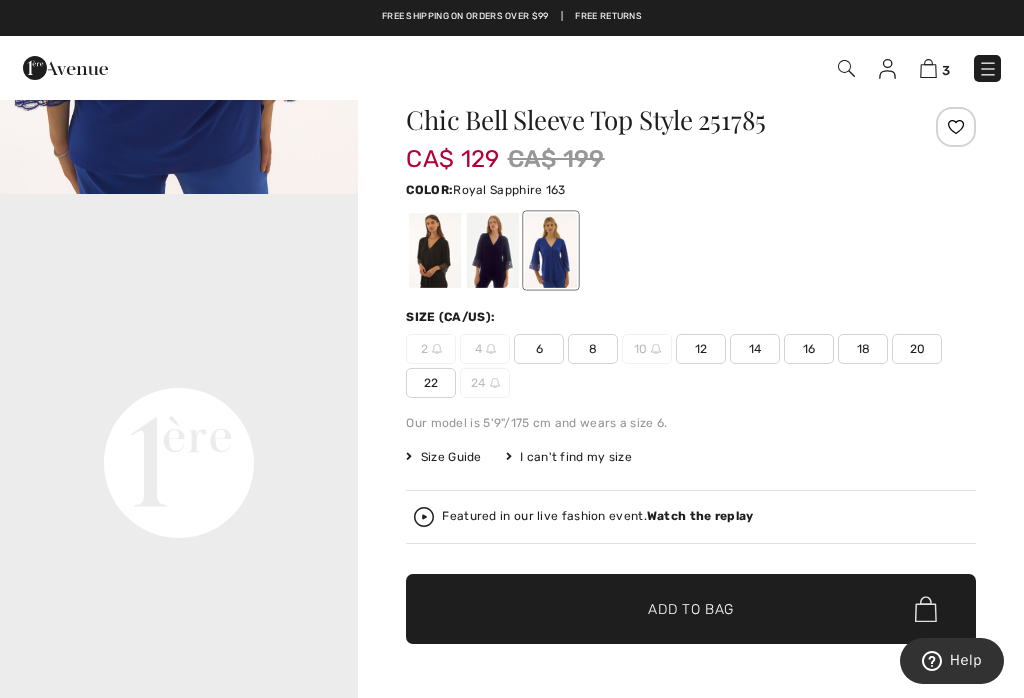 scroll, scrollTop: 49, scrollLeft: 0, axis: vertical 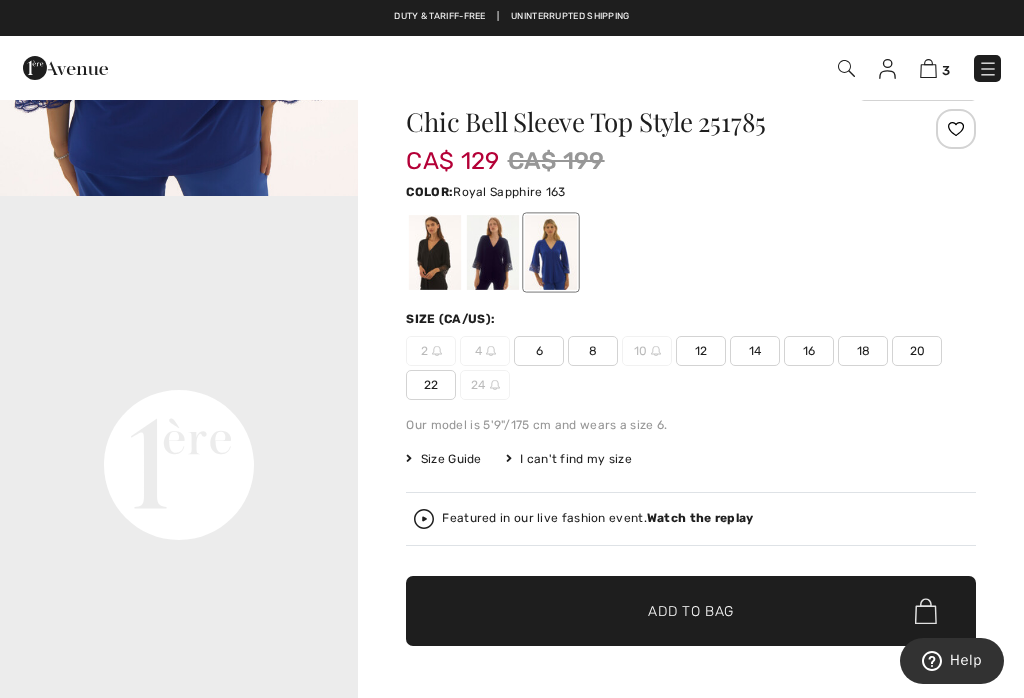 click at bounding box center (435, 252) 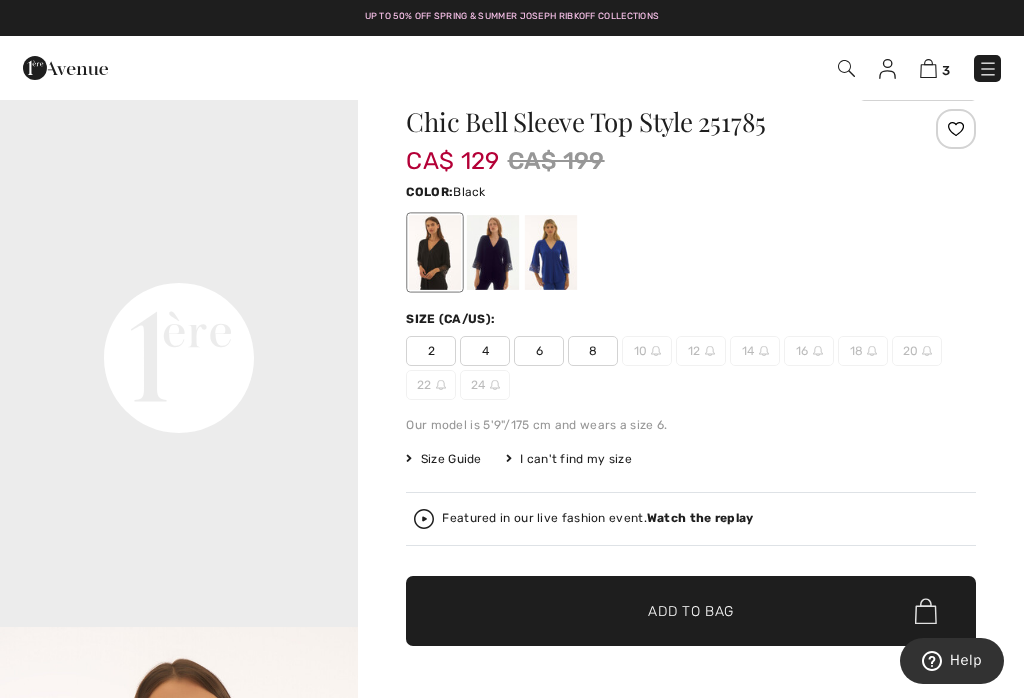 scroll, scrollTop: 0, scrollLeft: 0, axis: both 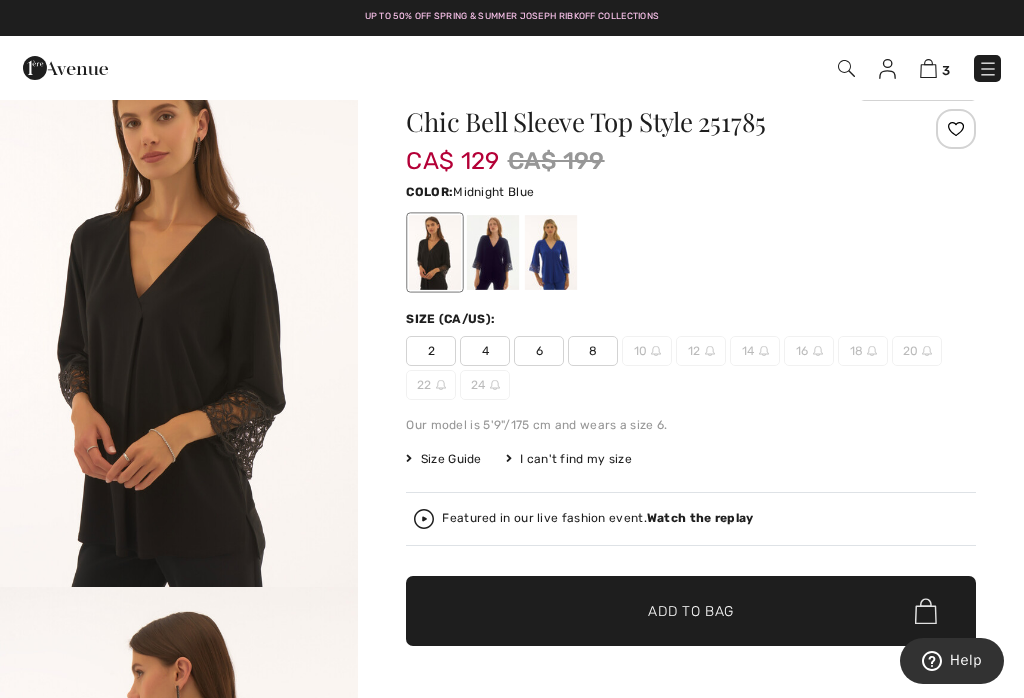 click at bounding box center [493, 252] 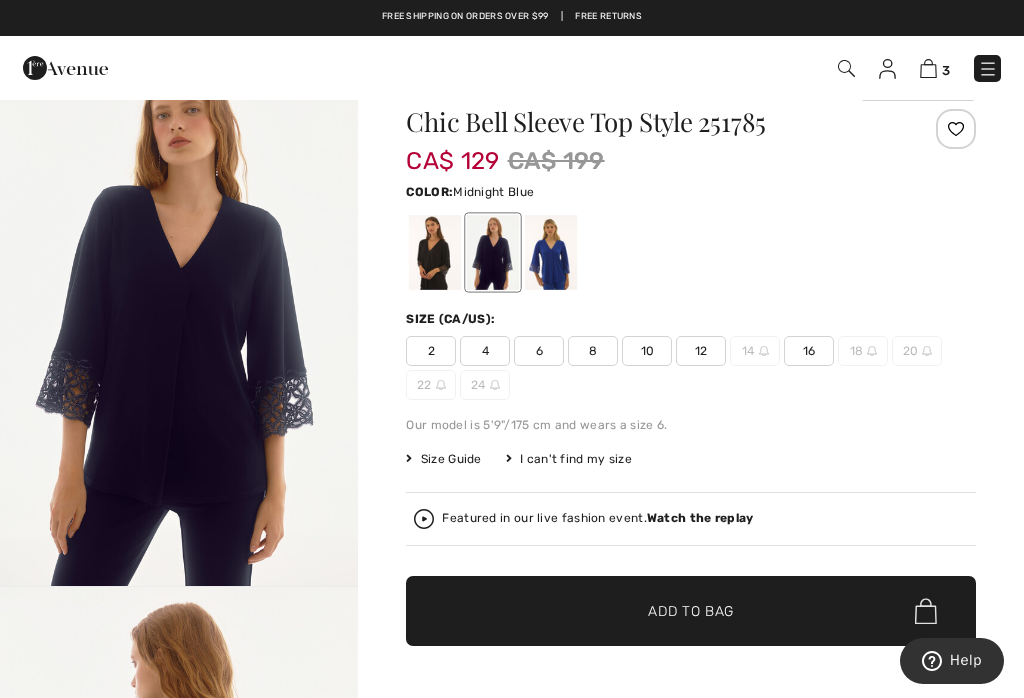click at bounding box center (551, 252) 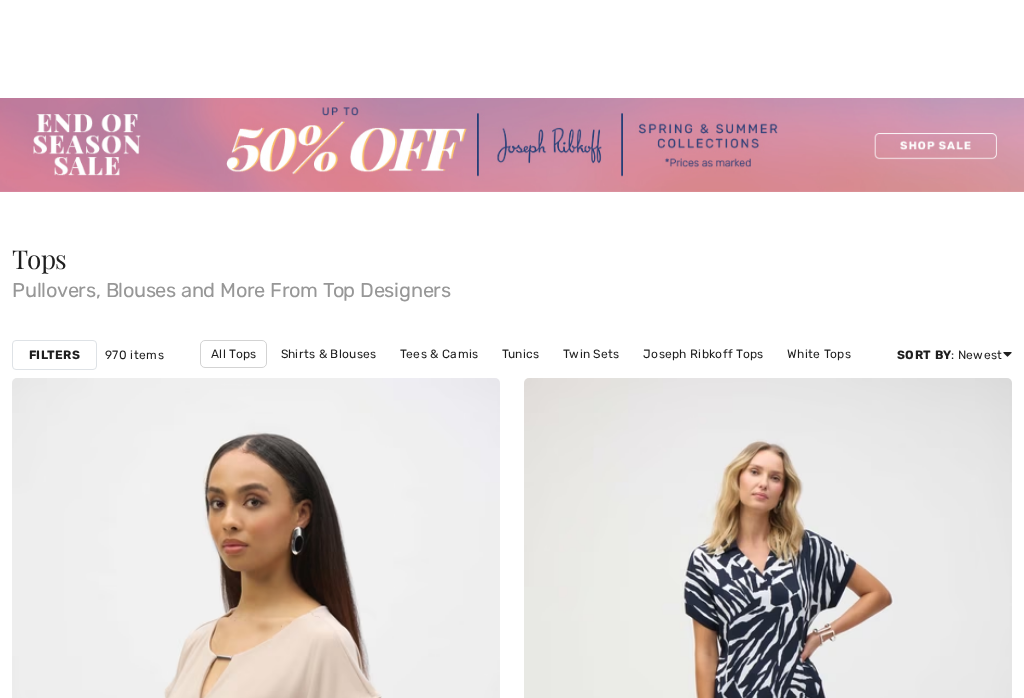 checkbox on "true" 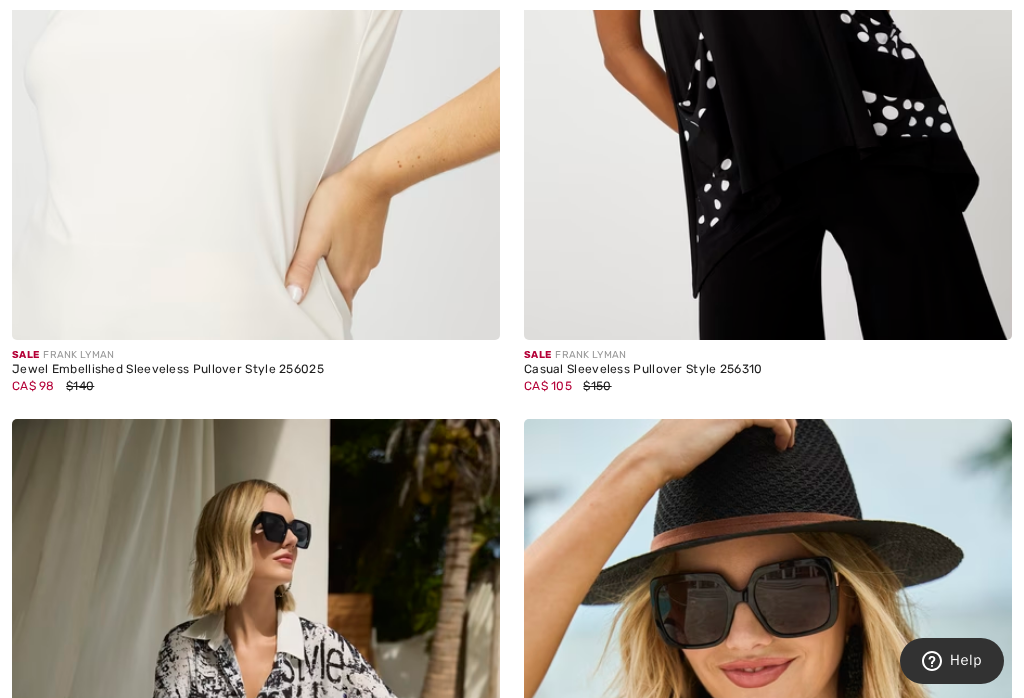 scroll, scrollTop: 0, scrollLeft: 0, axis: both 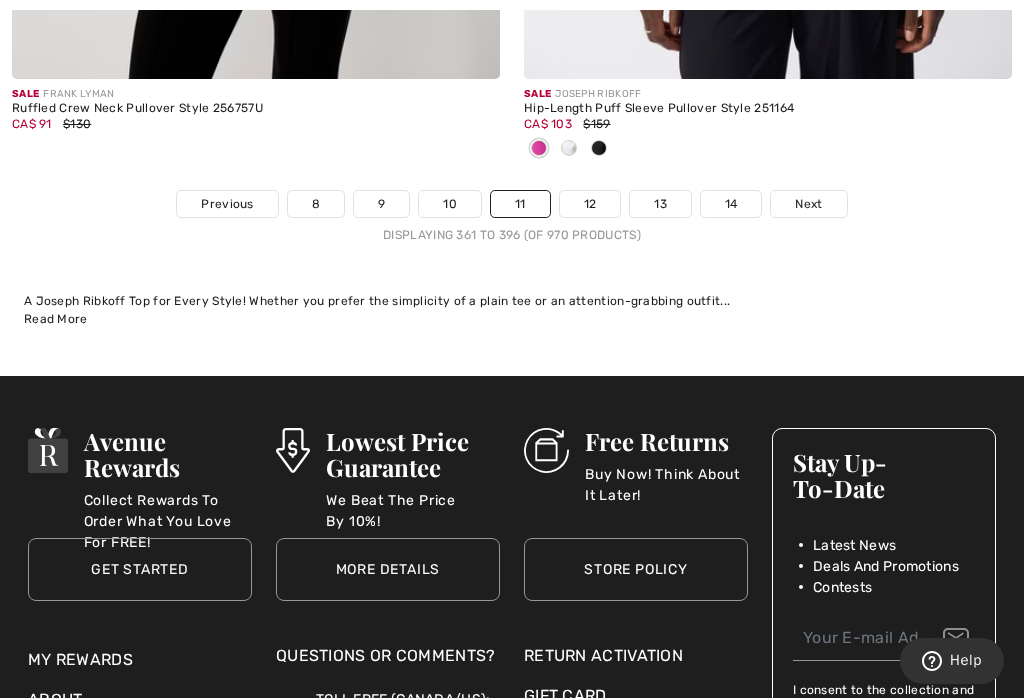 click on "Next" at bounding box center (808, 204) 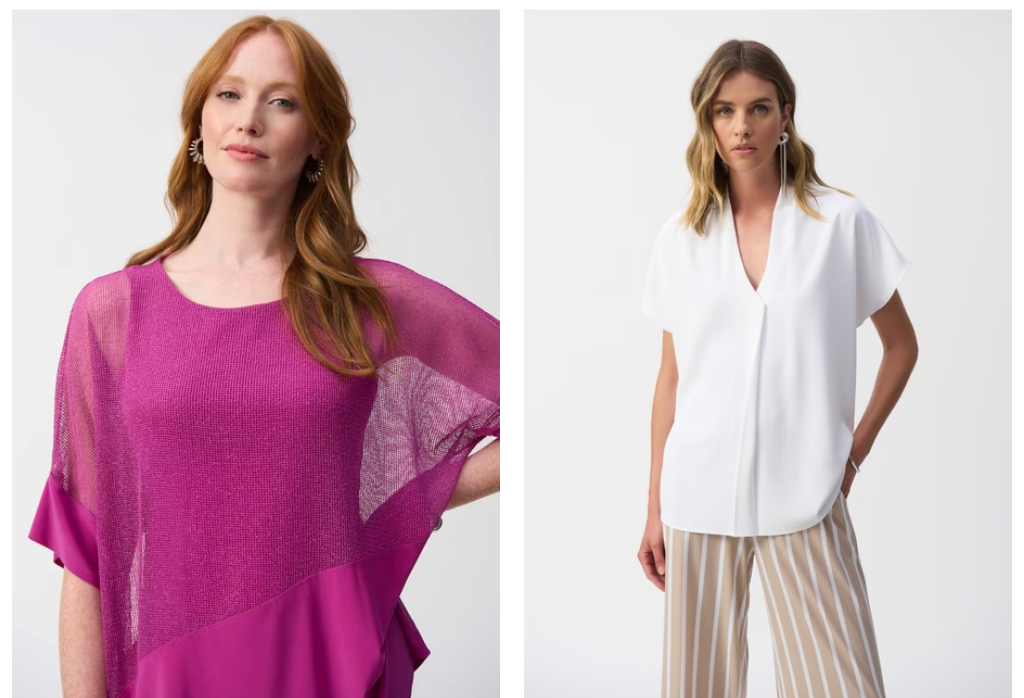scroll, scrollTop: 1765, scrollLeft: 0, axis: vertical 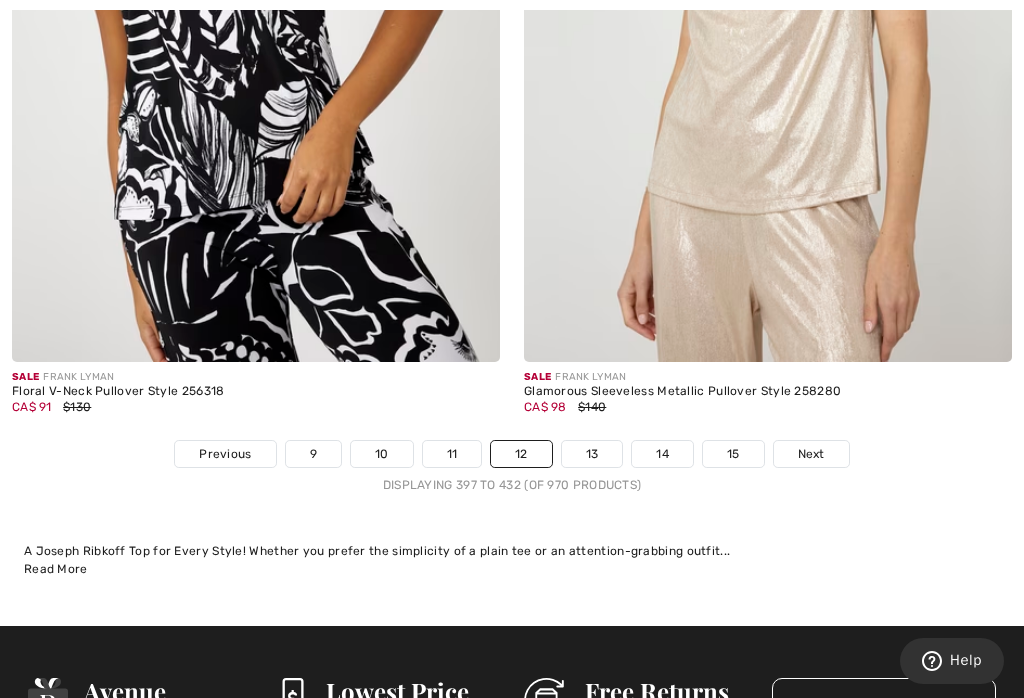 click on "Next" at bounding box center [811, 454] 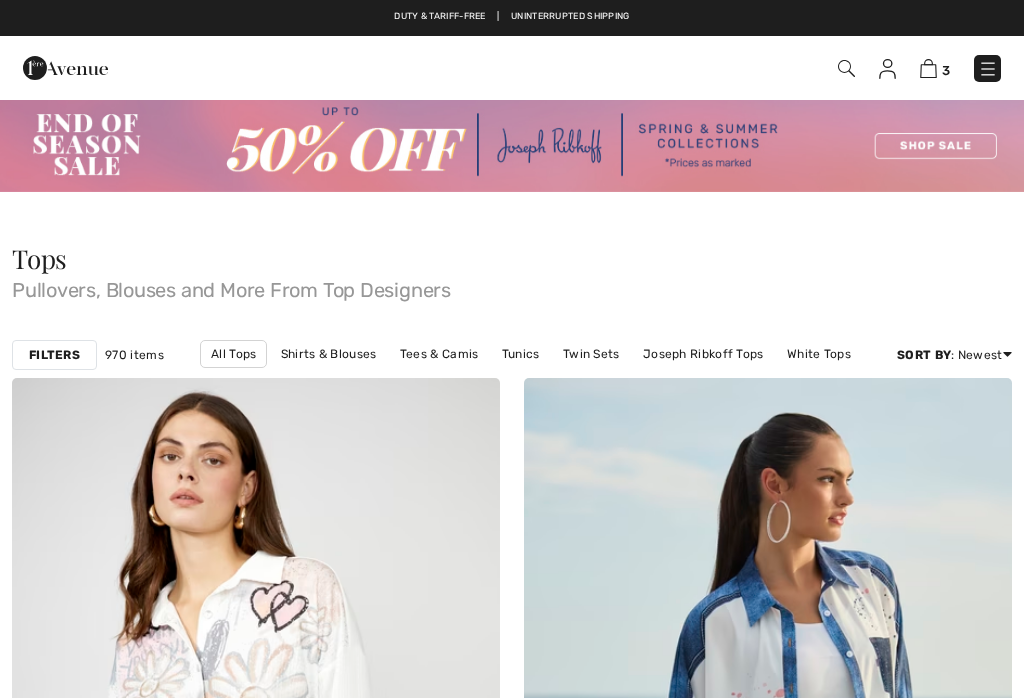 checkbox on "true" 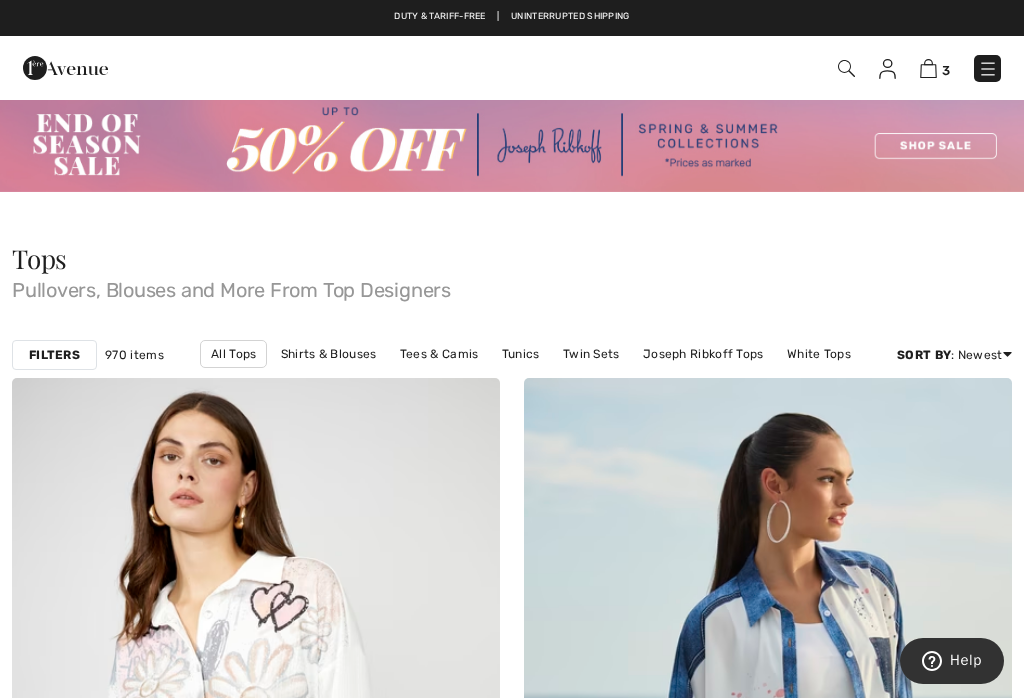 scroll, scrollTop: 0, scrollLeft: 0, axis: both 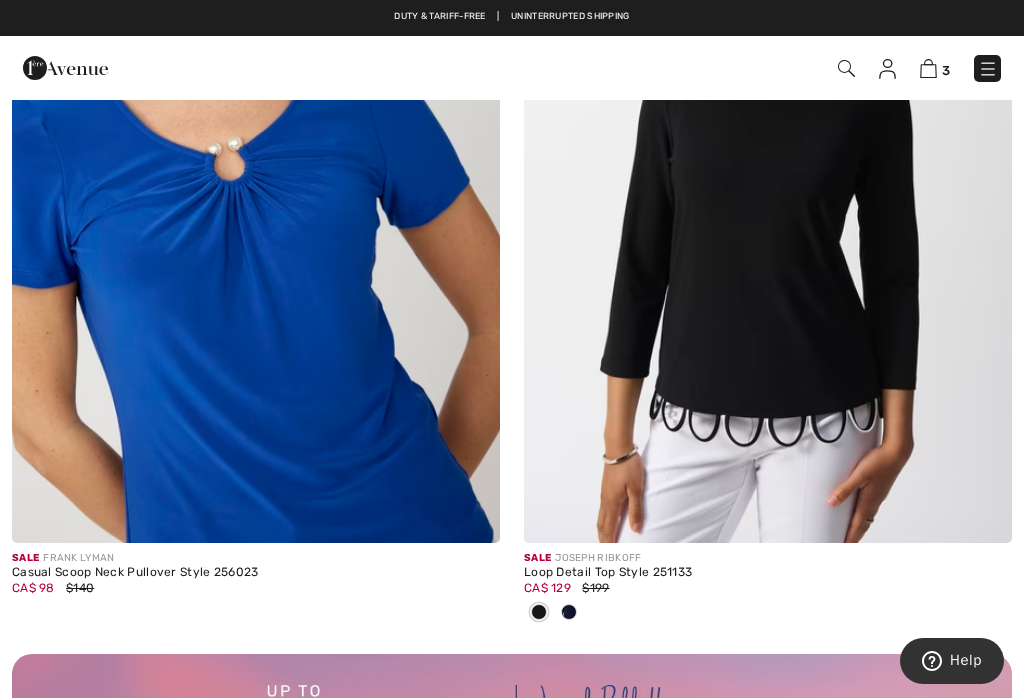 click at bounding box center [768, 177] 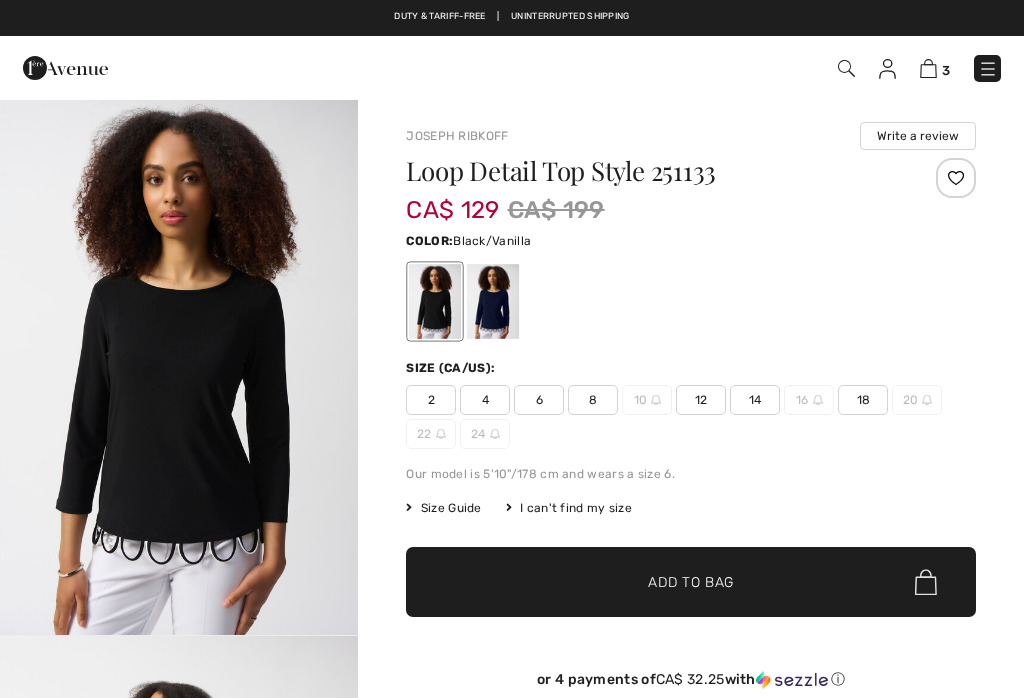 checkbox on "true" 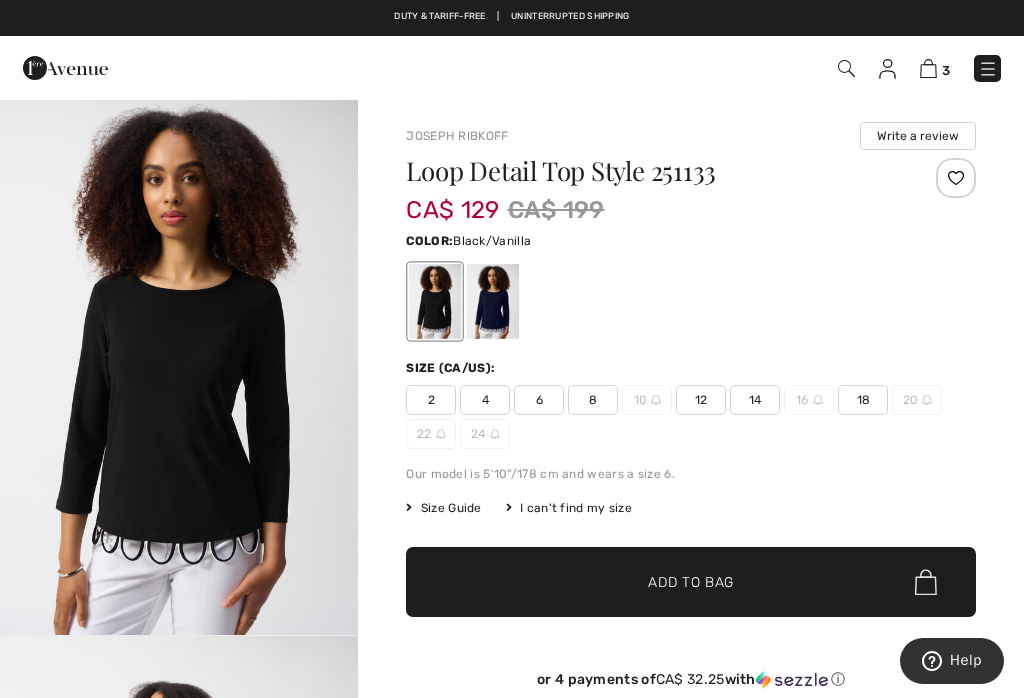 scroll, scrollTop: 0, scrollLeft: 0, axis: both 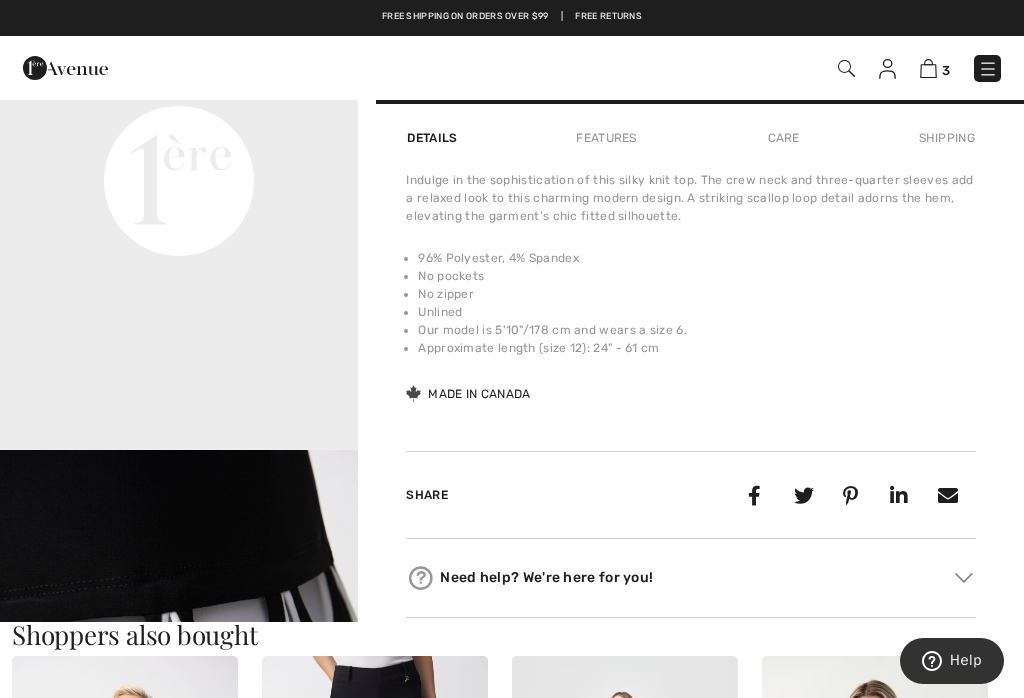 click on "Your browser does not support the video tag." at bounding box center [179, 1] 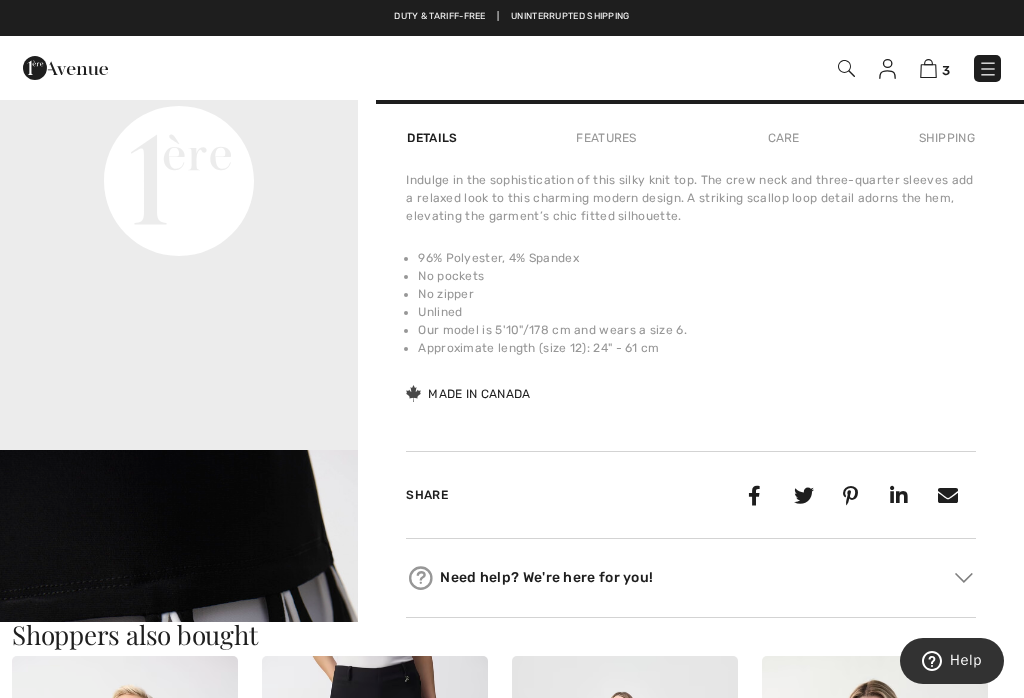 click on "Your browser does not support the video tag." at bounding box center (179, 1) 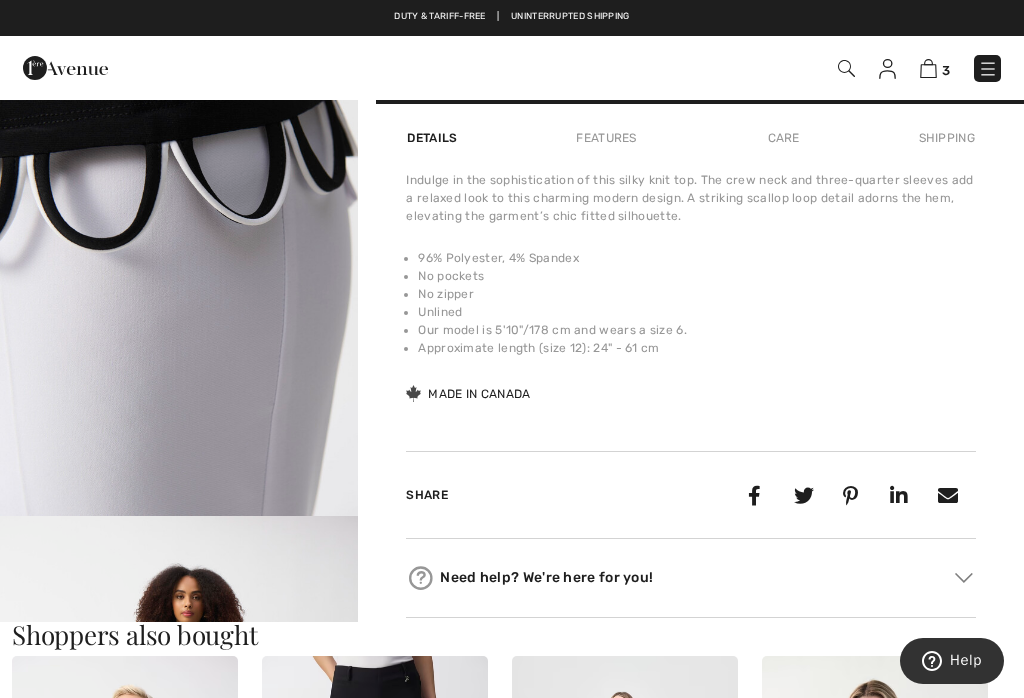 scroll, scrollTop: 473, scrollLeft: 0, axis: vertical 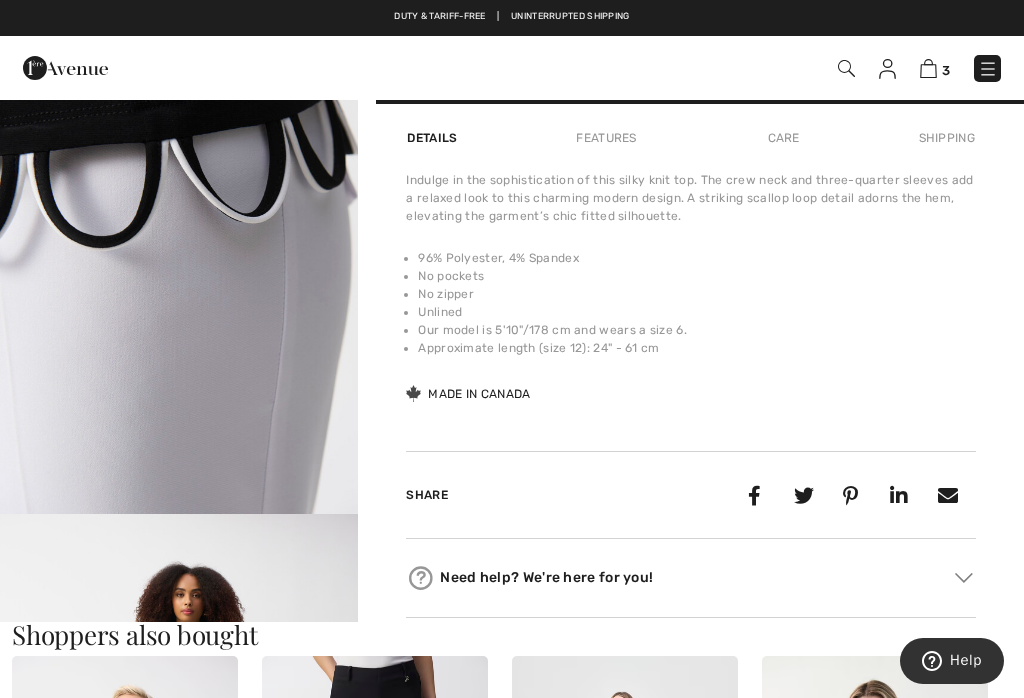 click at bounding box center (179, 245) 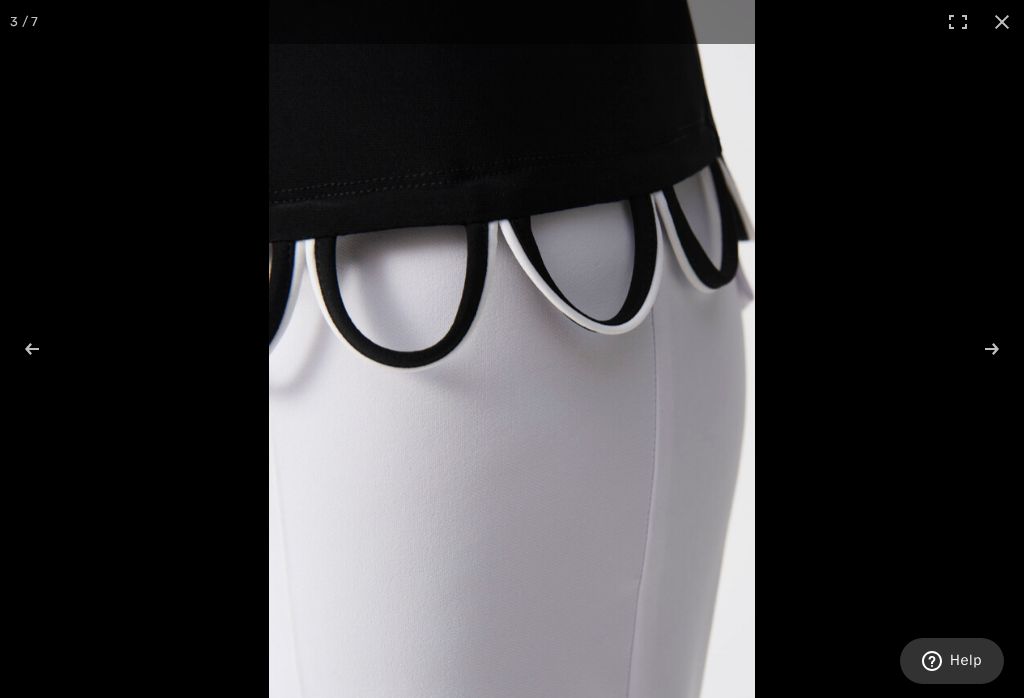 click at bounding box center (512, 349) 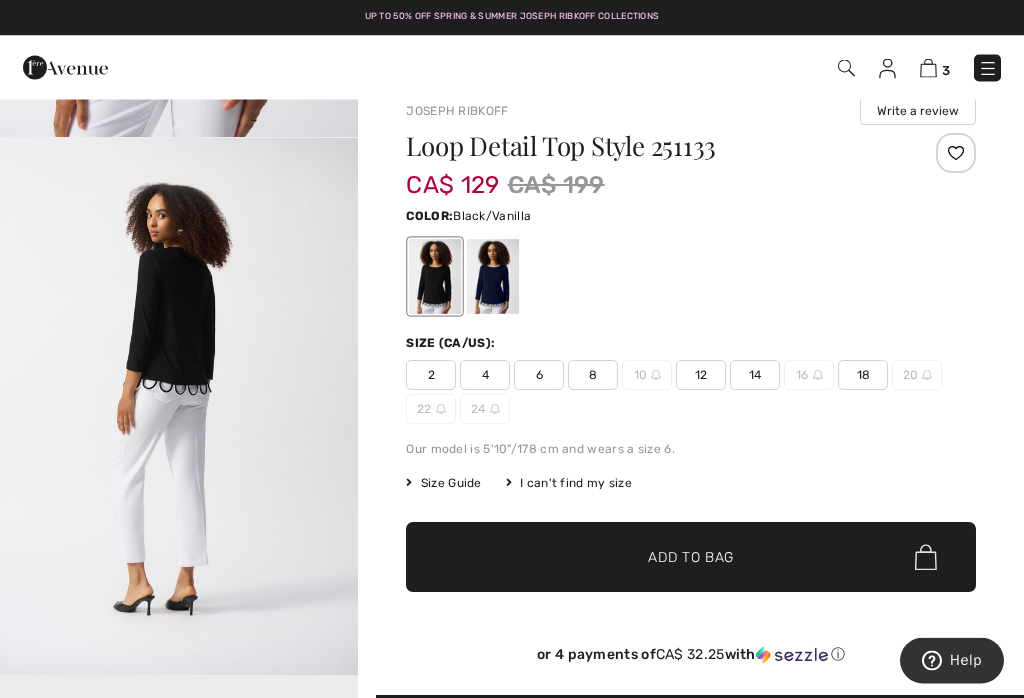 scroll, scrollTop: 22, scrollLeft: 0, axis: vertical 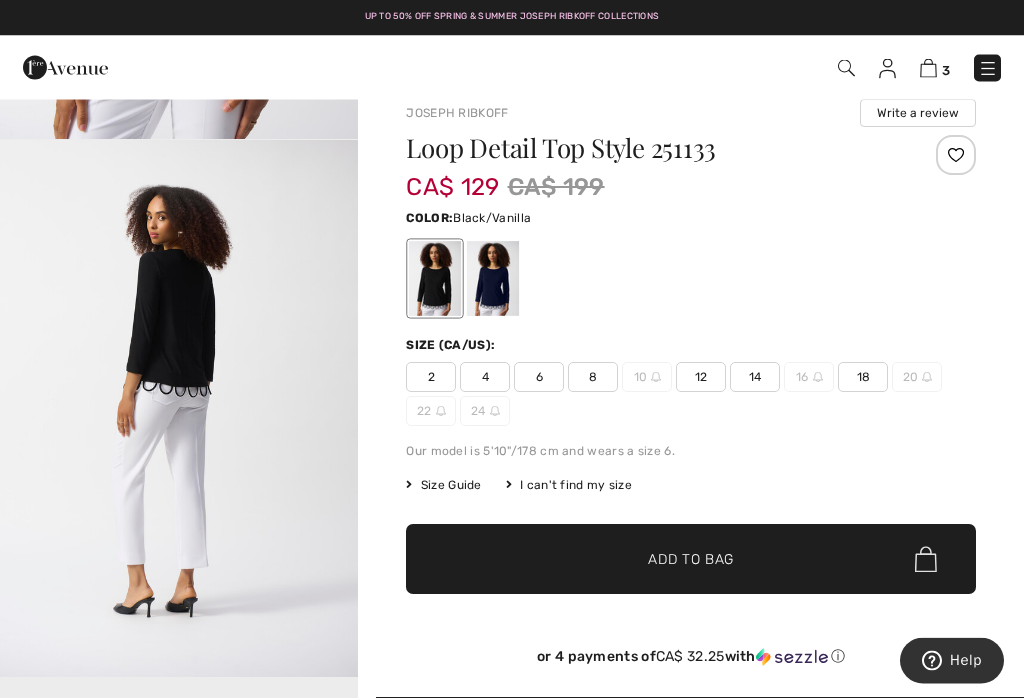click on "Joseph Ribkoff
Write a review
Loop Detail Top  Style 251133
CA$ 129 CA$ 199
Color:  Black/Vanilla
Size (CA/US):
2 4 6 8 10 12 14 16 18 20 22 24
Our model is 5'10"/178 cm and wears a size 6.
Size Guide
I can't find my size
Select Size
CAN 2
CAN 4
CAN 6
CAN 8
CAN 10 - Sold Out
CAN 12
CAN 14
CAN 16 - Sold Out
CAN 18
CAN 20 - Sold Out
CAN 22 - Sold Out
CAN 24 - Sold Out
✔ Added to Bag
Add to Bag" at bounding box center (691, 968) 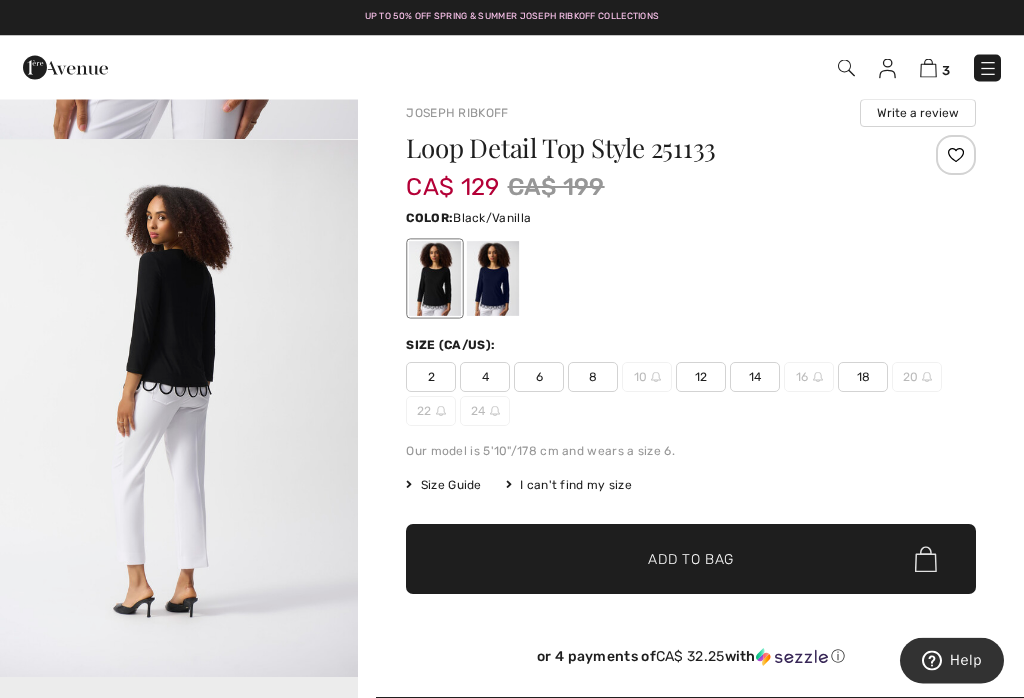 click on "2 4 6 8 10 12 14 16 18 20 22 24" at bounding box center [691, 395] 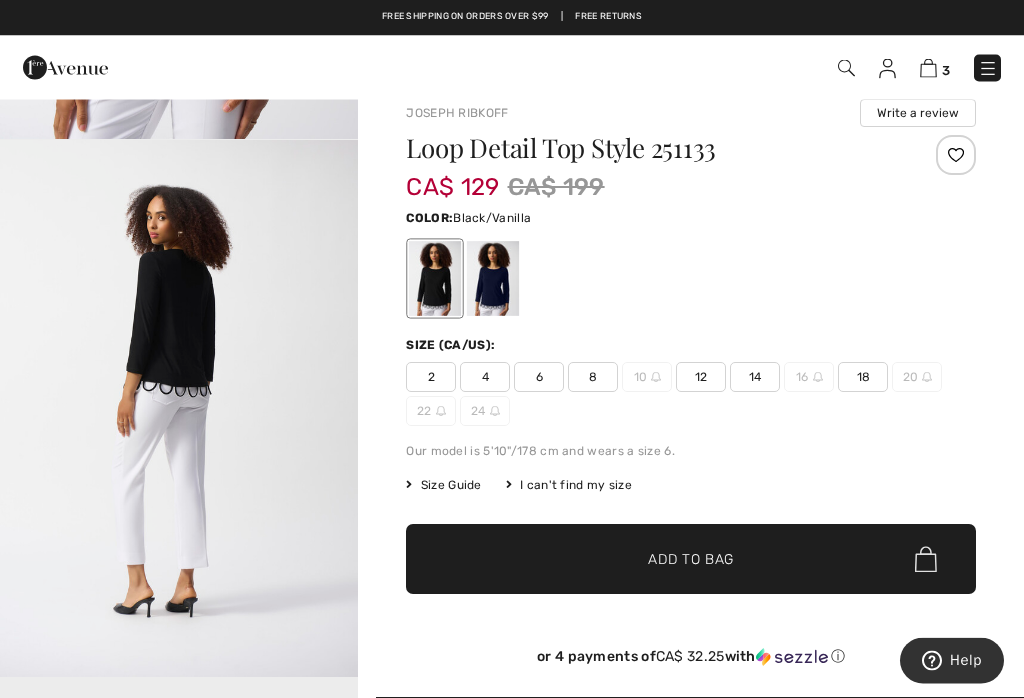 scroll, scrollTop: 23, scrollLeft: 0, axis: vertical 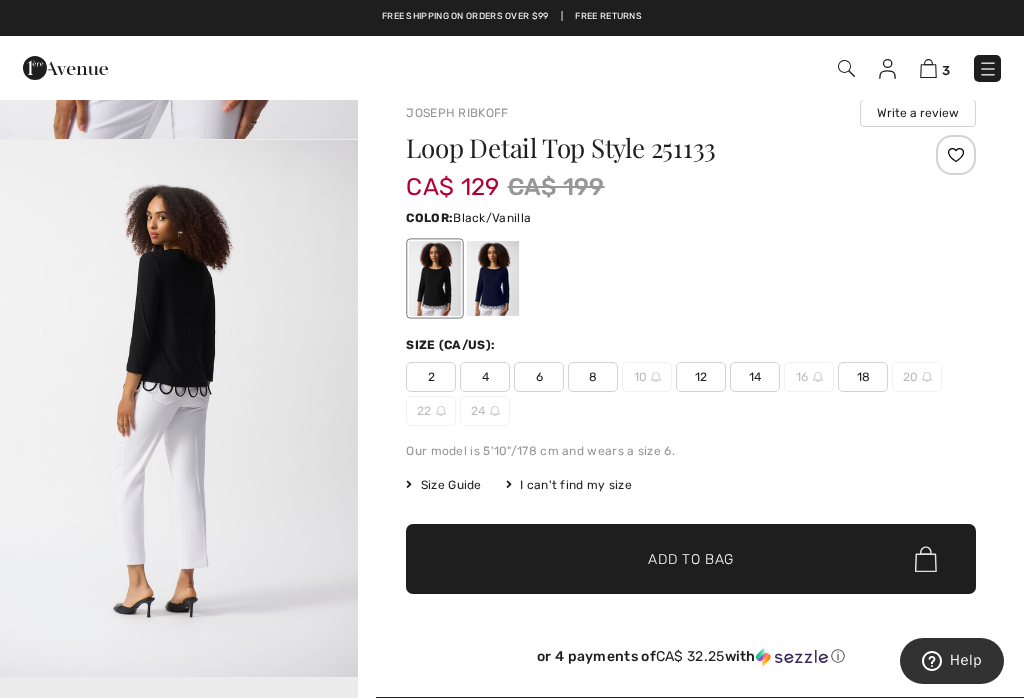 click on "12" at bounding box center (701, 377) 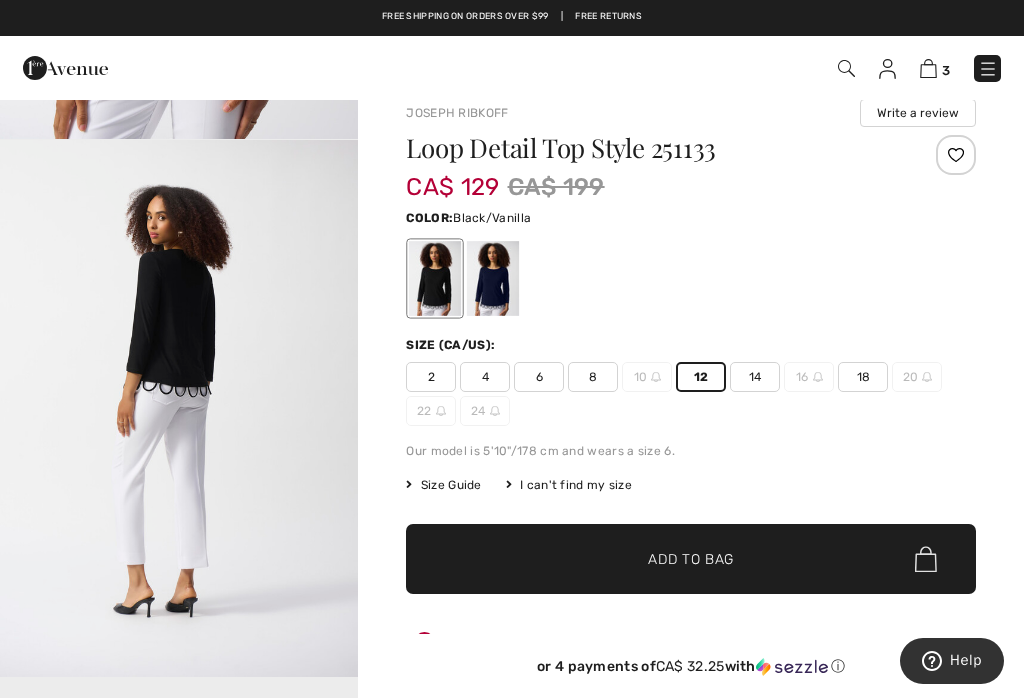 click on "12" at bounding box center [701, 377] 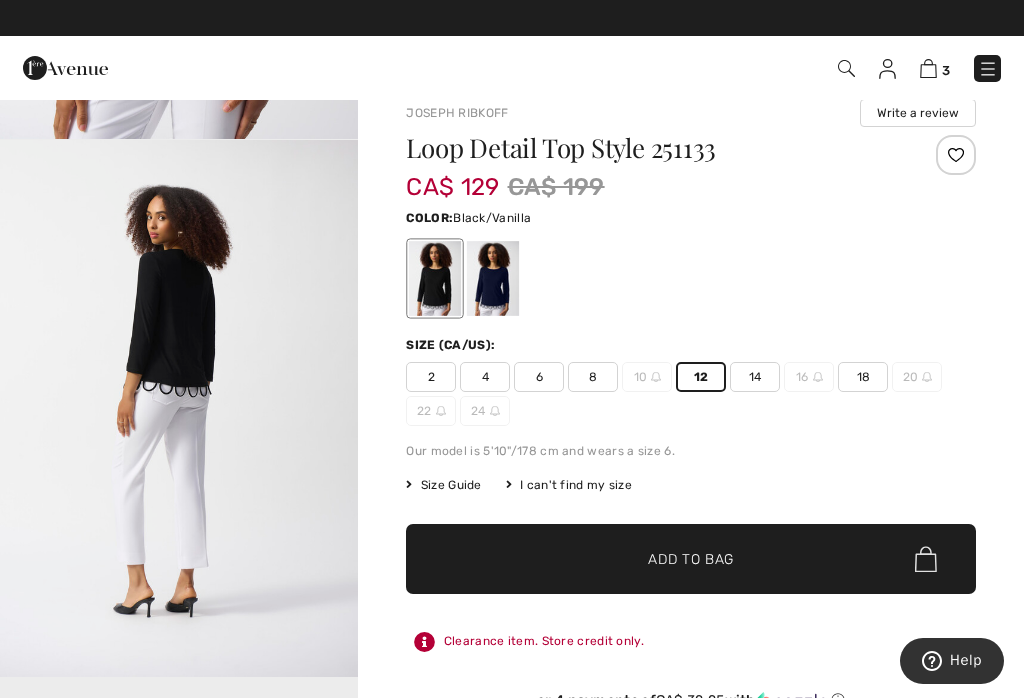 click on "✔ Added to Bag
Add to Bag" at bounding box center [691, 559] 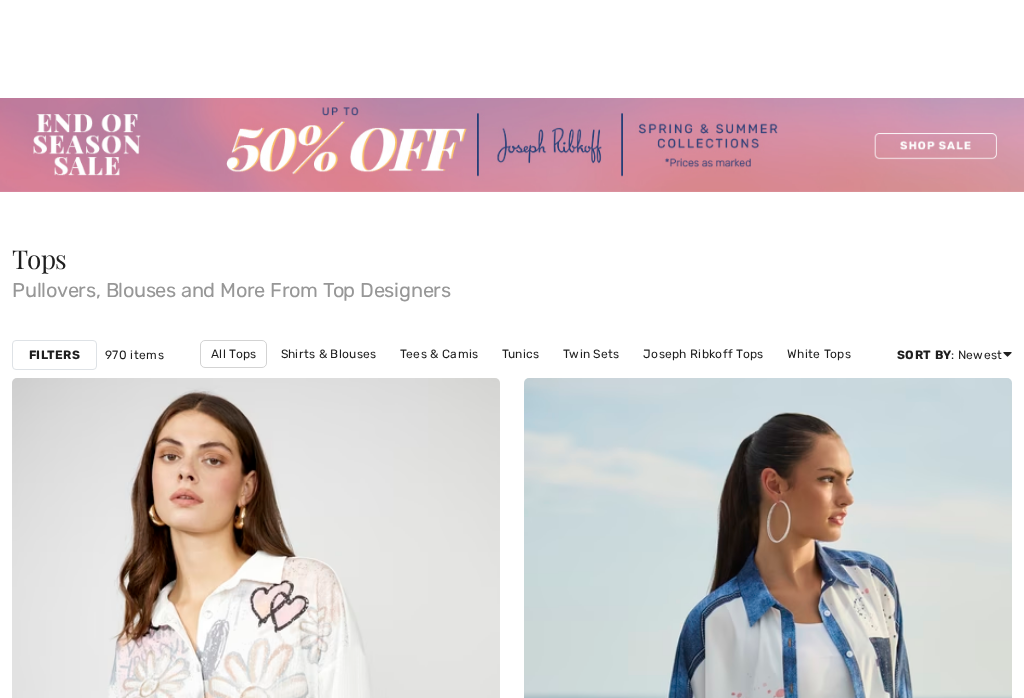 checkbox on "true" 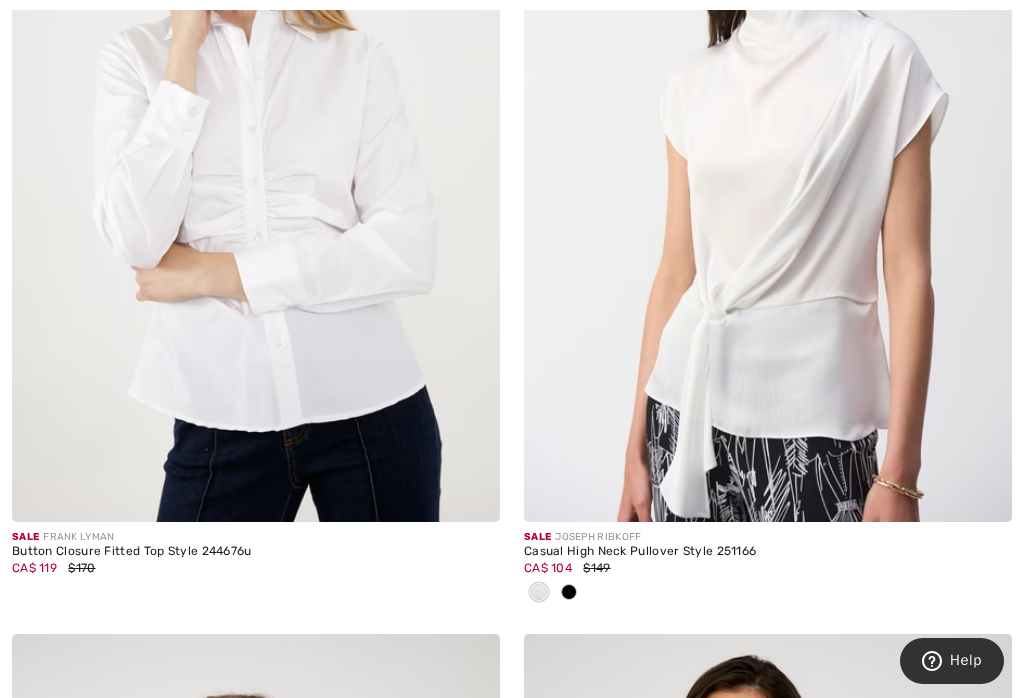 scroll, scrollTop: 9955, scrollLeft: 0, axis: vertical 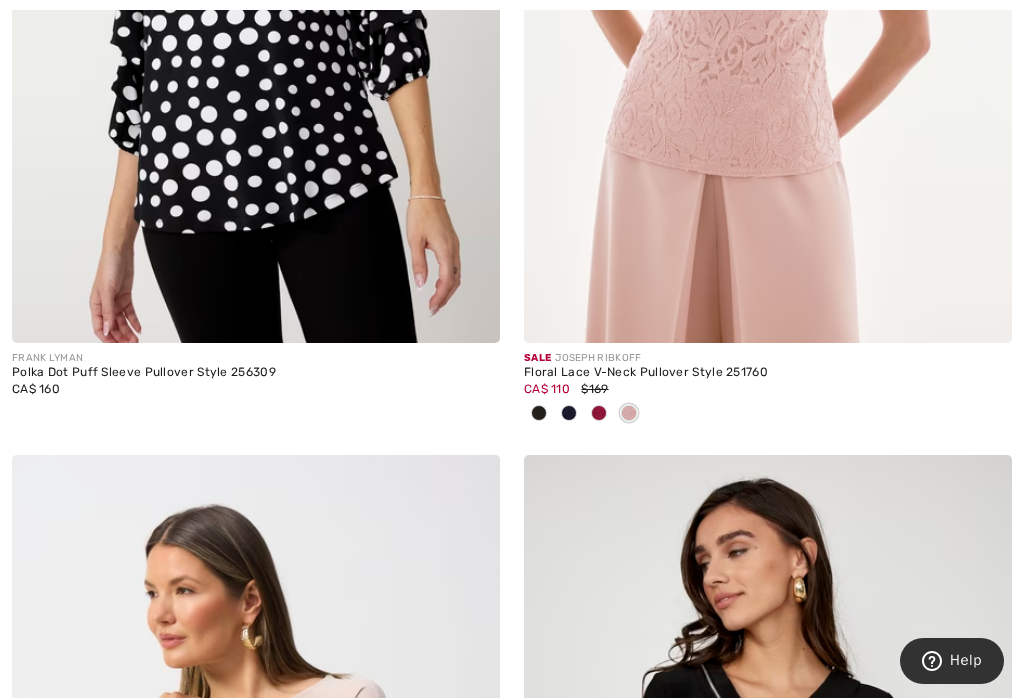 click at bounding box center (256, -23) 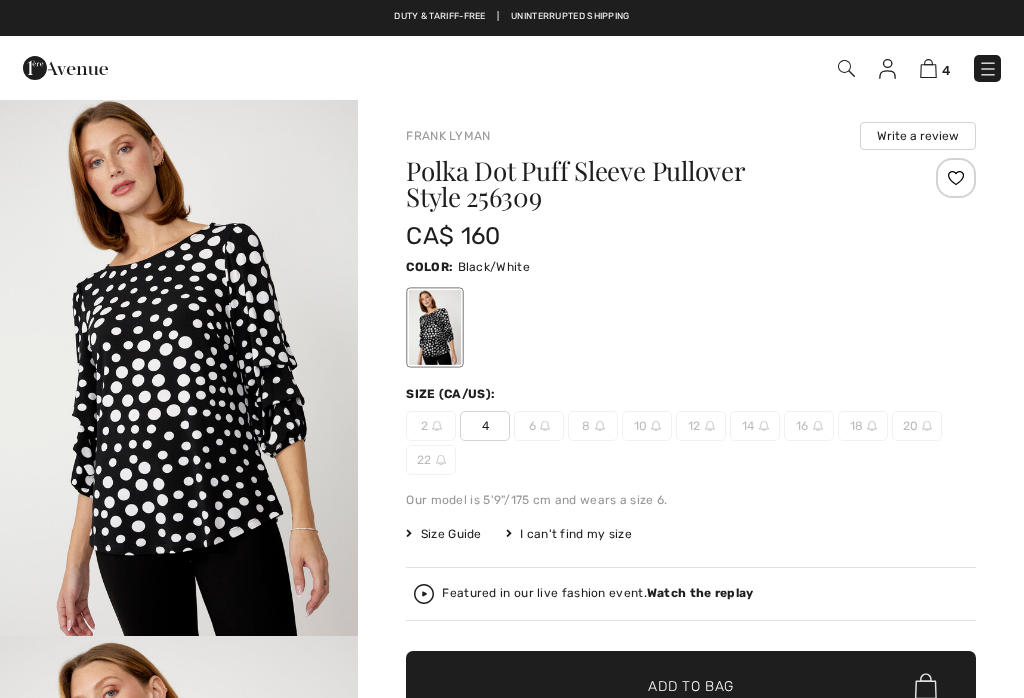 scroll, scrollTop: 0, scrollLeft: 0, axis: both 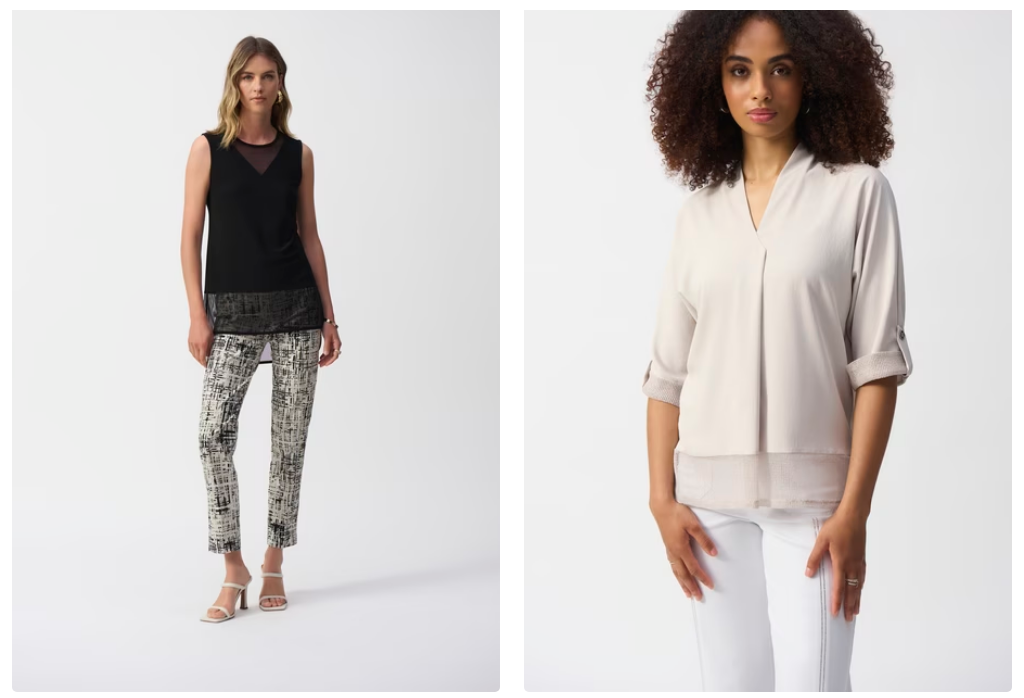 checkbox on "true" 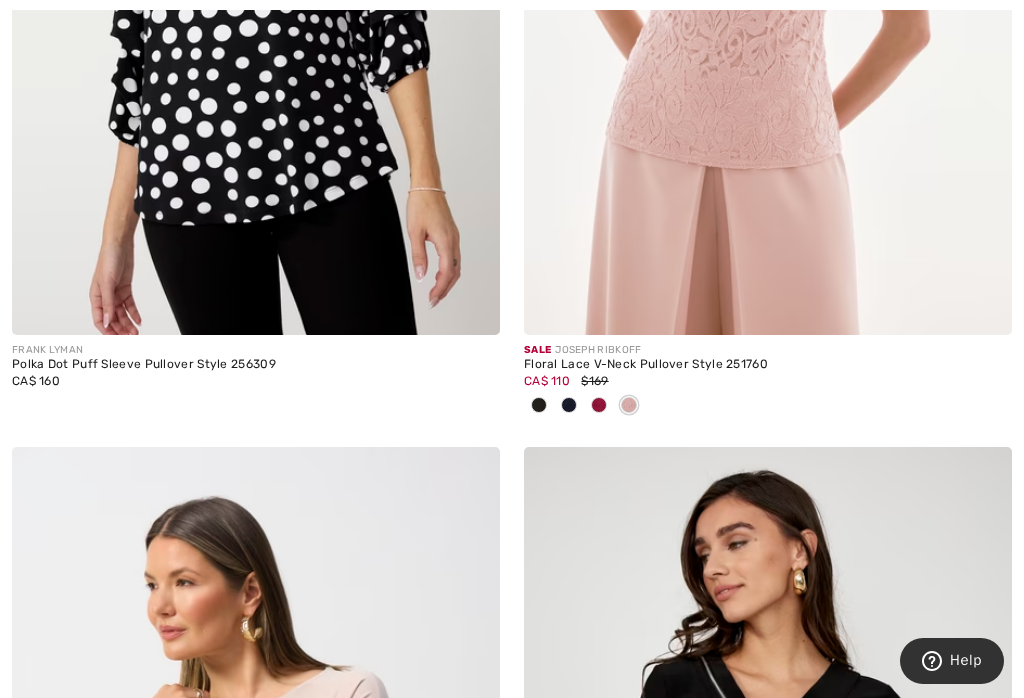 scroll, scrollTop: 0, scrollLeft: 0, axis: both 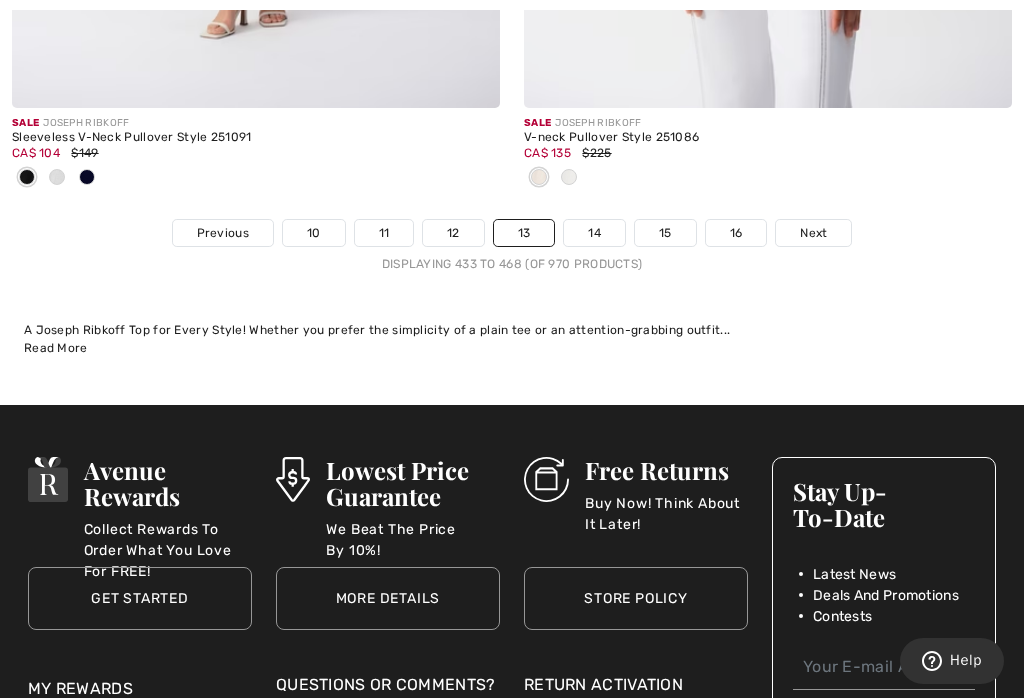 click on "Displaying 433 to 468 (of 970 products)" at bounding box center (512, 264) 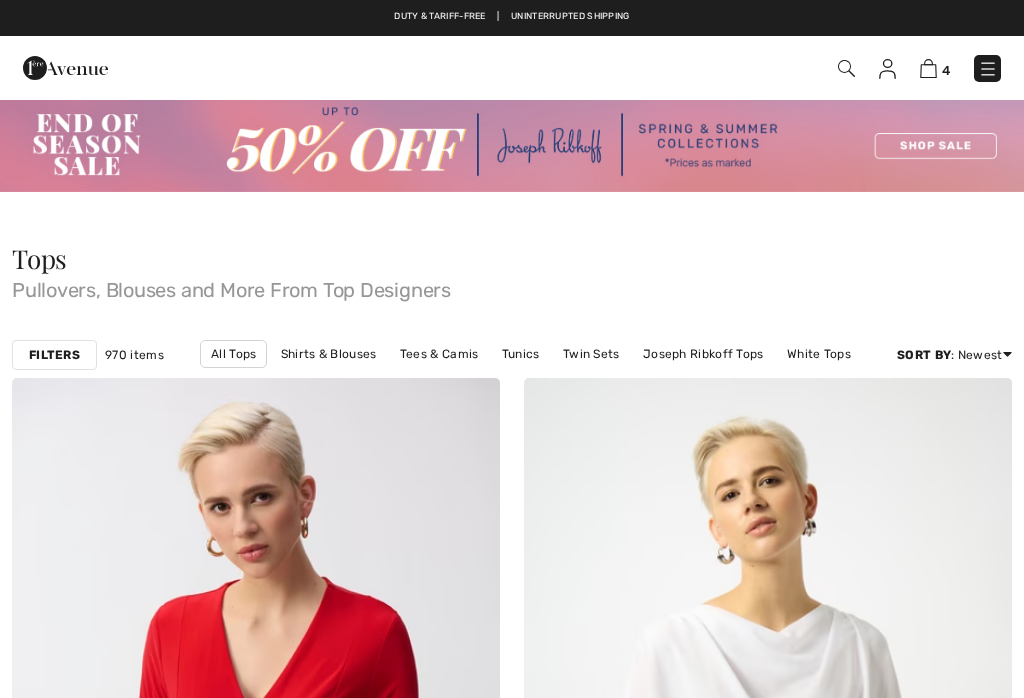 checkbox on "true" 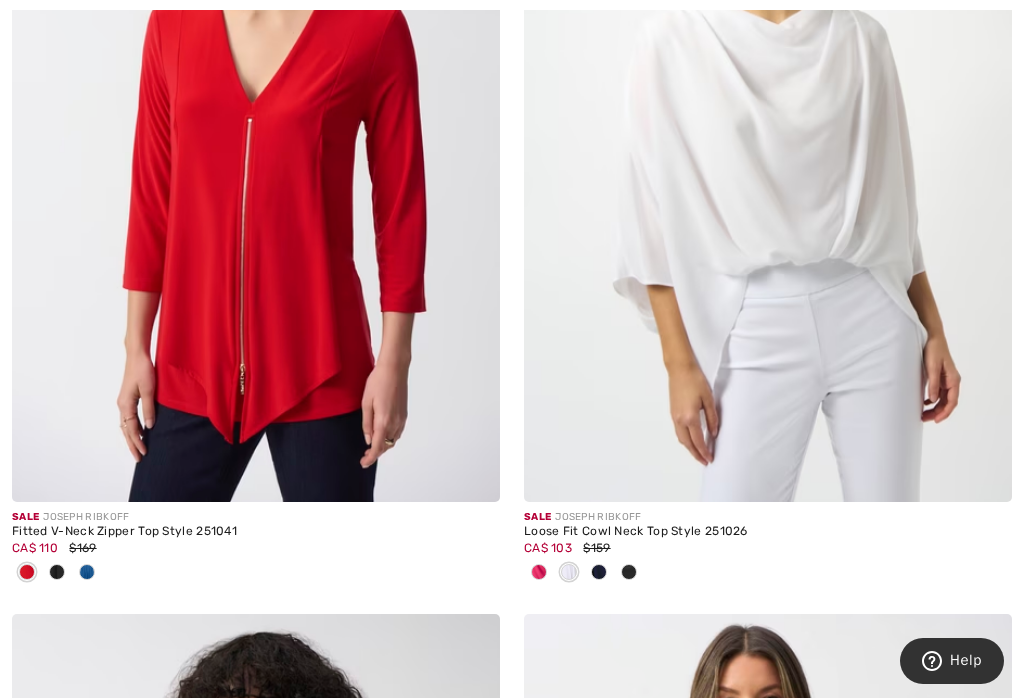 scroll, scrollTop: 0, scrollLeft: 0, axis: both 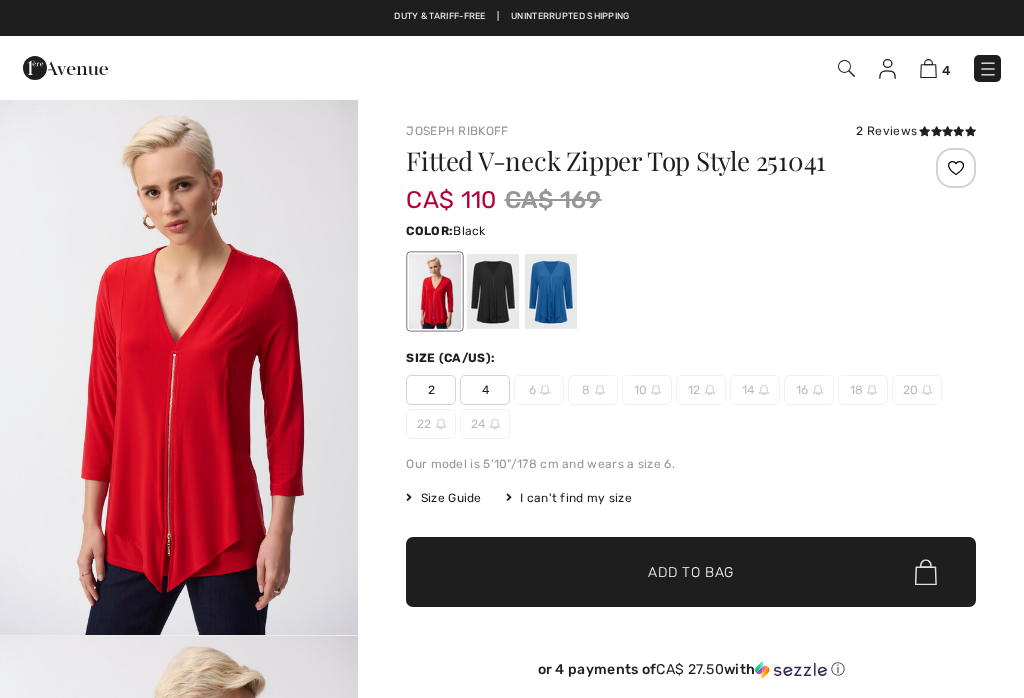 checkbox on "true" 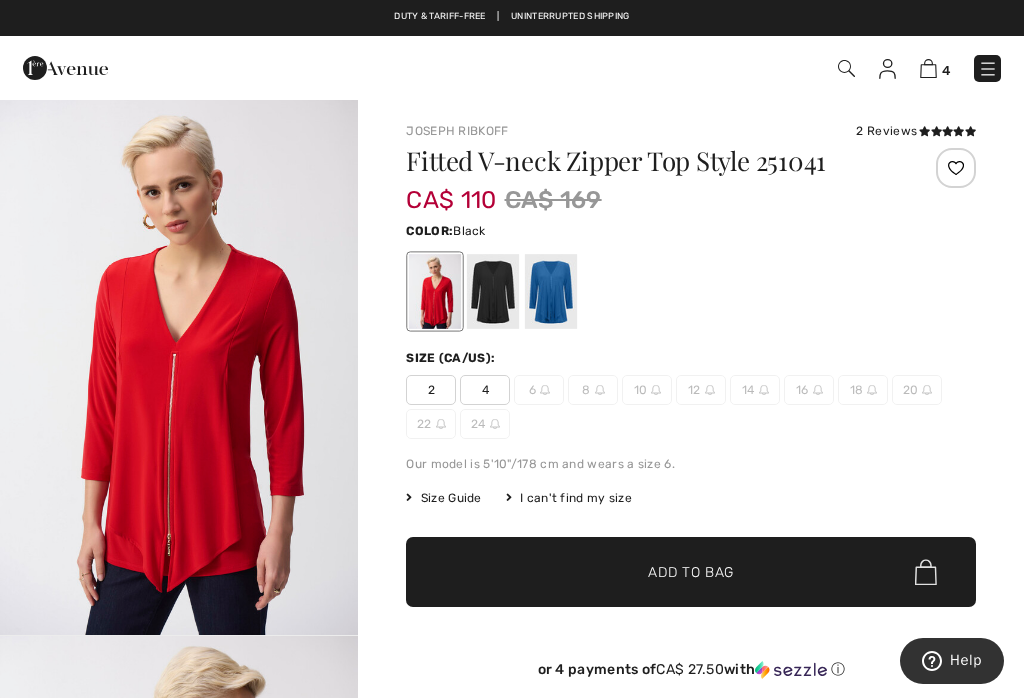 scroll, scrollTop: 0, scrollLeft: 0, axis: both 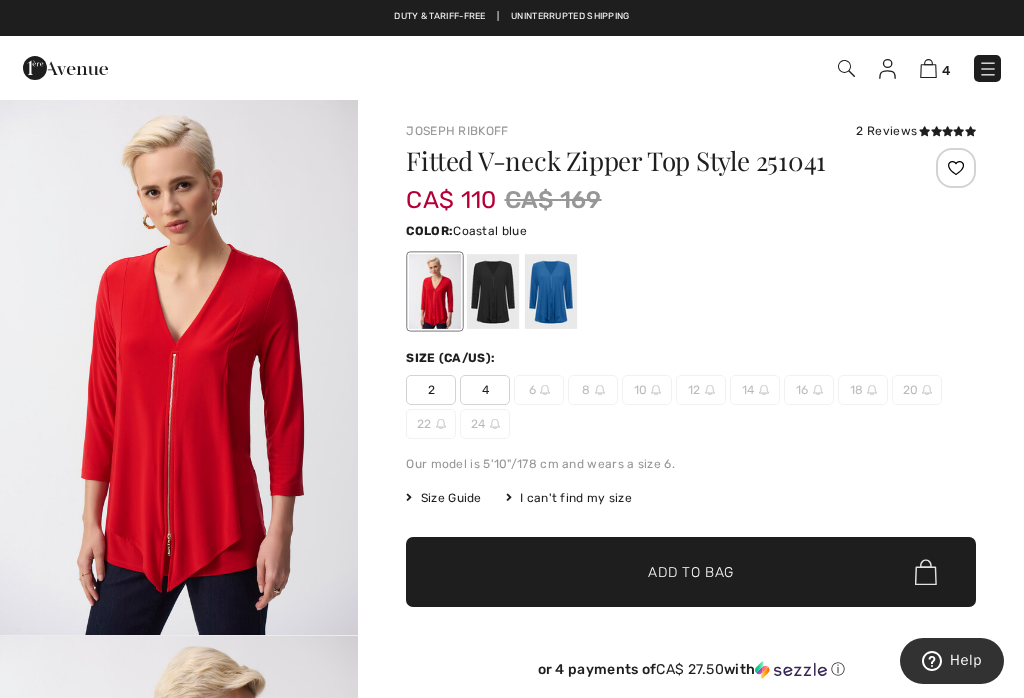 click at bounding box center (551, 291) 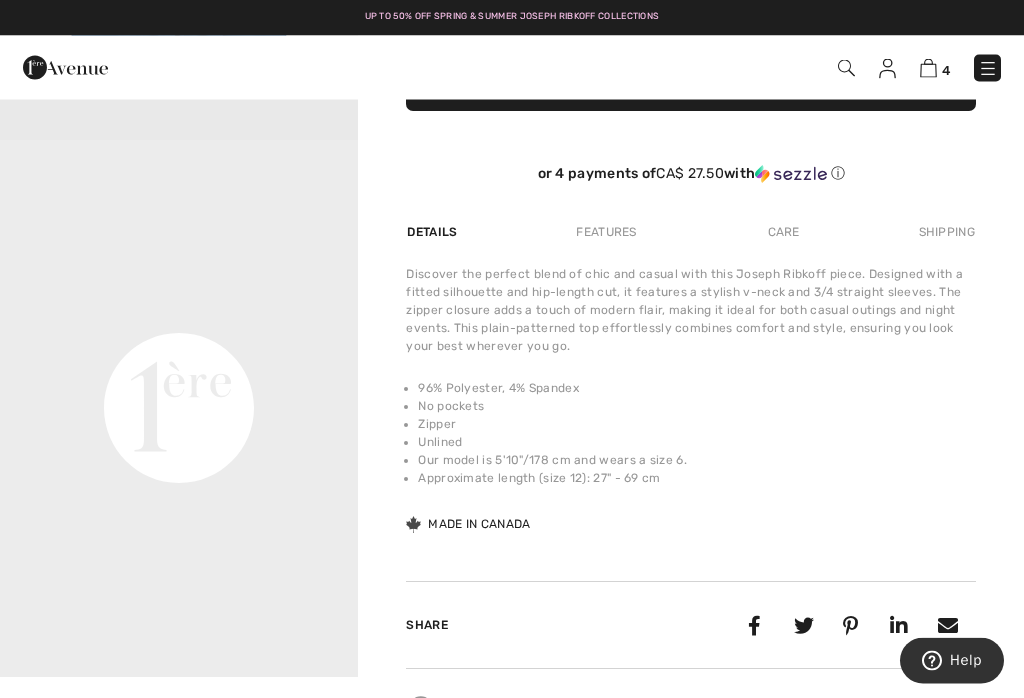 scroll, scrollTop: 496, scrollLeft: 0, axis: vertical 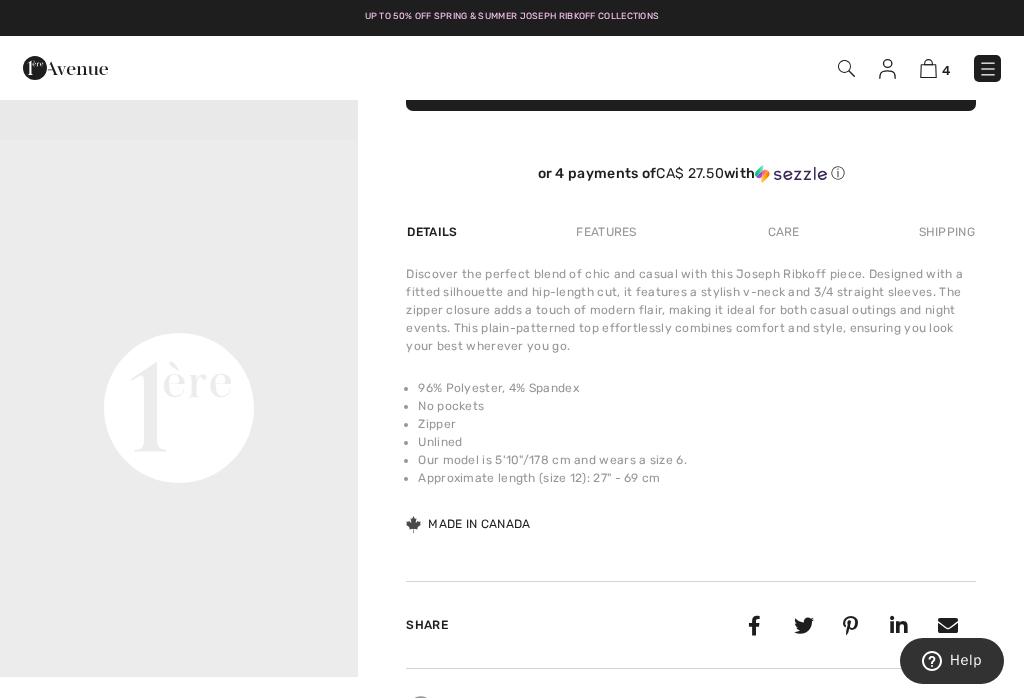 click on "Unlined" at bounding box center [697, 442] 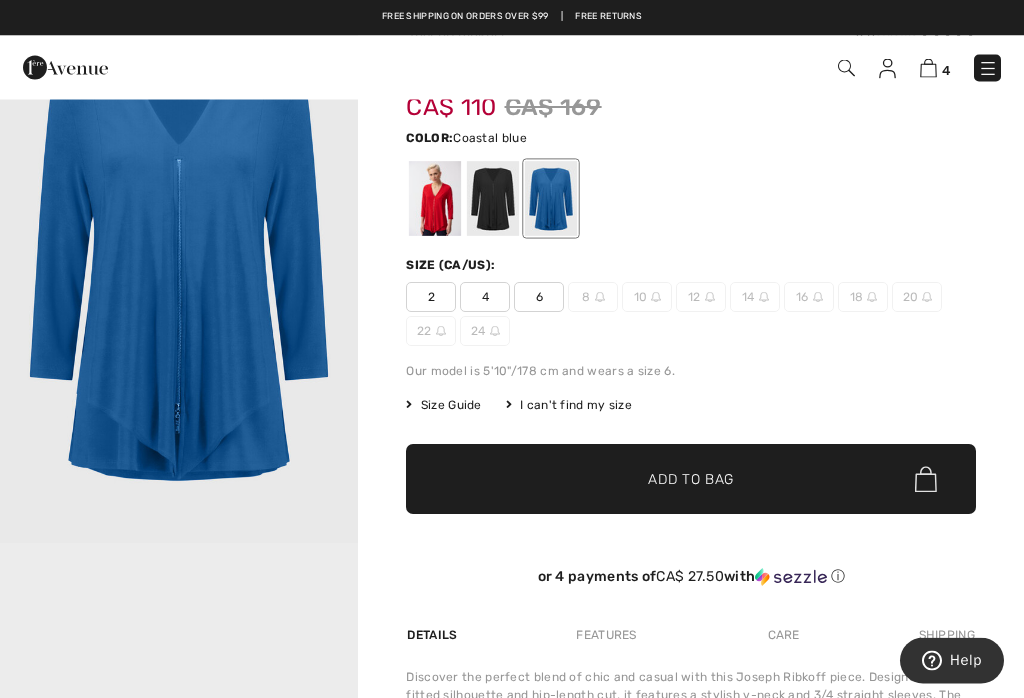 scroll, scrollTop: 0, scrollLeft: 0, axis: both 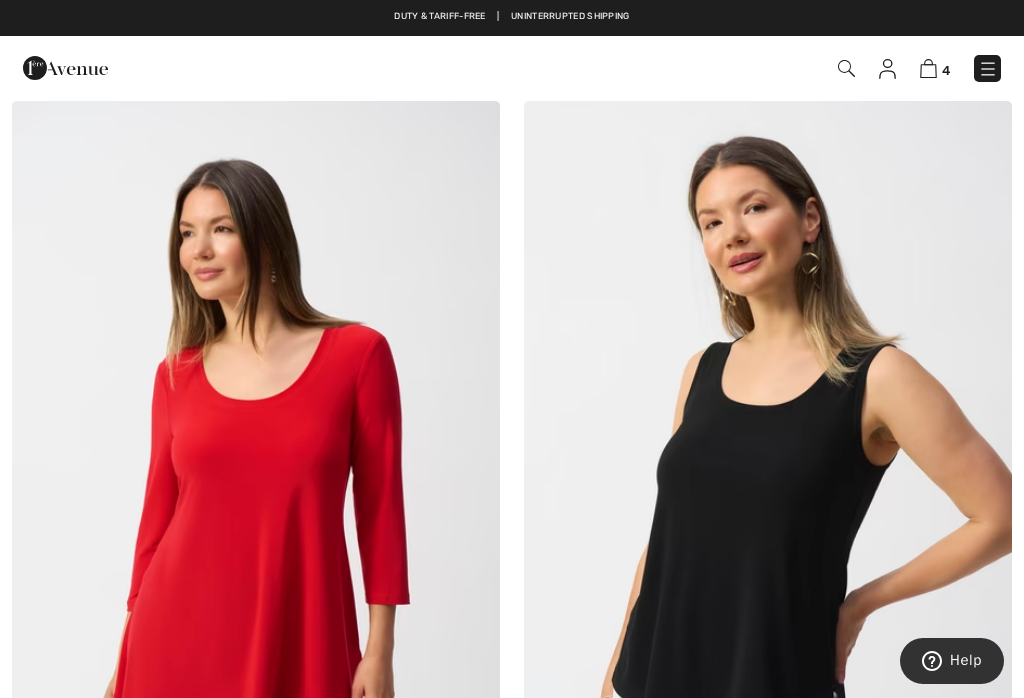 click at bounding box center (256, 467) 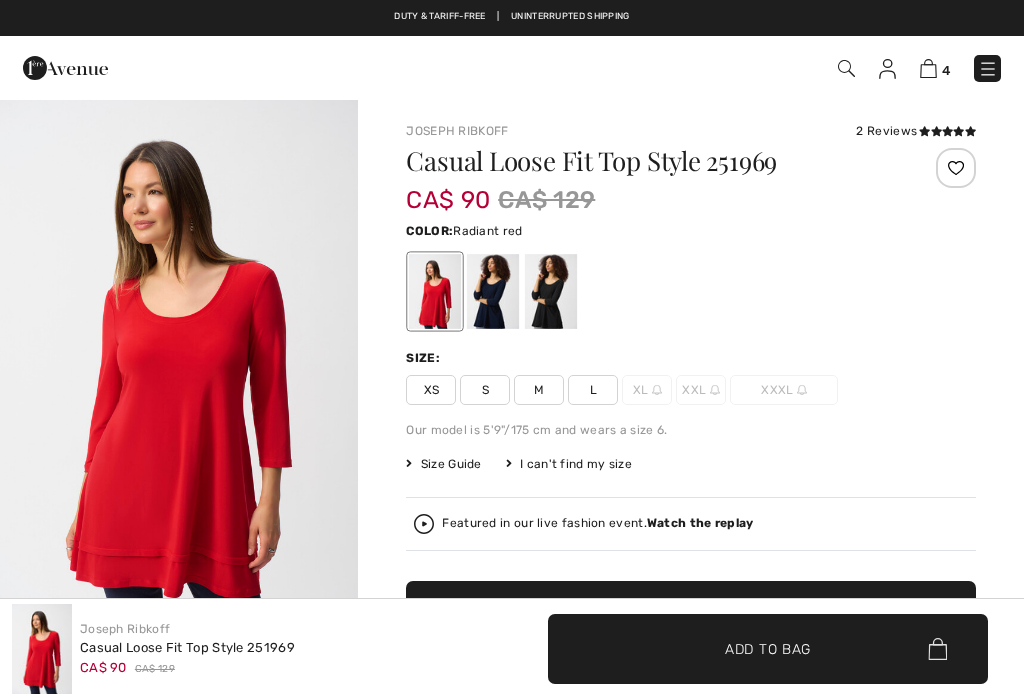 checkbox on "true" 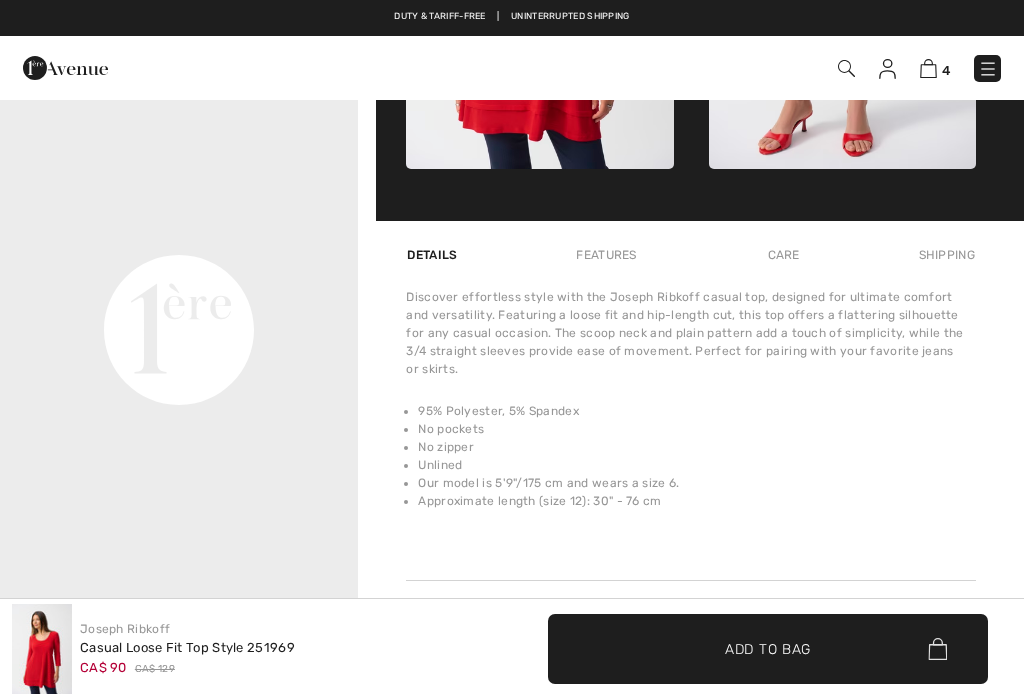 scroll, scrollTop: 1112, scrollLeft: 0, axis: vertical 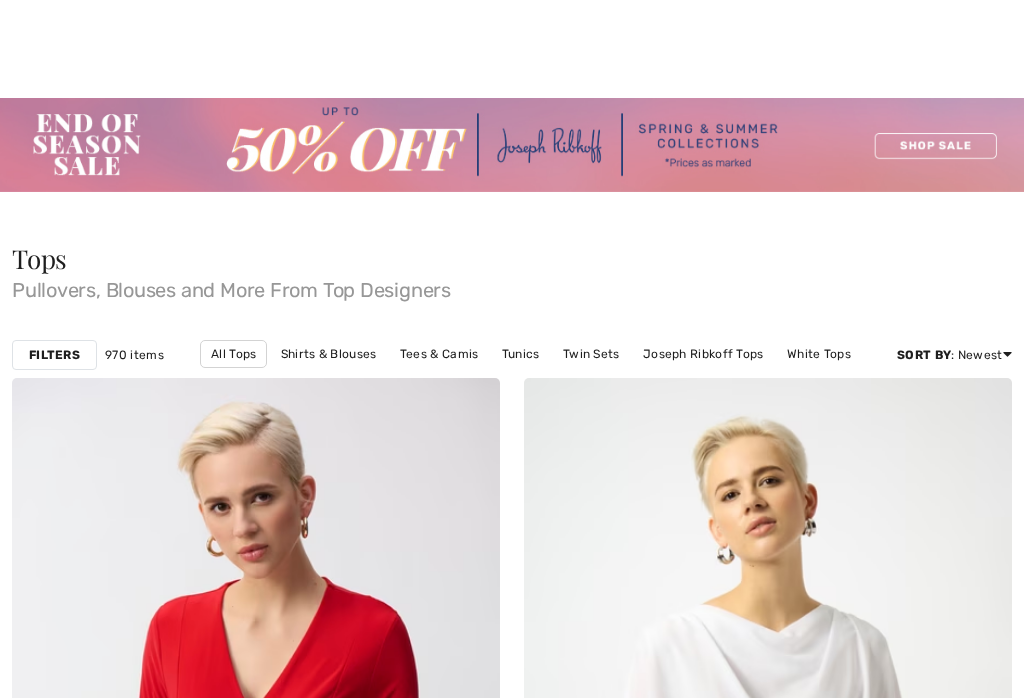 checkbox on "true" 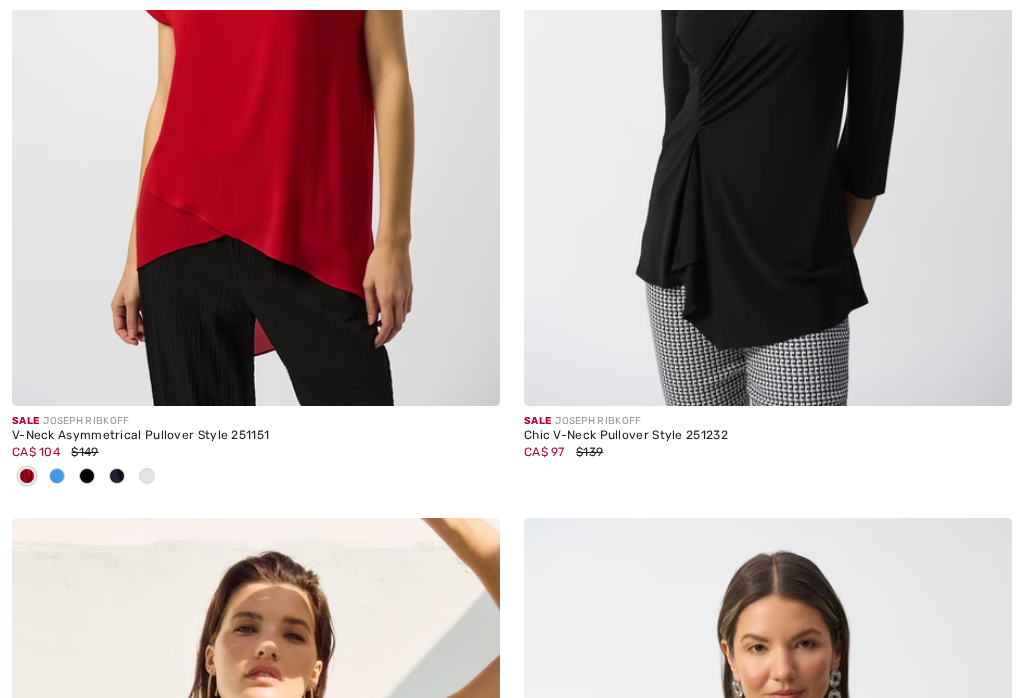 scroll, scrollTop: 2800, scrollLeft: 0, axis: vertical 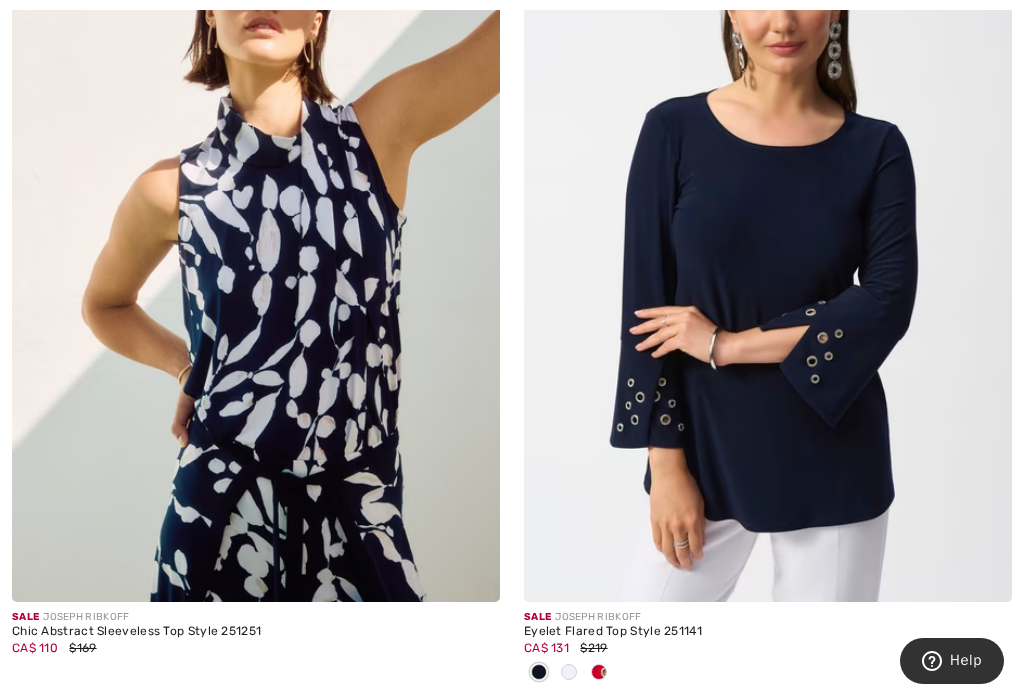 click at bounding box center (768, 236) 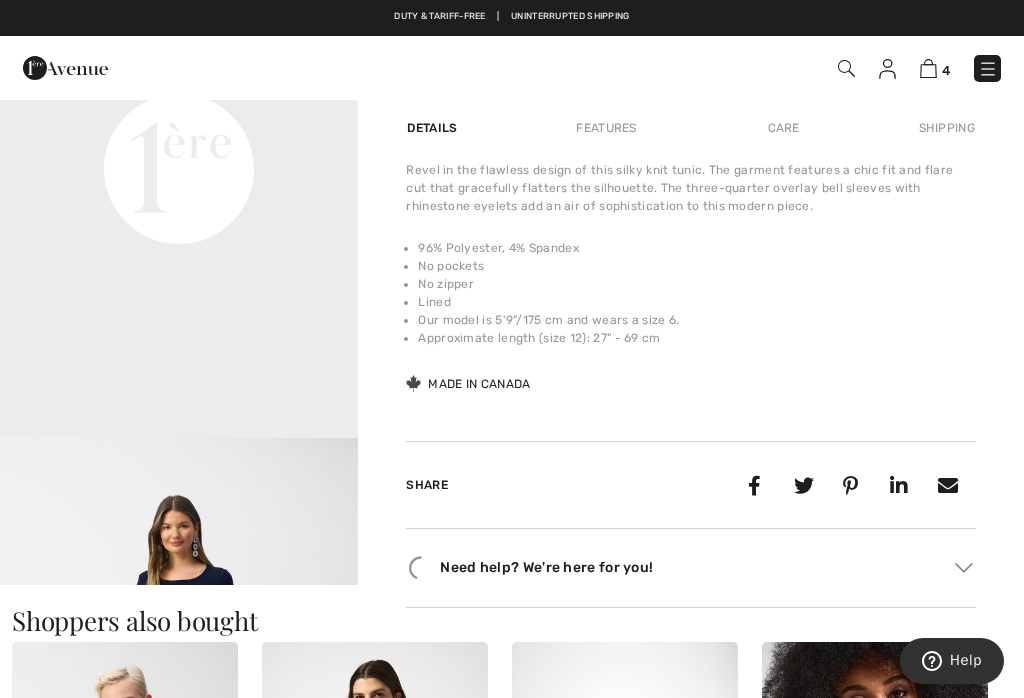 scroll, scrollTop: 0, scrollLeft: 0, axis: both 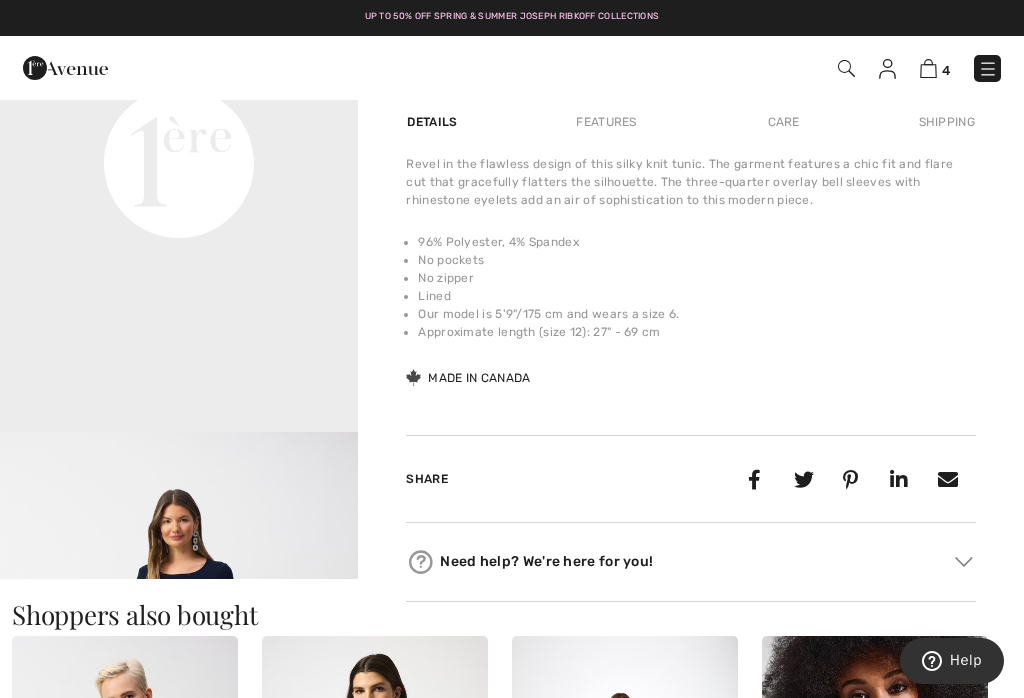 click on "Share" at bounding box center [691, 479] 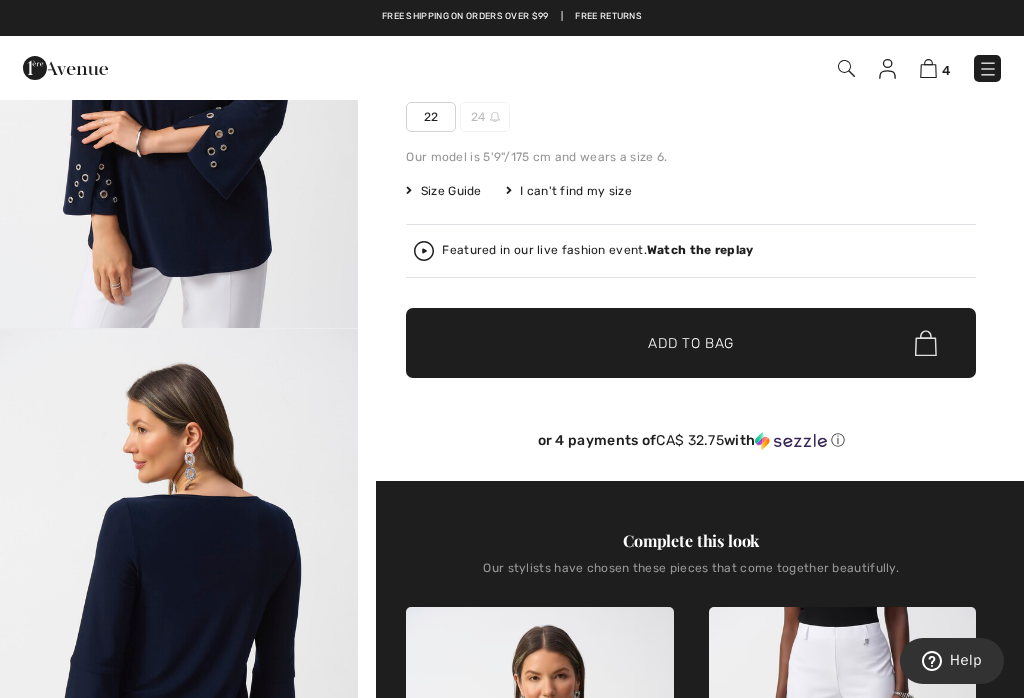 scroll, scrollTop: 0, scrollLeft: 0, axis: both 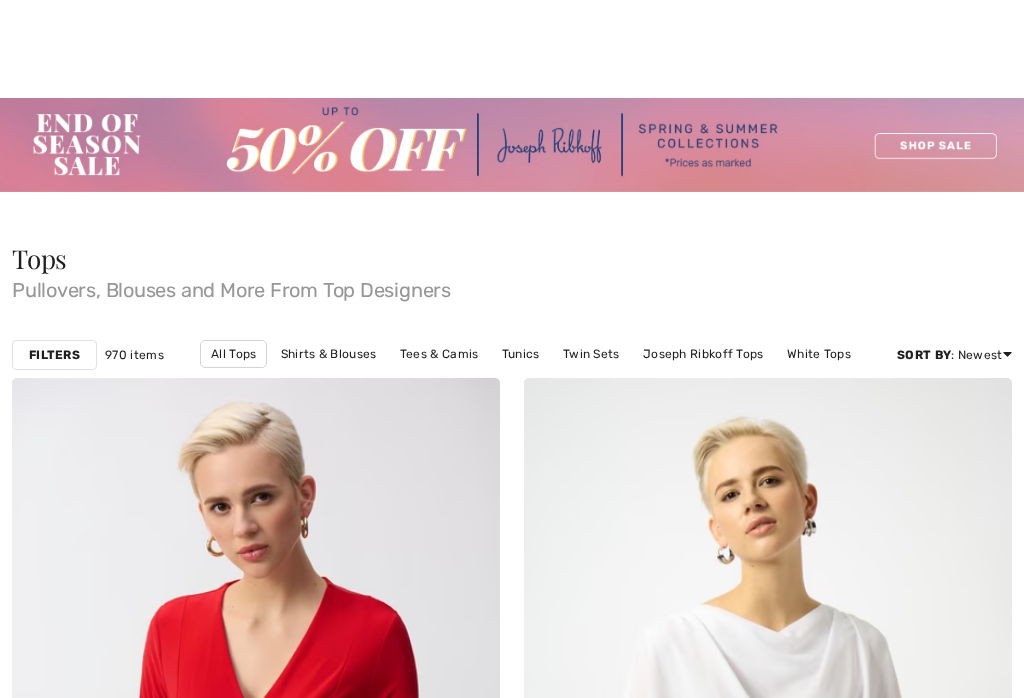 checkbox on "true" 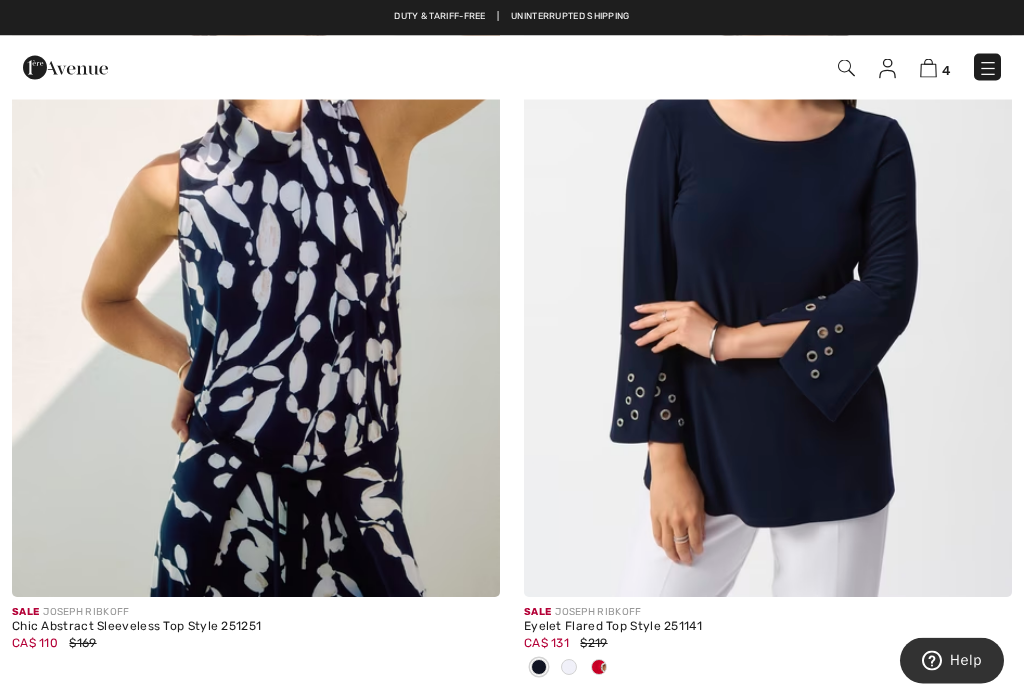 scroll, scrollTop: 4735, scrollLeft: 0, axis: vertical 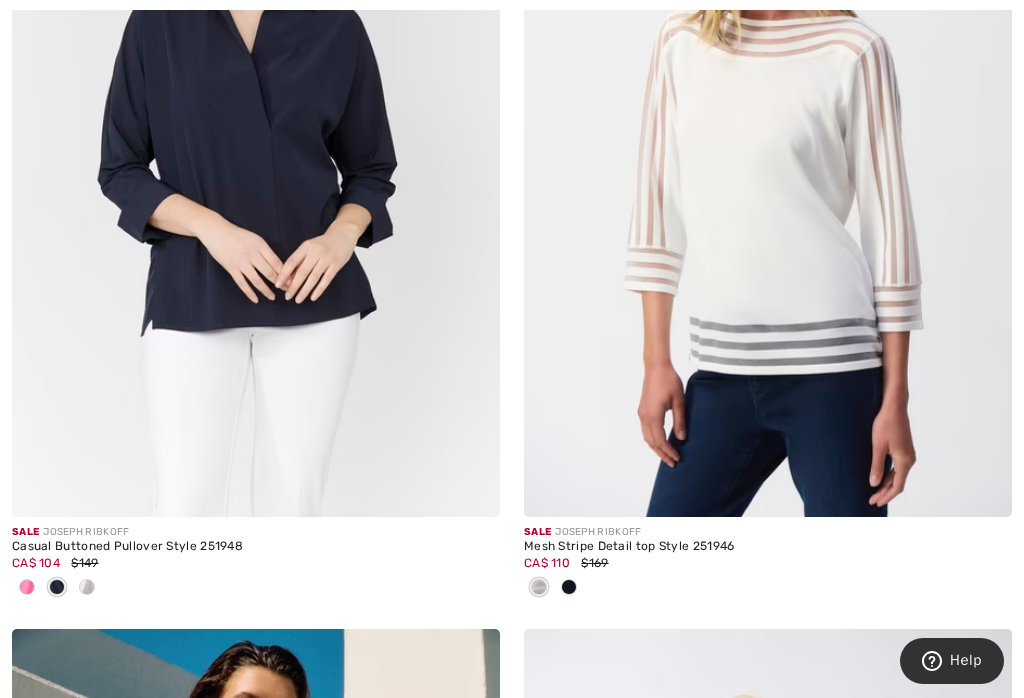 click at bounding box center (768, 151) 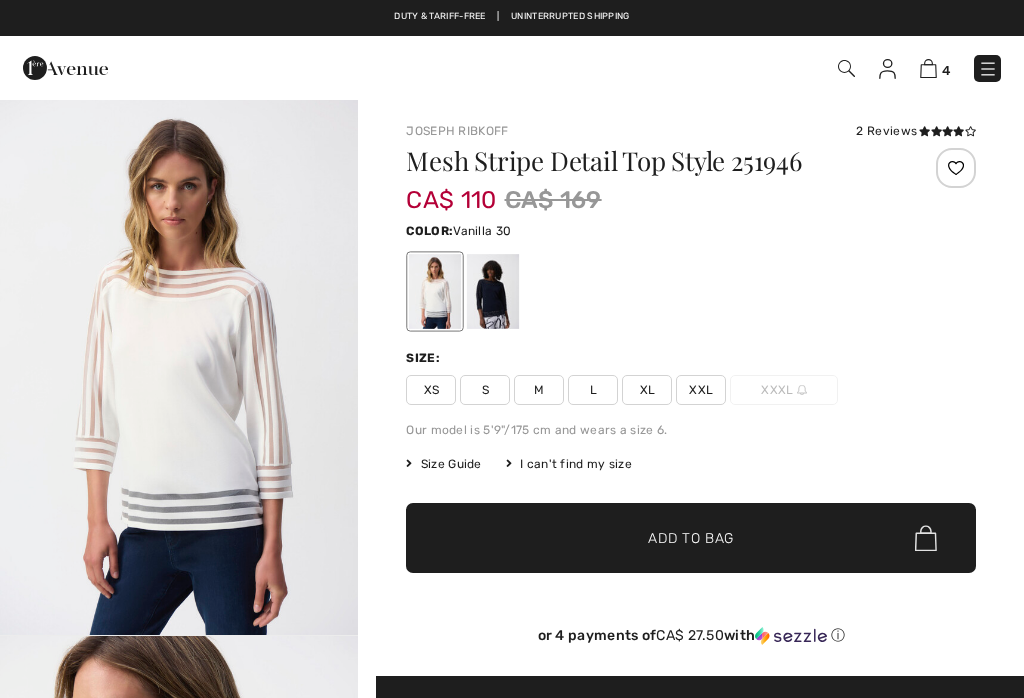 scroll, scrollTop: 0, scrollLeft: 0, axis: both 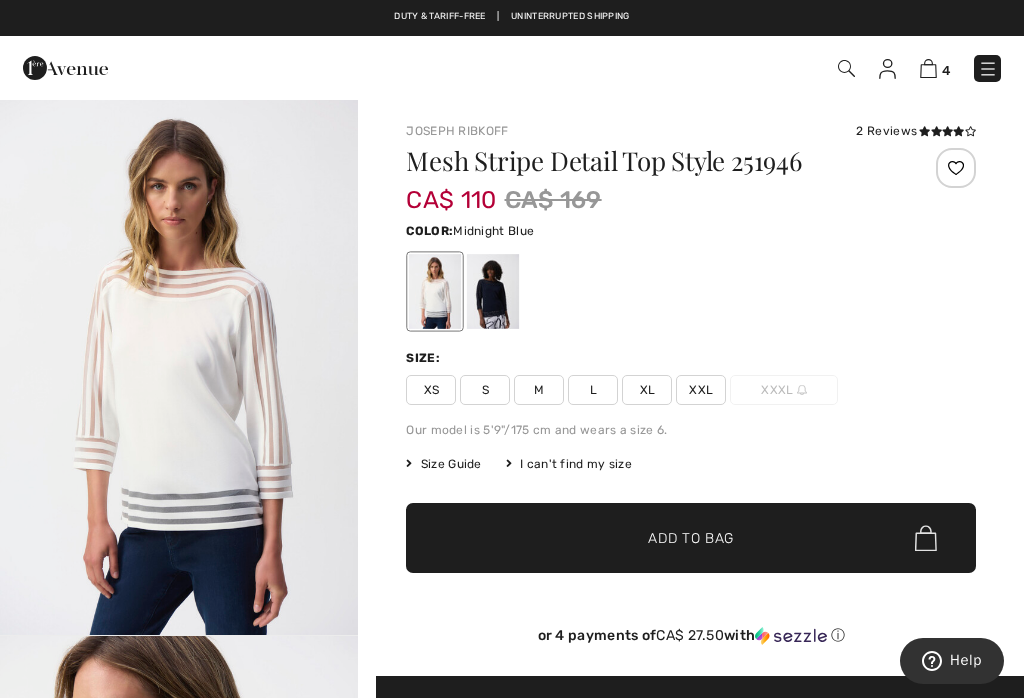 click at bounding box center [493, 291] 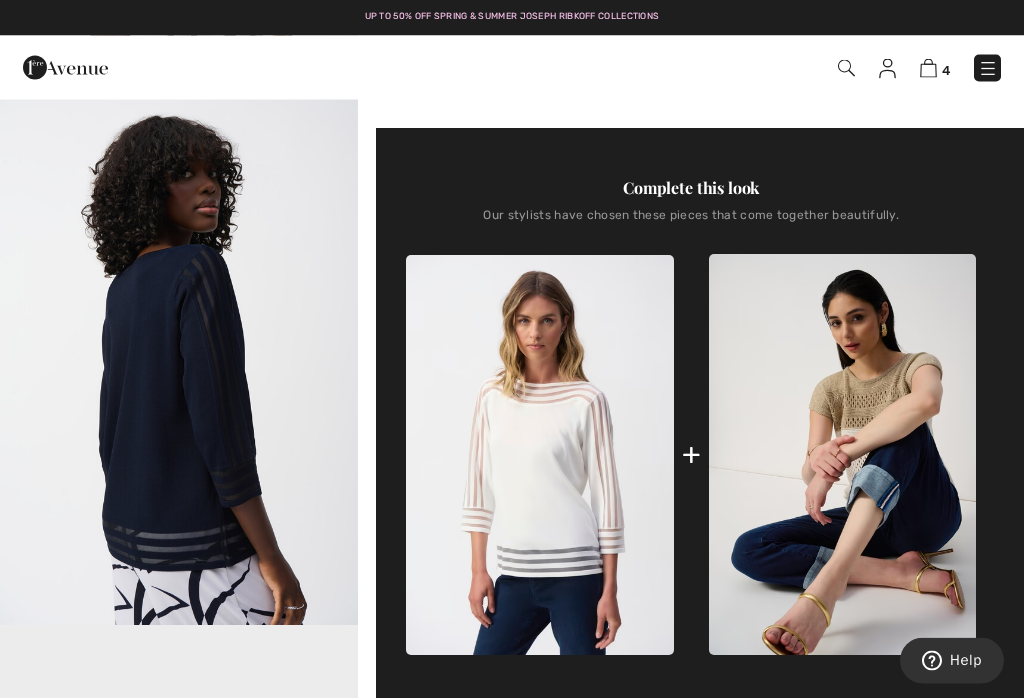 scroll, scrollTop: 548, scrollLeft: 0, axis: vertical 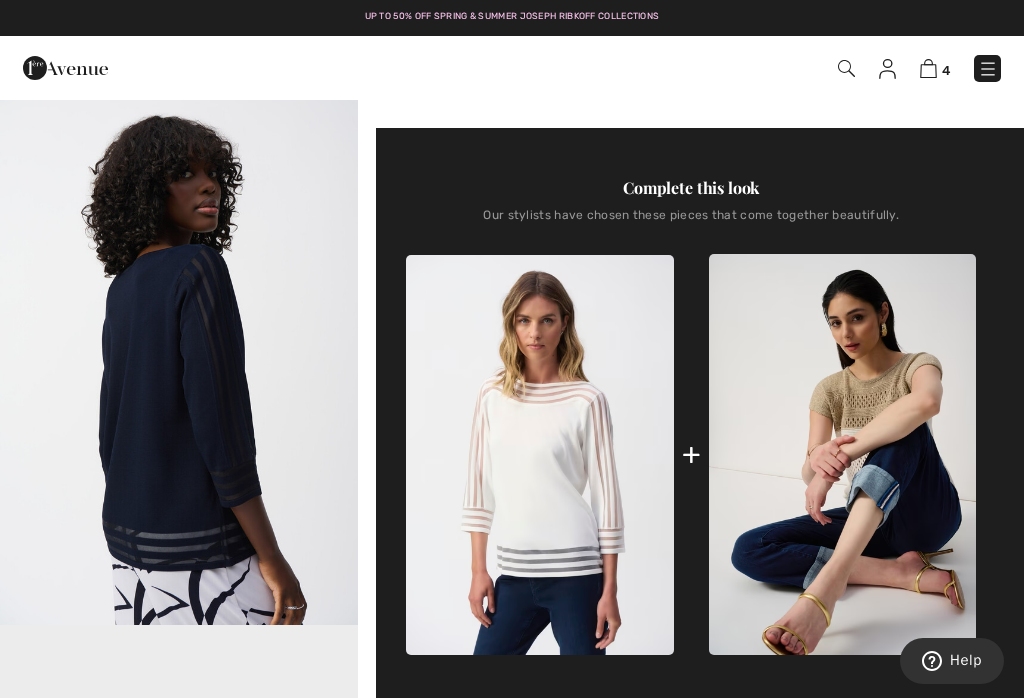 click at bounding box center (179, 356) 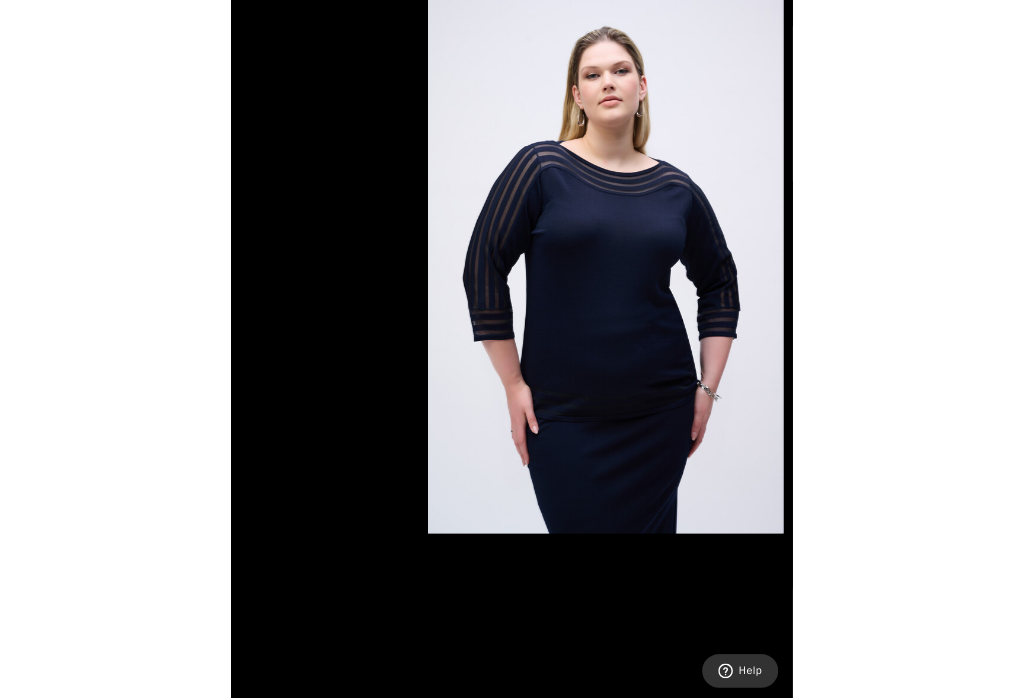 scroll, scrollTop: 548, scrollLeft: 0, axis: vertical 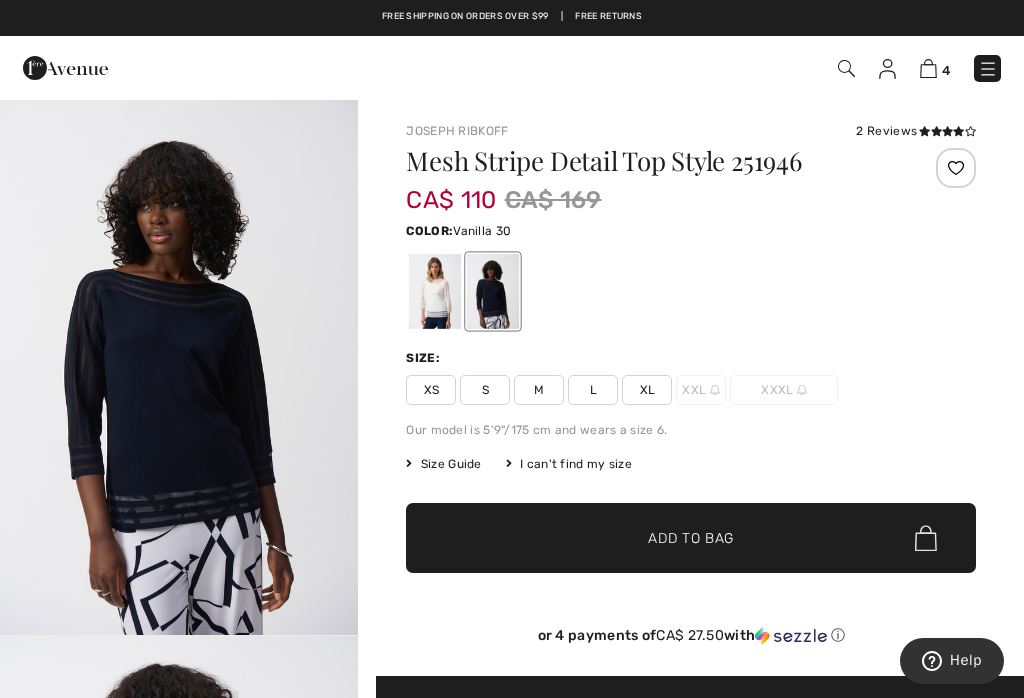 click at bounding box center (435, 291) 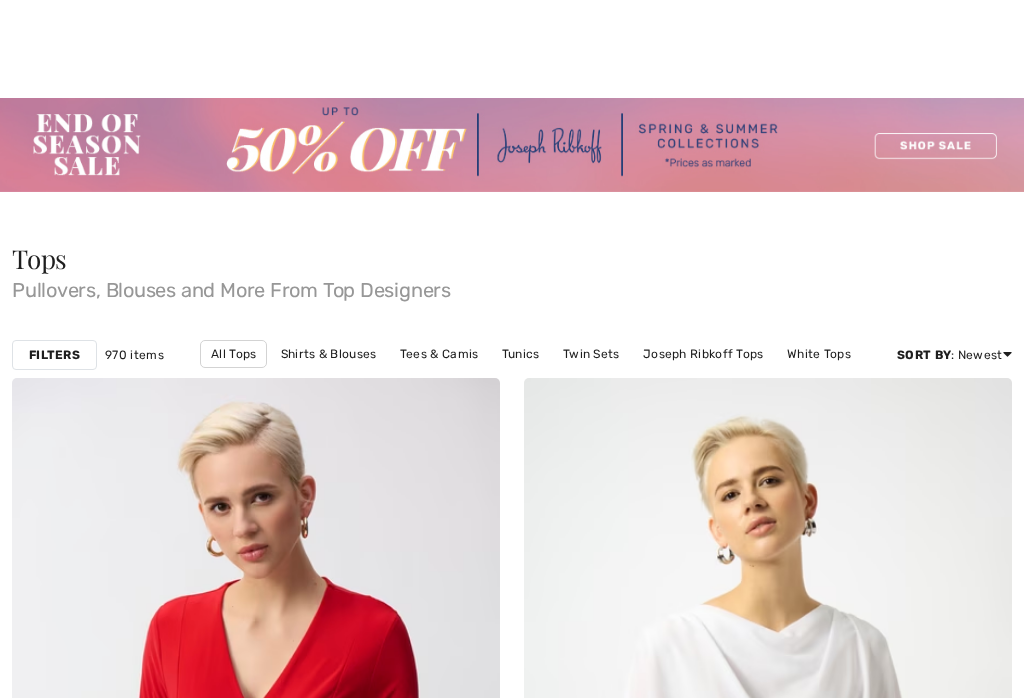 scroll, scrollTop: 8559, scrollLeft: 0, axis: vertical 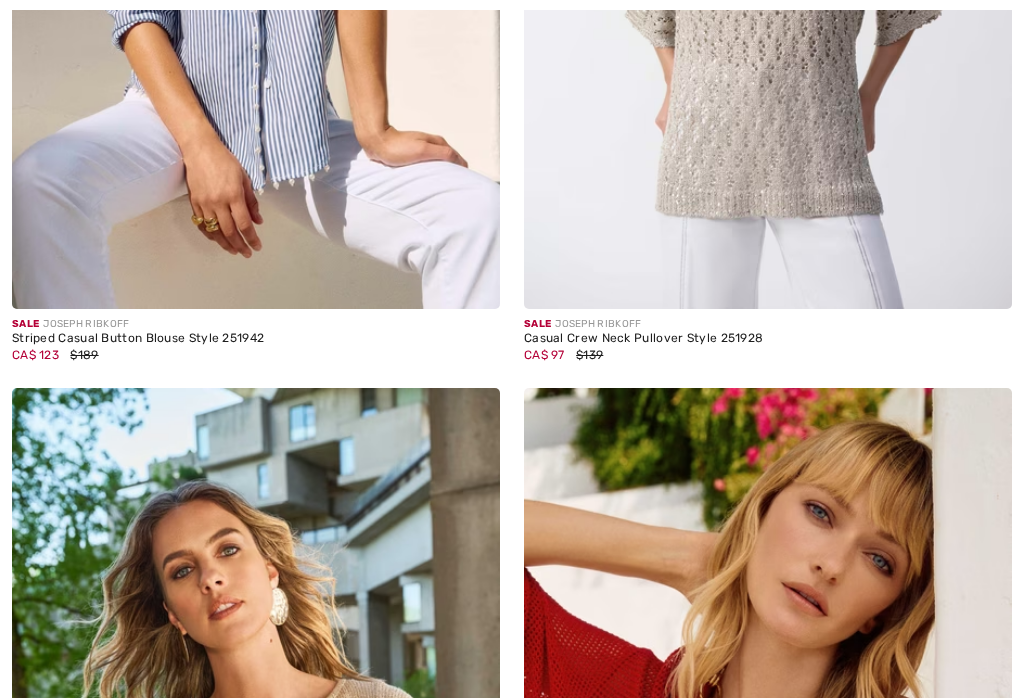 checkbox on "true" 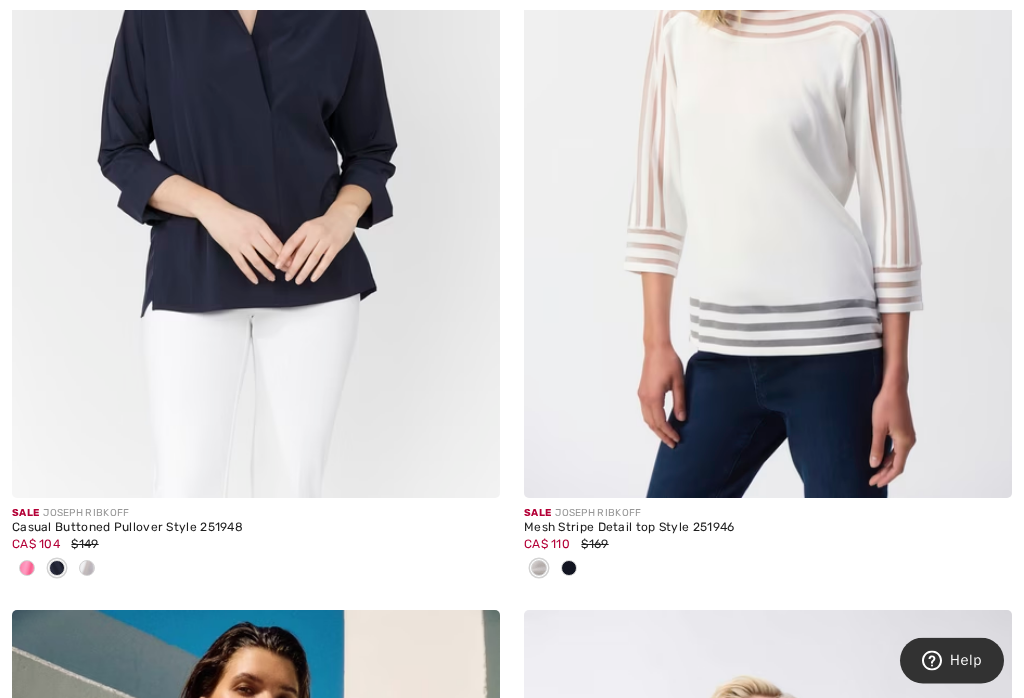 scroll, scrollTop: 0, scrollLeft: 0, axis: both 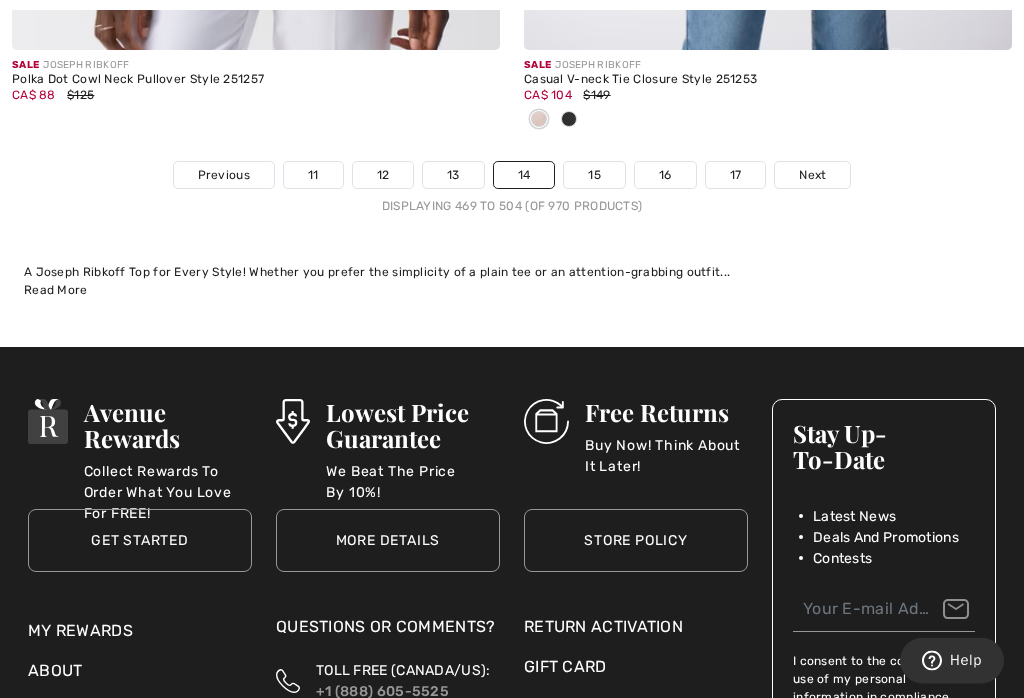 click on "Duty & tariff-free | Uninterrupted shipping
Free shipping on orders over $99
|
Free Returns
4
Checkout
Search
Clear
New Arrivals
New [PERSON]
Leather Biker Jacket Style 253817
CA$ 265
New [PERSON]
Floor-Length Sheath Dress Style 8134326
CA$ 429" at bounding box center (512, -7243) 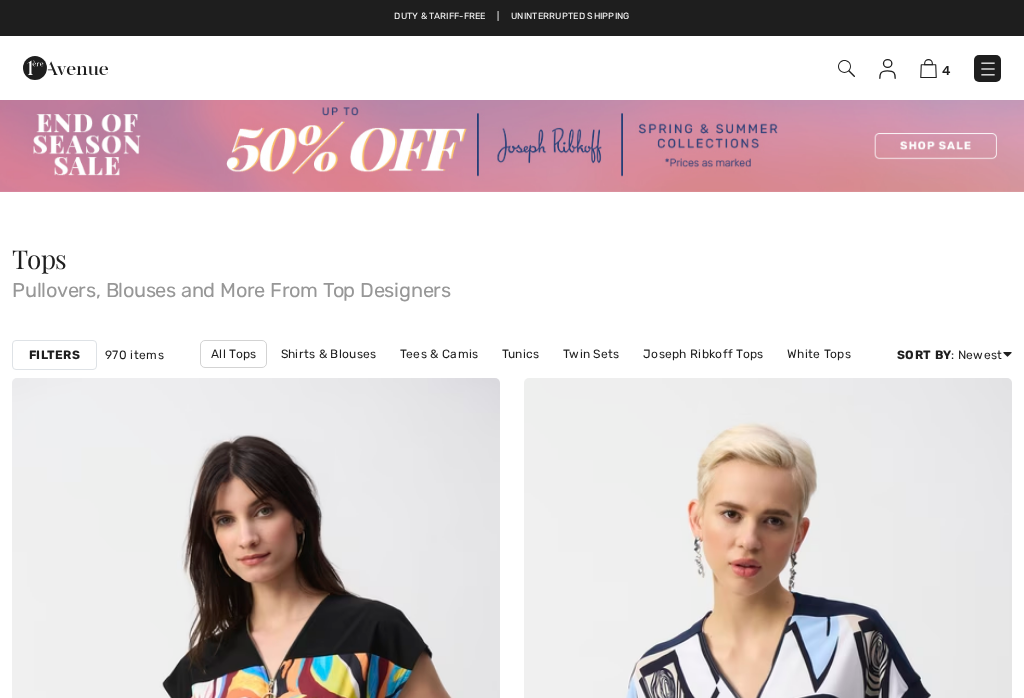 scroll, scrollTop: 0, scrollLeft: 0, axis: both 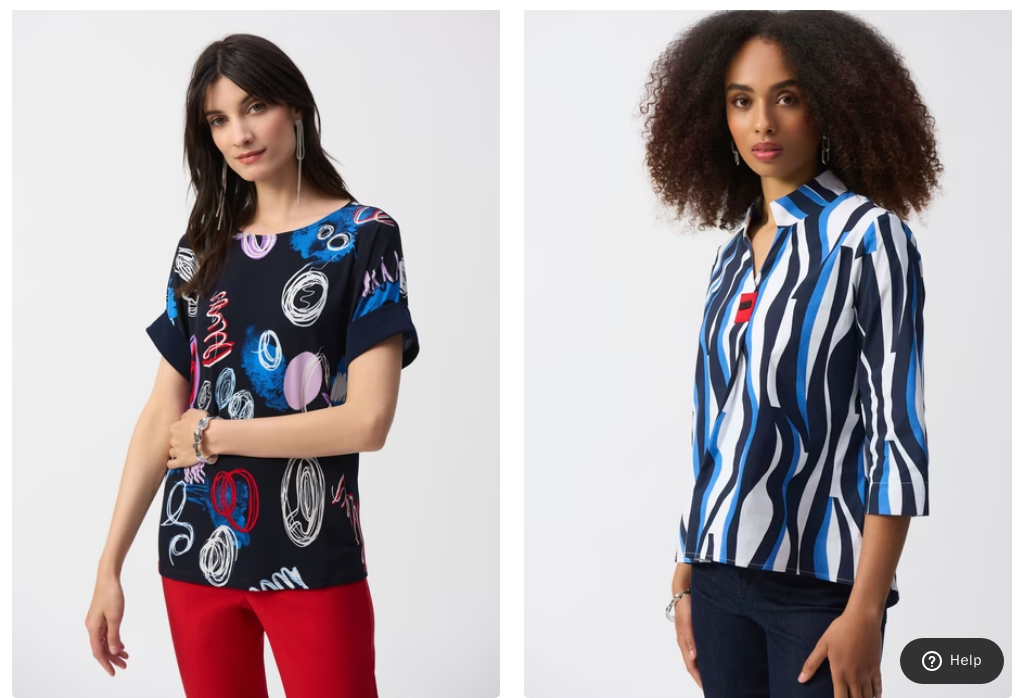 click at bounding box center (768, 332) 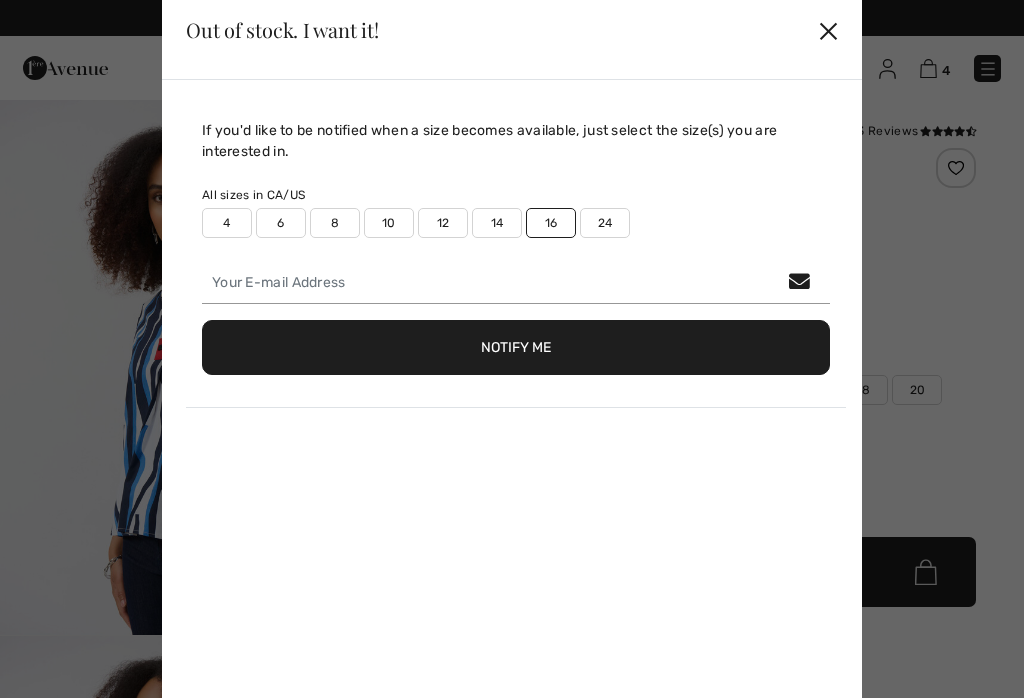 scroll, scrollTop: 0, scrollLeft: 0, axis: both 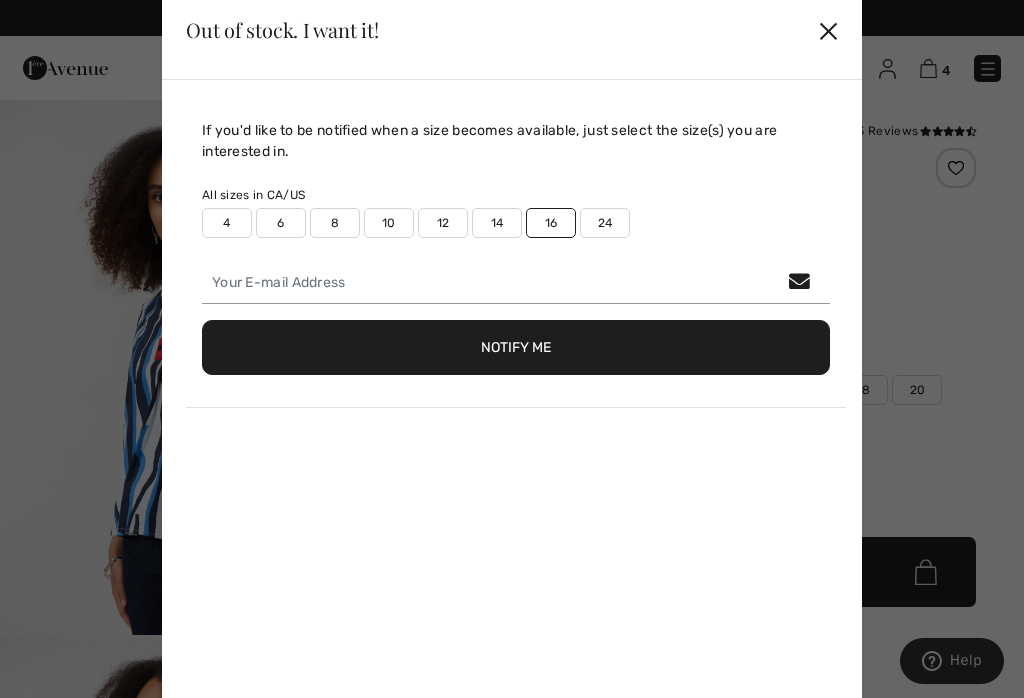 click on "✕" at bounding box center (828, 30) 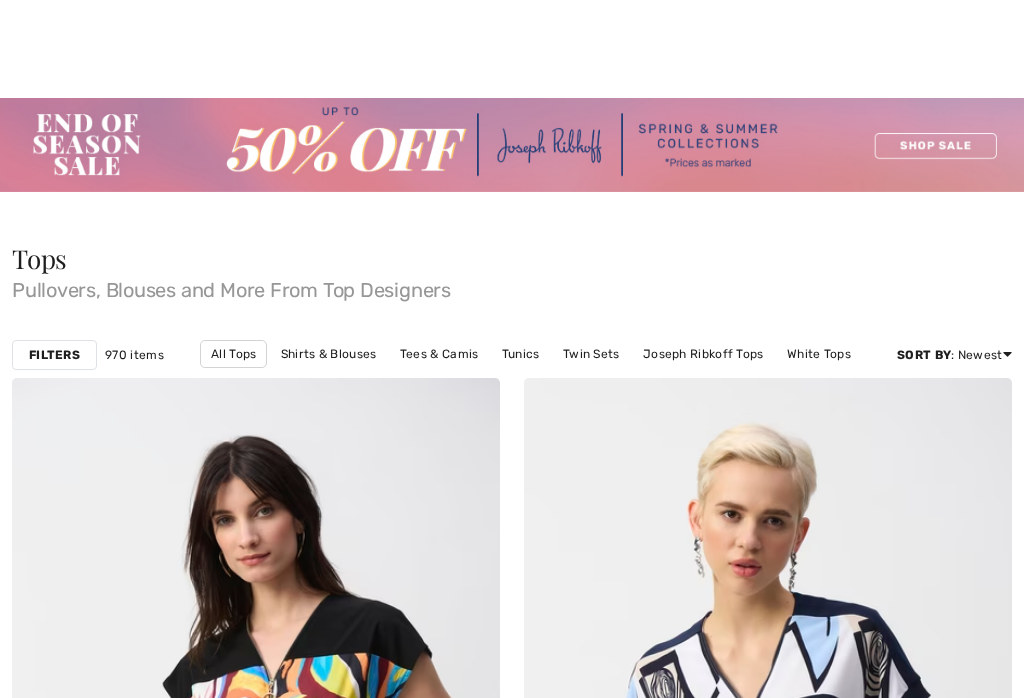 checkbox on "true" 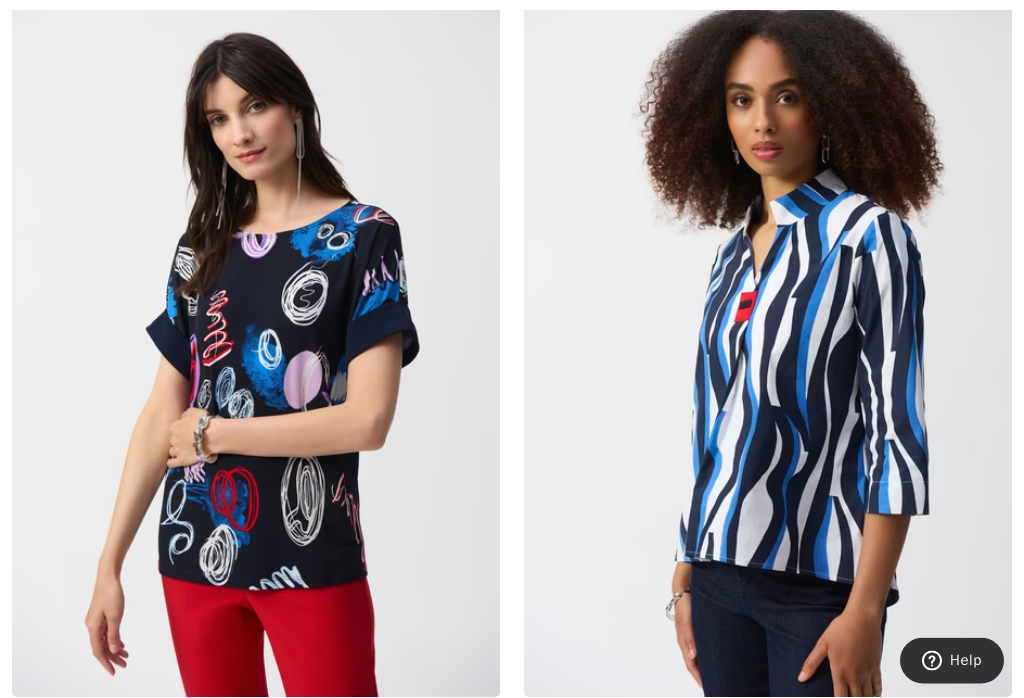 scroll, scrollTop: 3761, scrollLeft: 0, axis: vertical 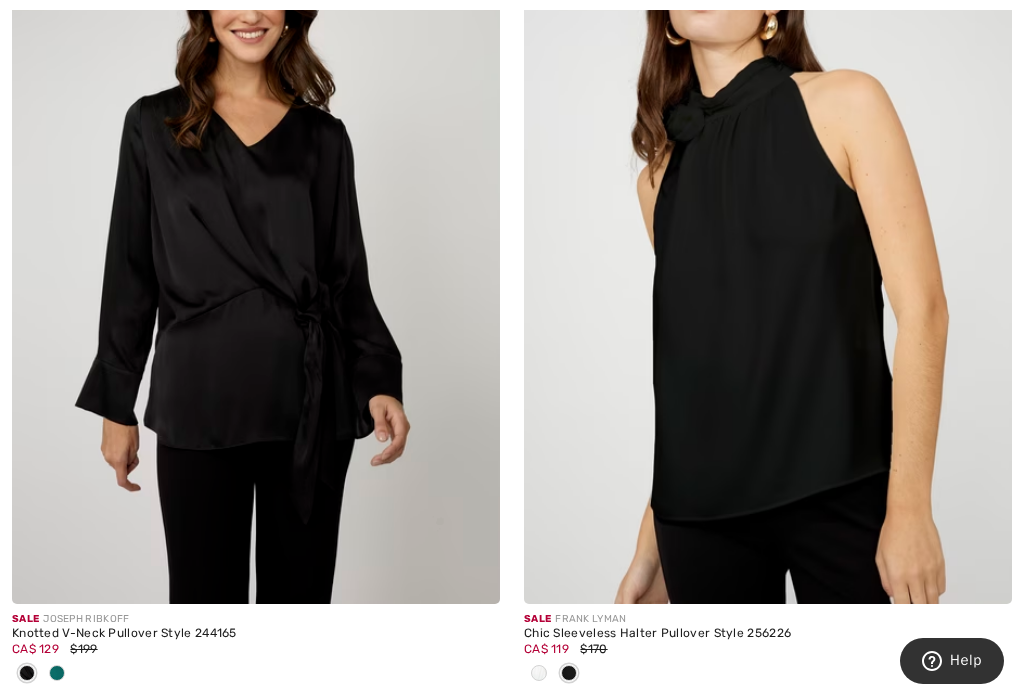 click at bounding box center (470, 574) 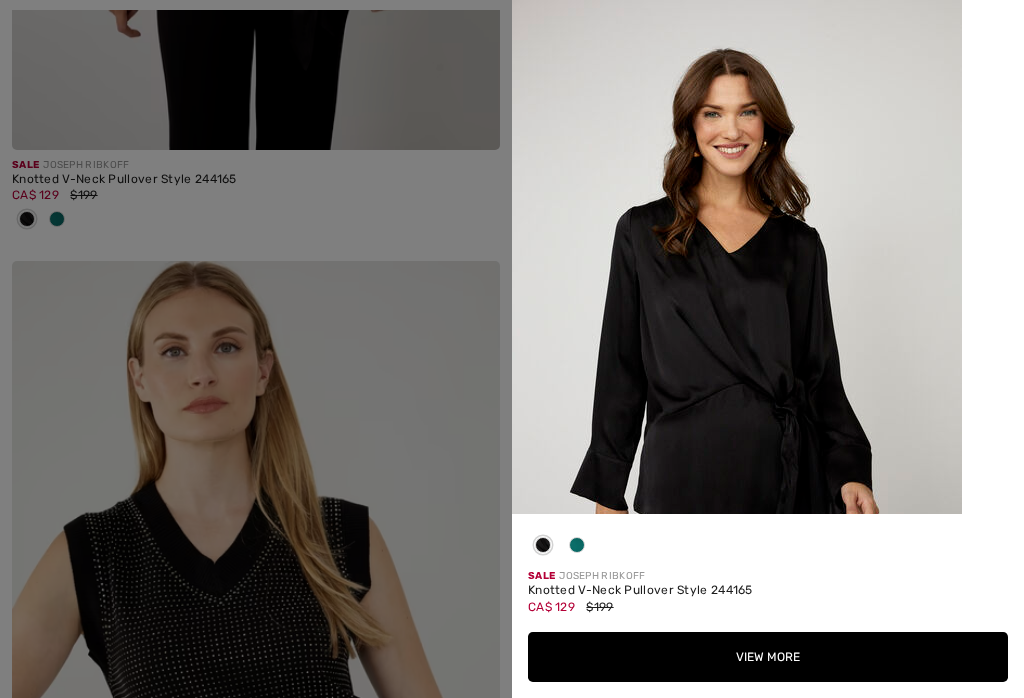 scroll, scrollTop: 12167, scrollLeft: 0, axis: vertical 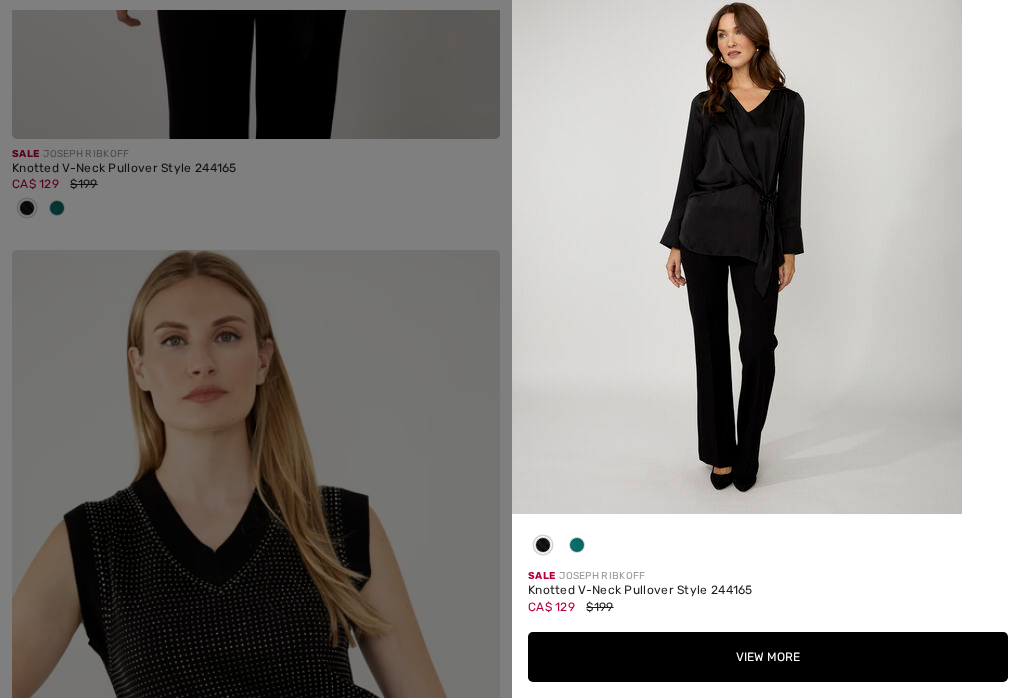click on "Sale JOSEPH RIBKOFF
Knotted V-Neck Pullover Style 244165
CA$ 129
$199
View More" at bounding box center (768, 606) 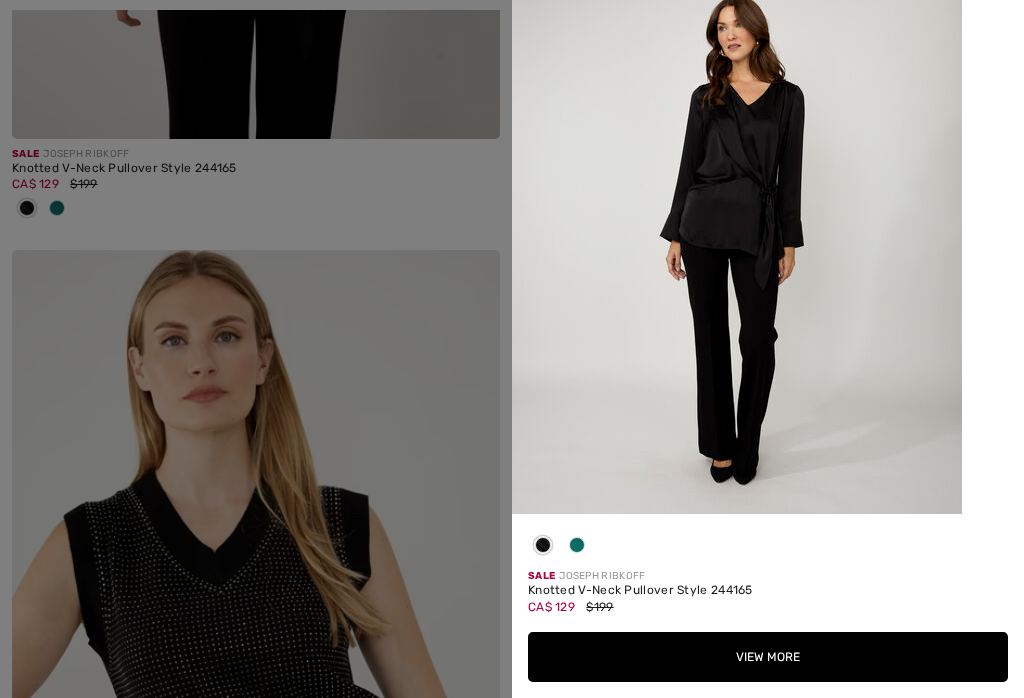 click on "Sale JOSEPH RIBKOFF
Knotted V-Neck Pullover Style 244165
CA$ 129
$199
View More" at bounding box center [768, 606] 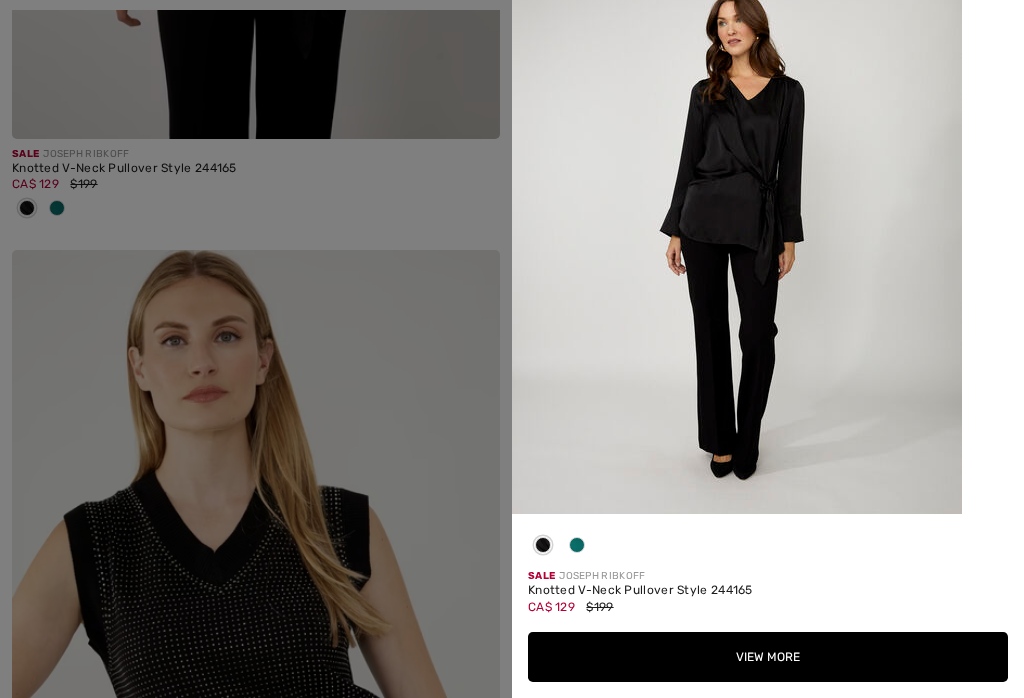 scroll, scrollTop: 2127, scrollLeft: 0, axis: vertical 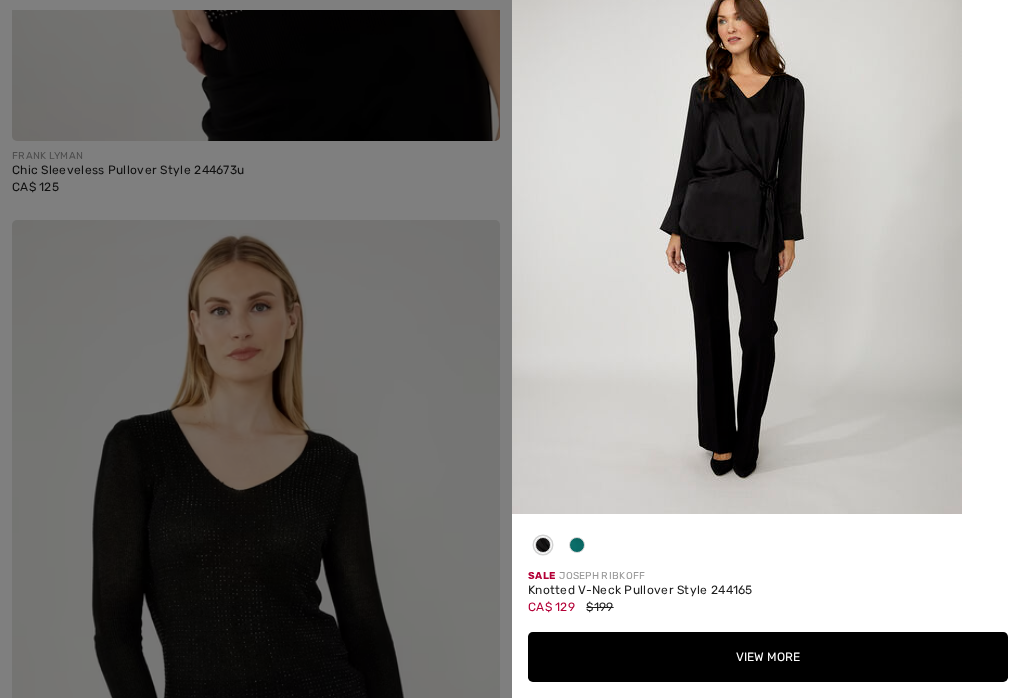 click on "View More" at bounding box center (768, 657) 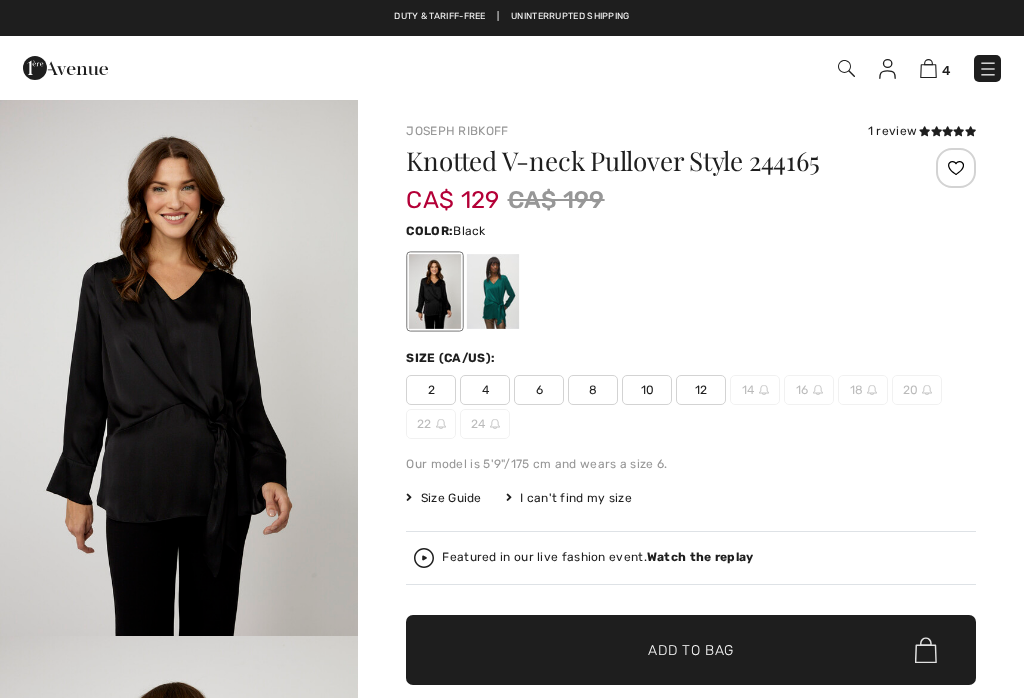 checkbox on "true" 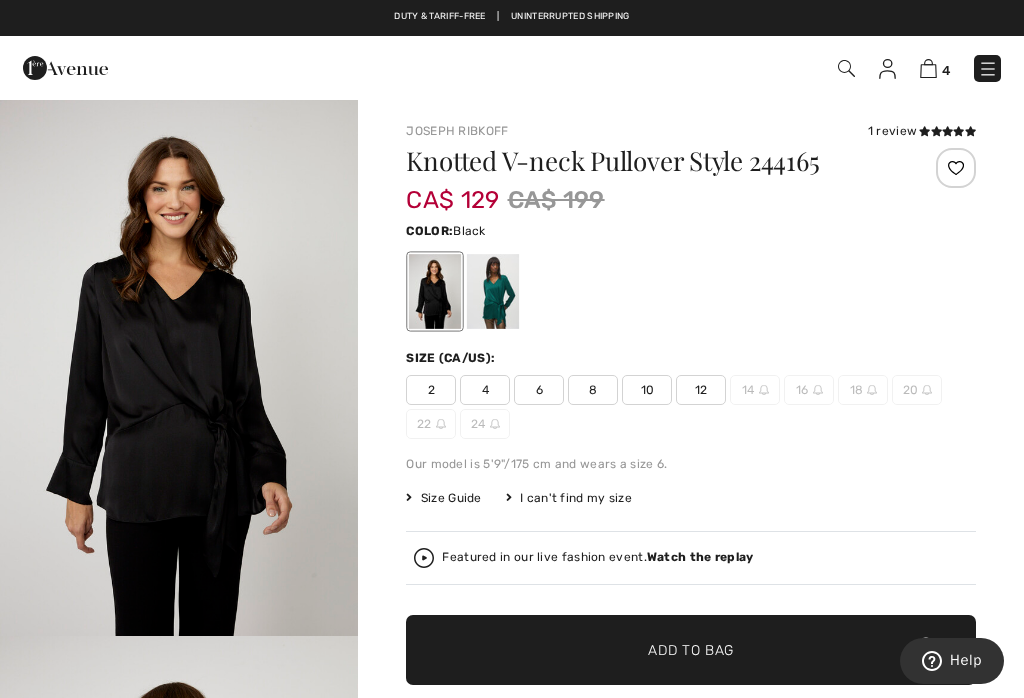 click at bounding box center (493, 291) 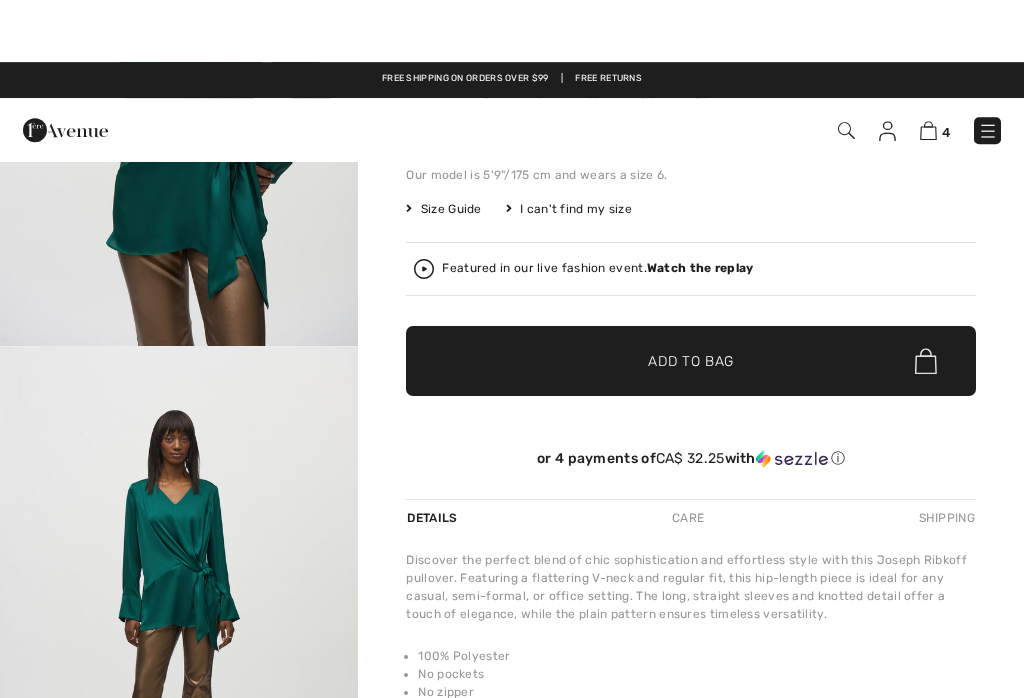 scroll, scrollTop: 0, scrollLeft: 0, axis: both 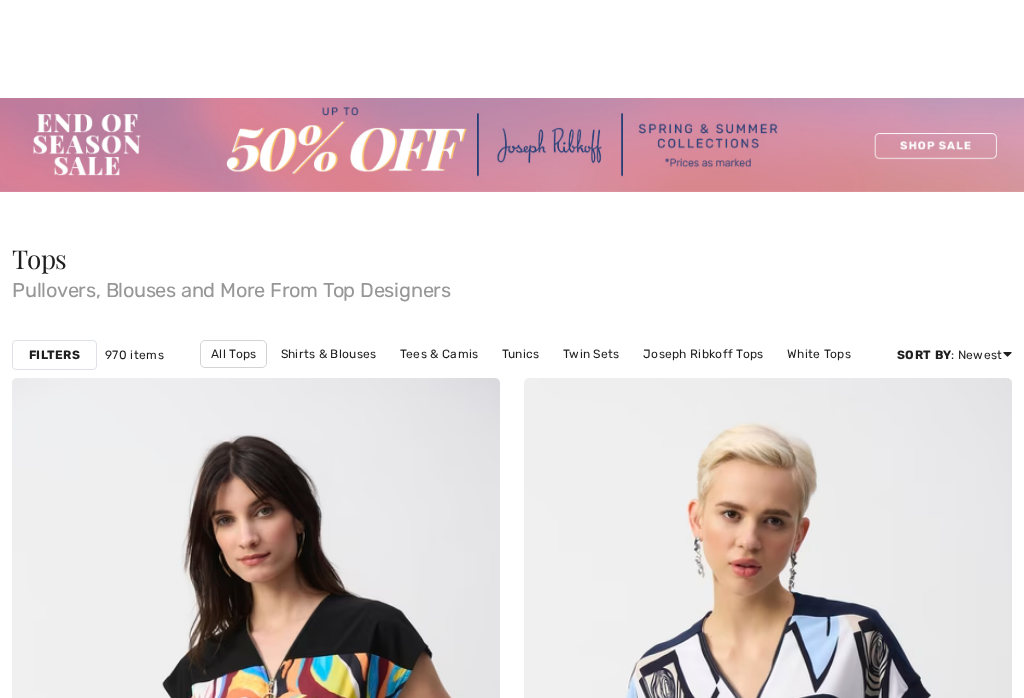 checkbox on "true" 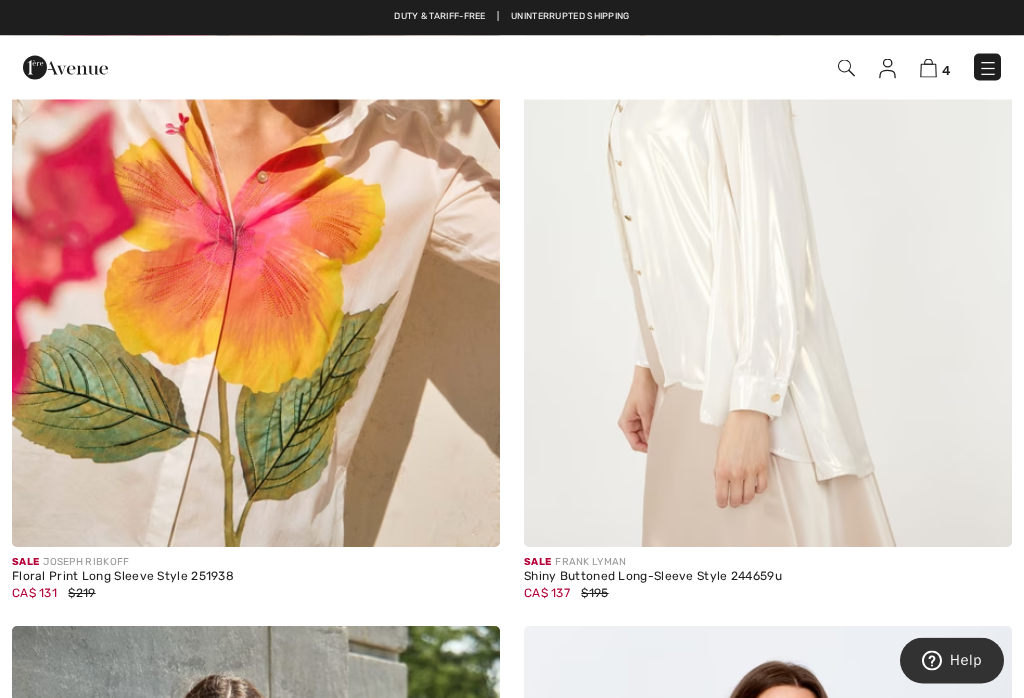 scroll, scrollTop: 0, scrollLeft: 0, axis: both 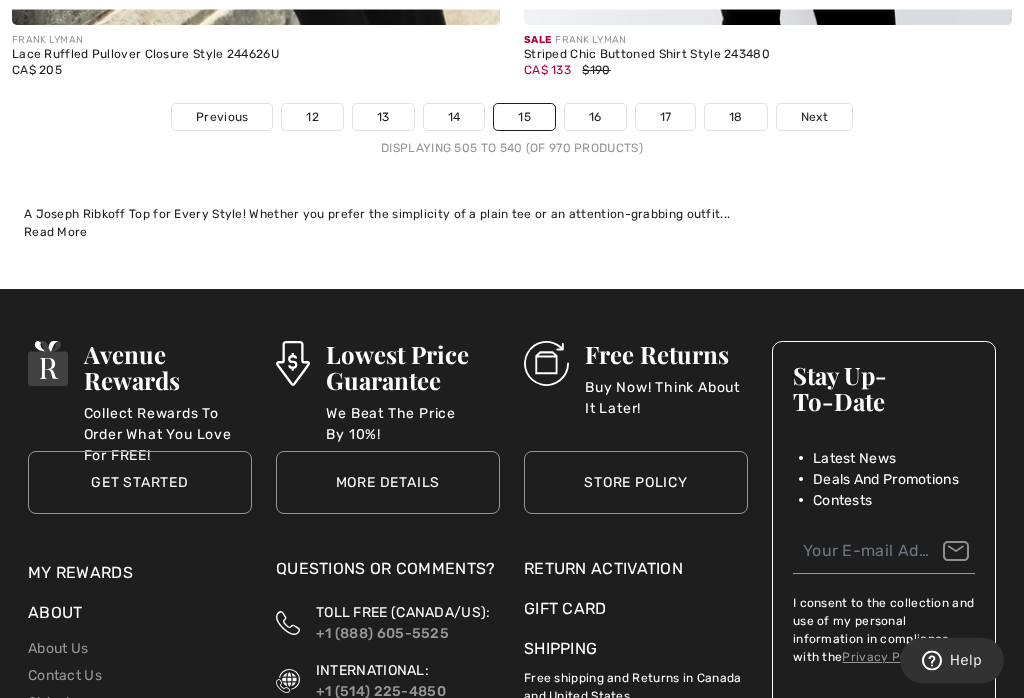 click on "Displaying 505 to 540 (of 970 products)" at bounding box center (512, 149) 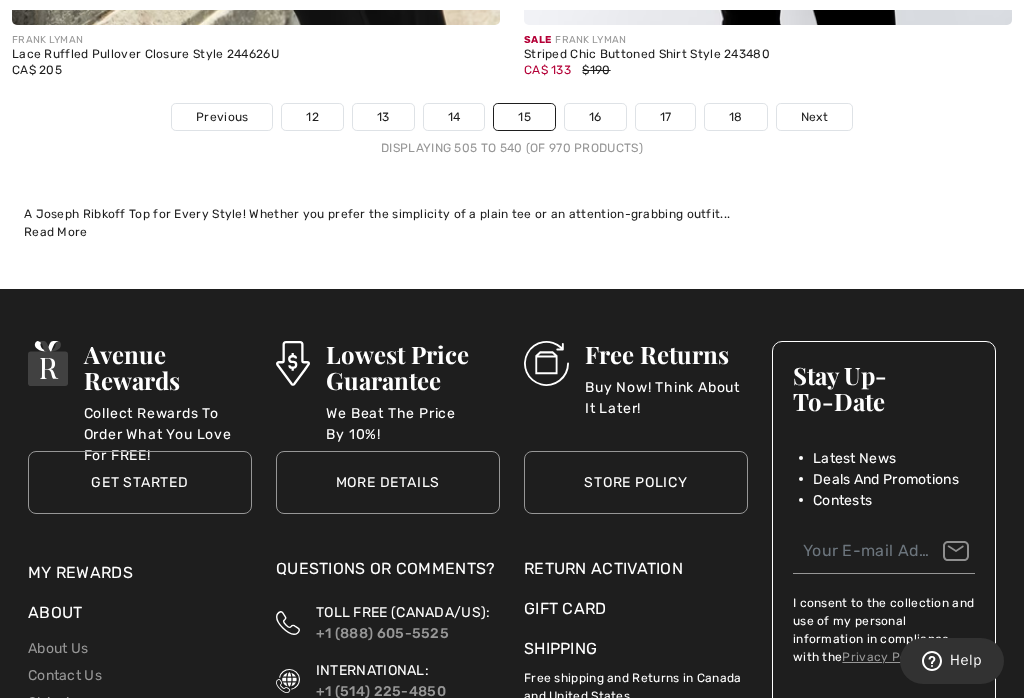 click on "Next" at bounding box center [814, 117] 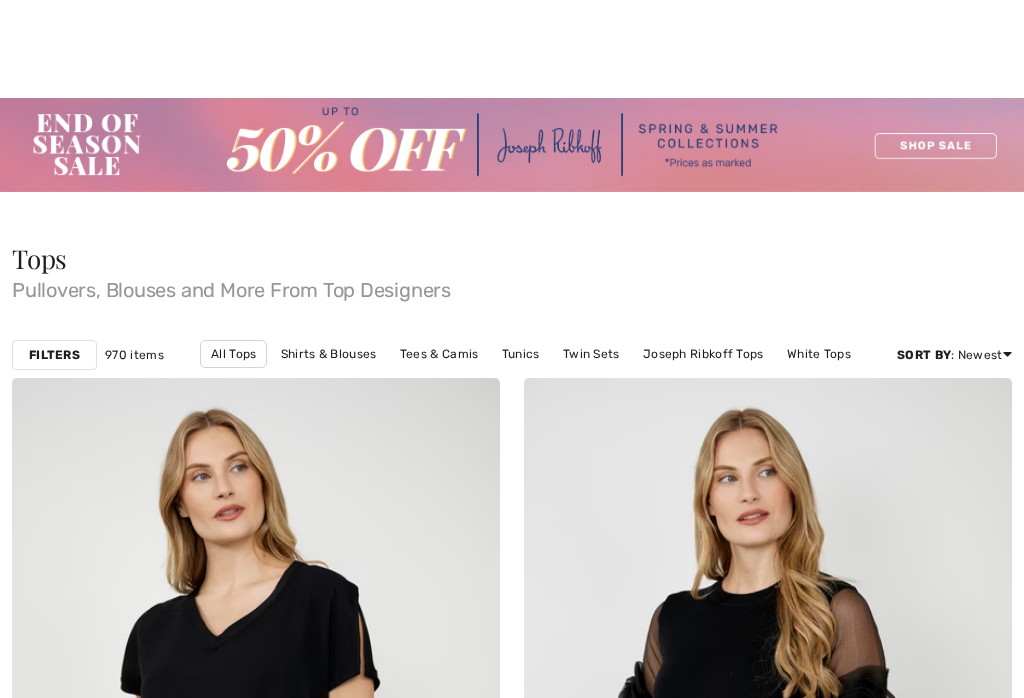 checkbox on "true" 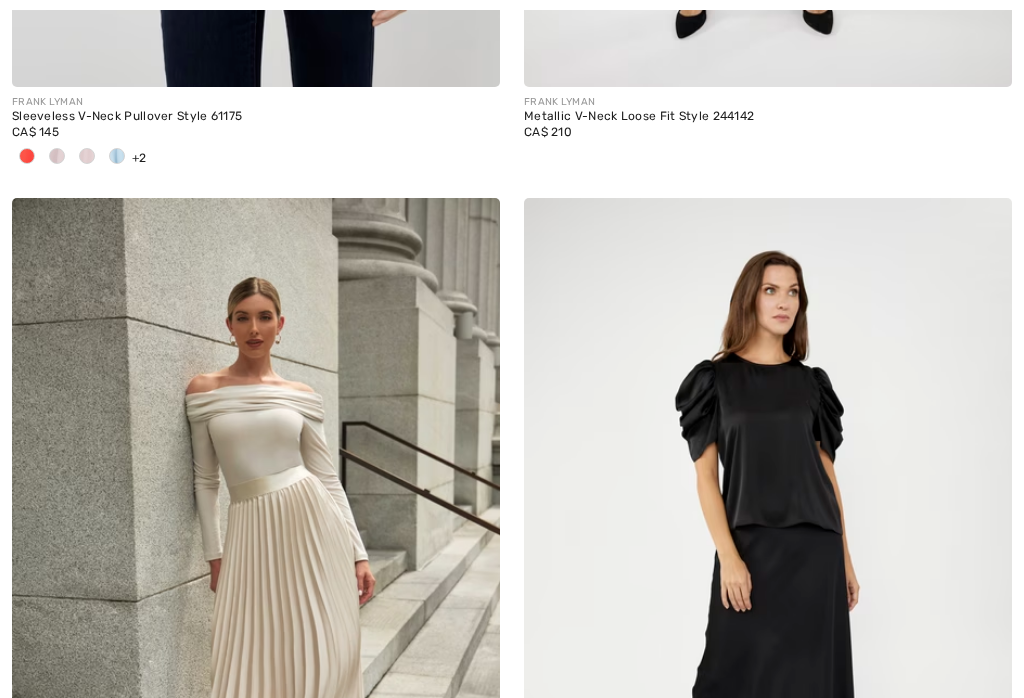 scroll, scrollTop: 1948, scrollLeft: 0, axis: vertical 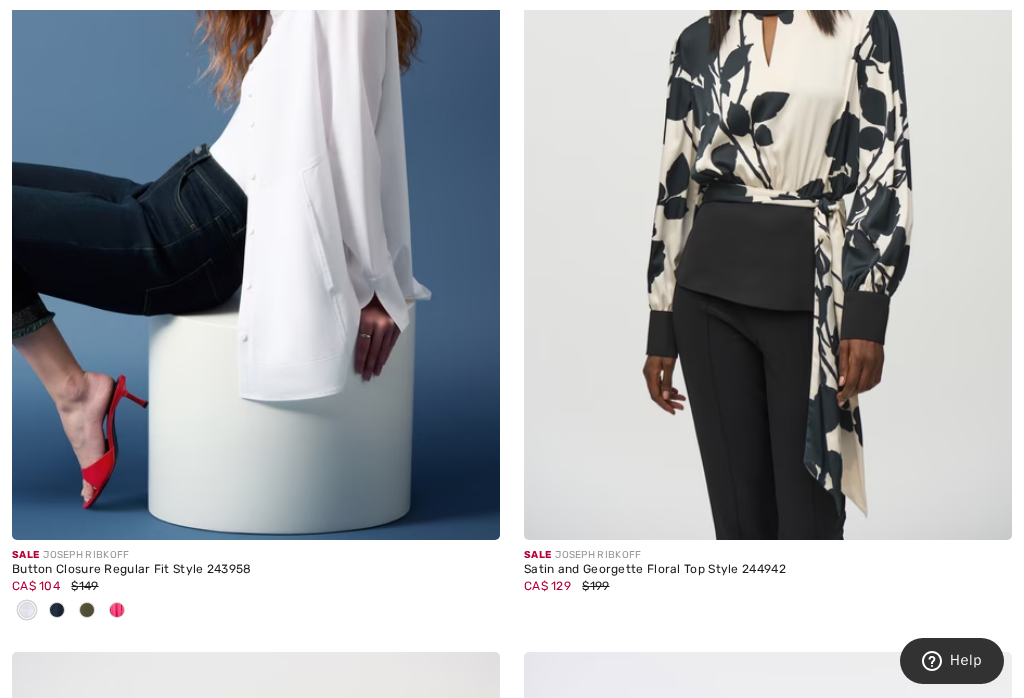 click at bounding box center (256, 174) 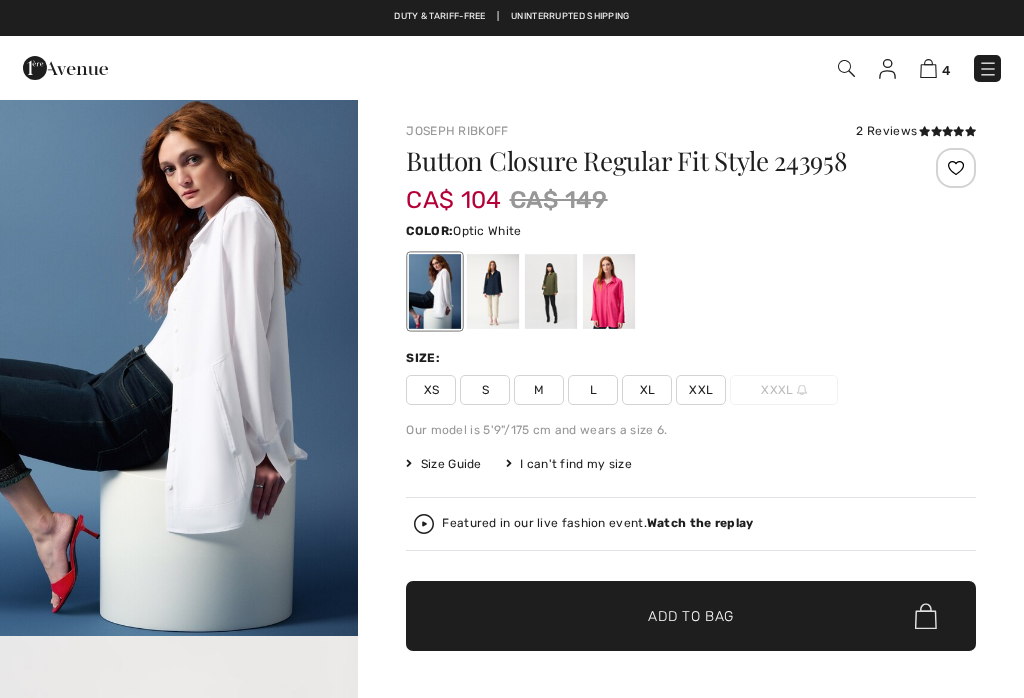 scroll, scrollTop: 0, scrollLeft: 0, axis: both 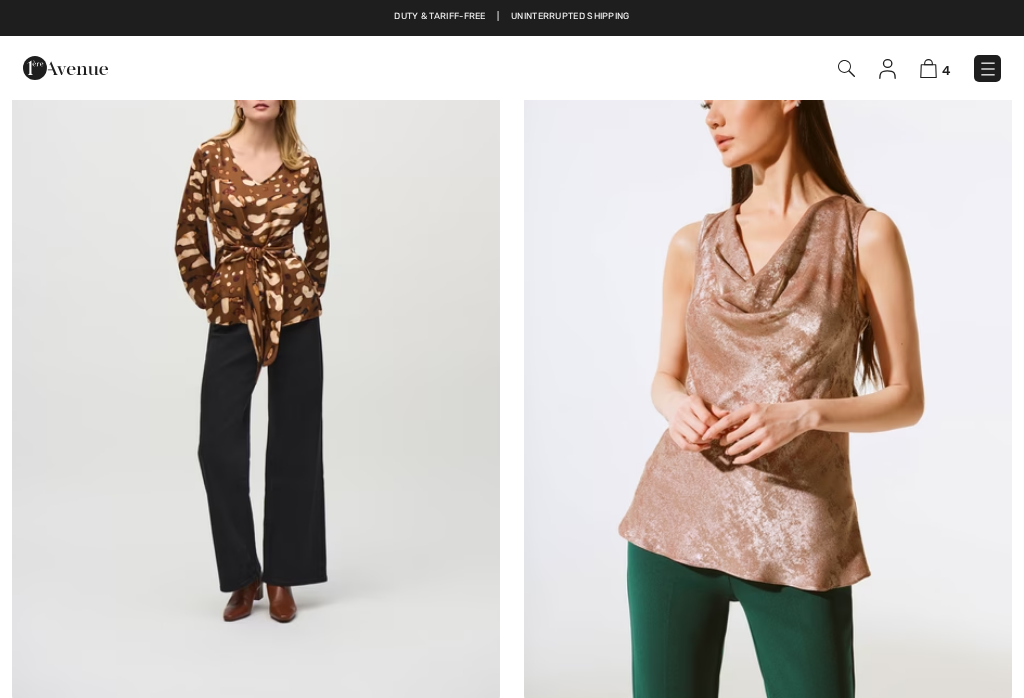 checkbox on "true" 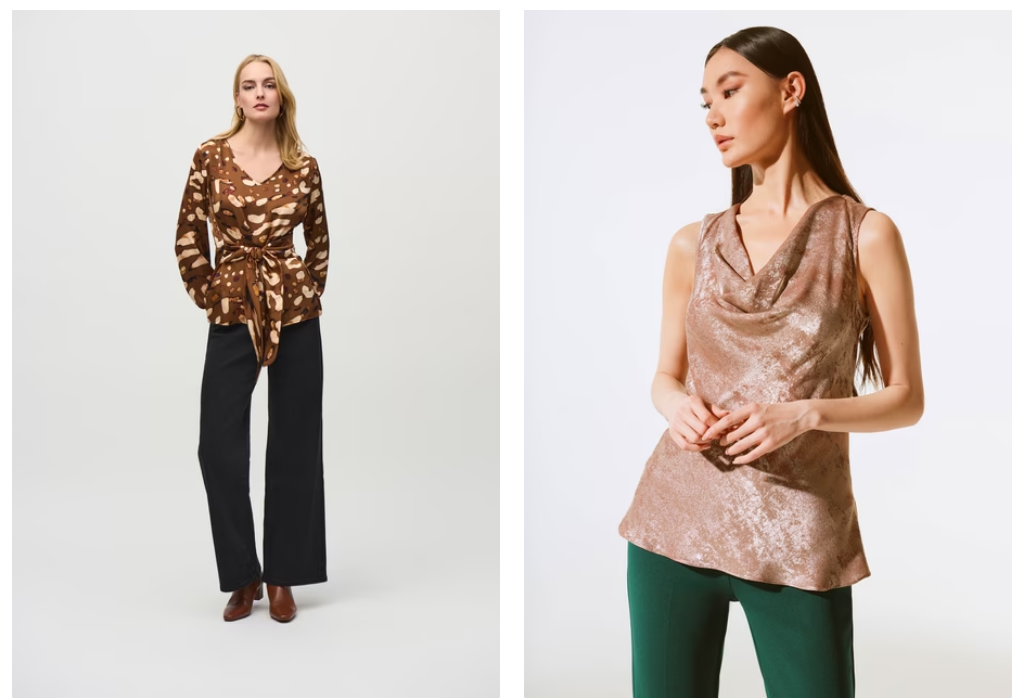 scroll, scrollTop: 8255, scrollLeft: 0, axis: vertical 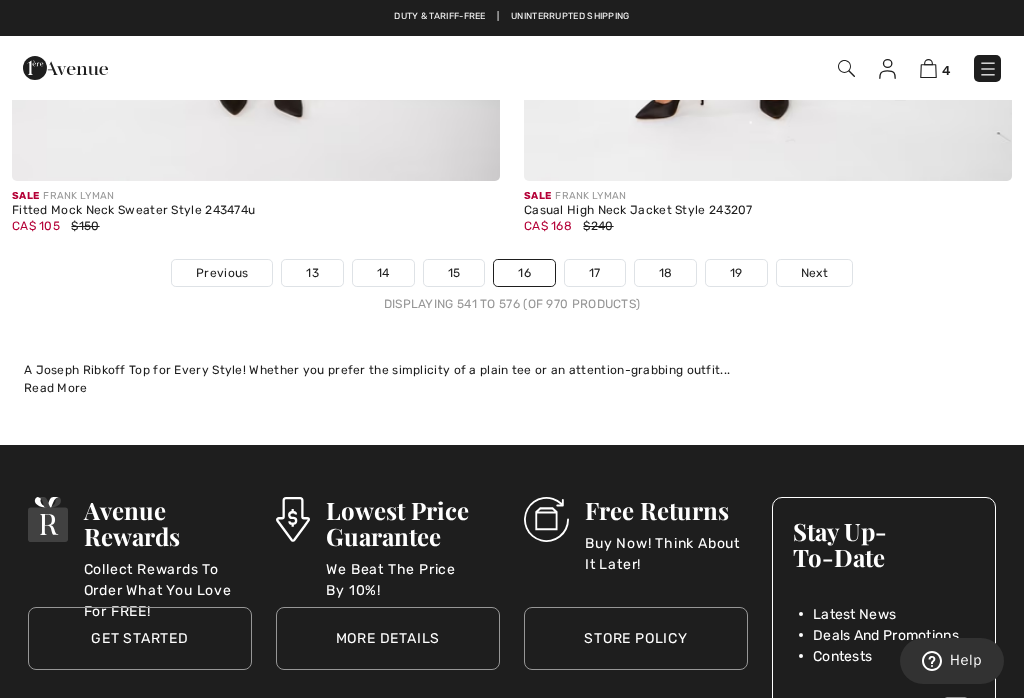 click on "Next" at bounding box center [814, 273] 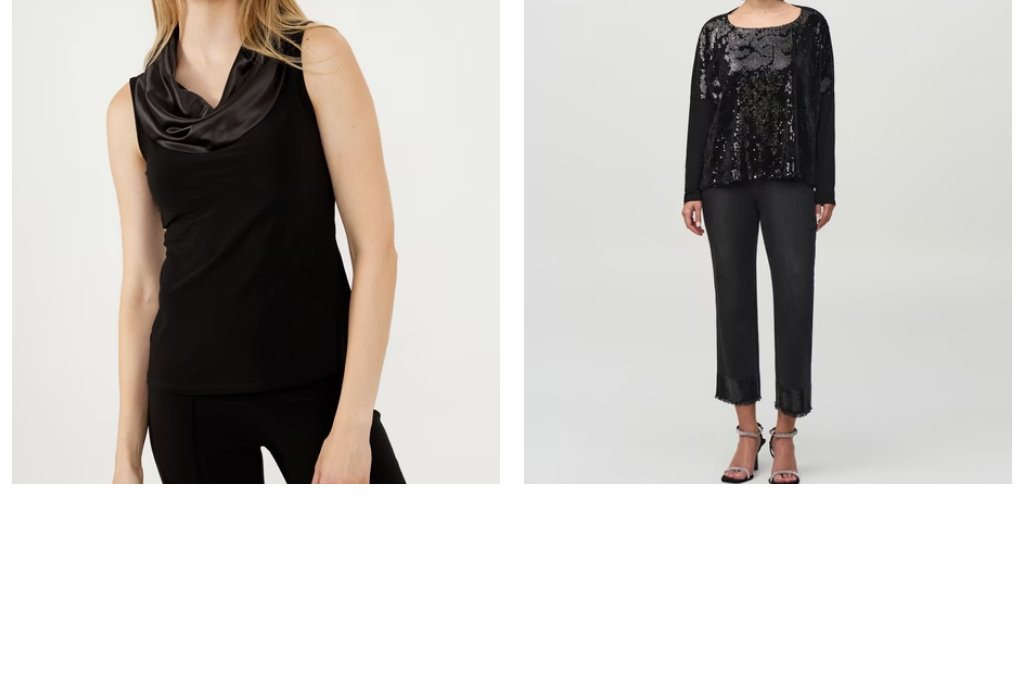 checkbox on "true" 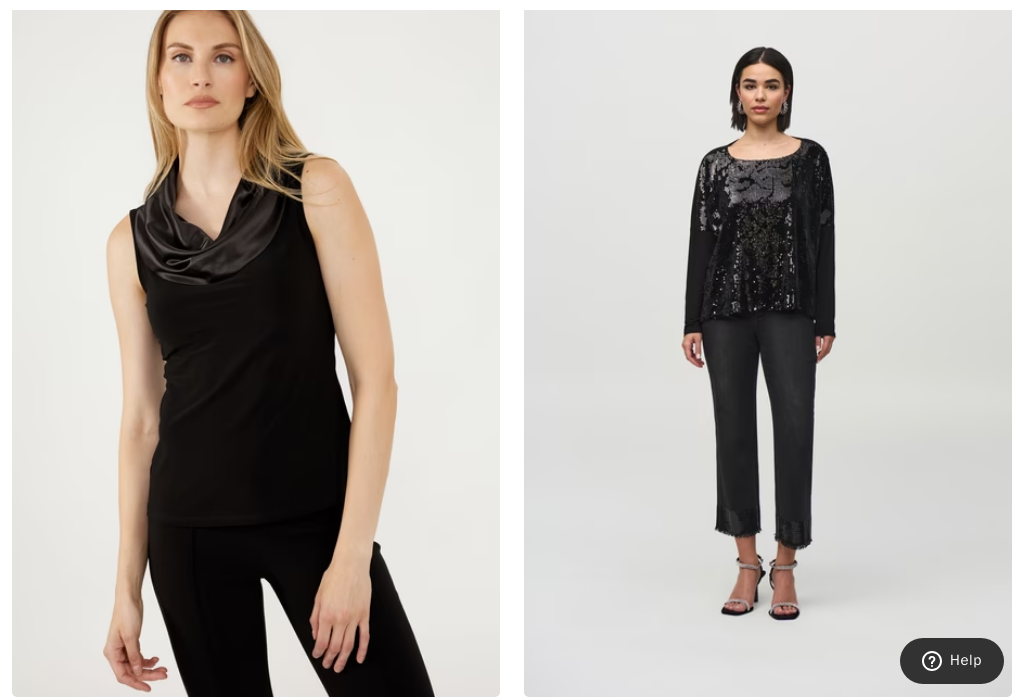 scroll, scrollTop: 0, scrollLeft: 0, axis: both 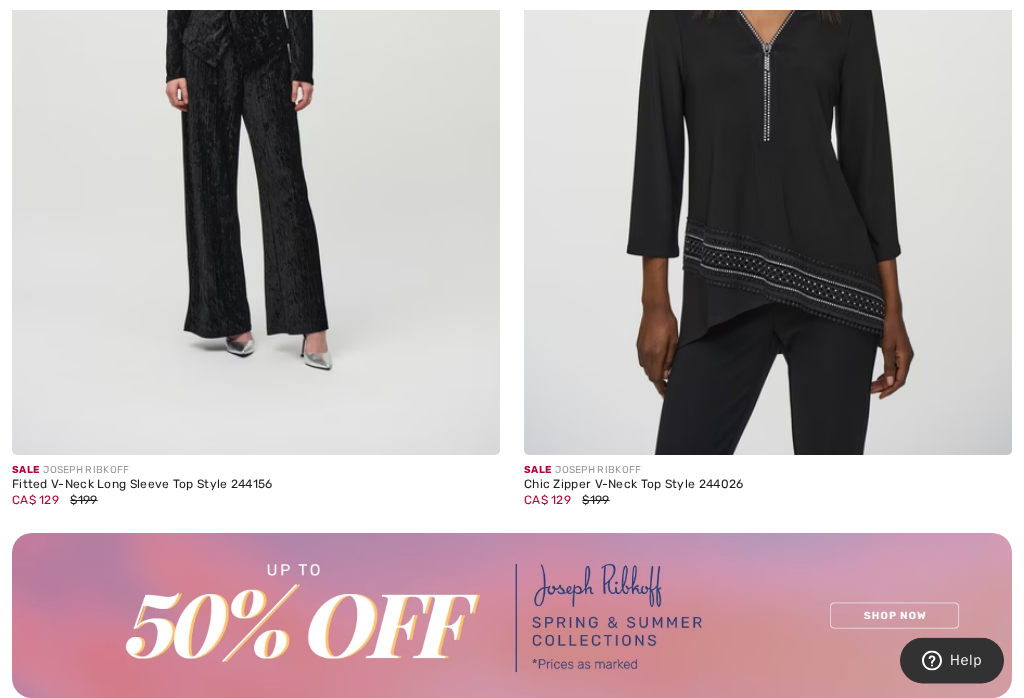 click at bounding box center [970, 414] 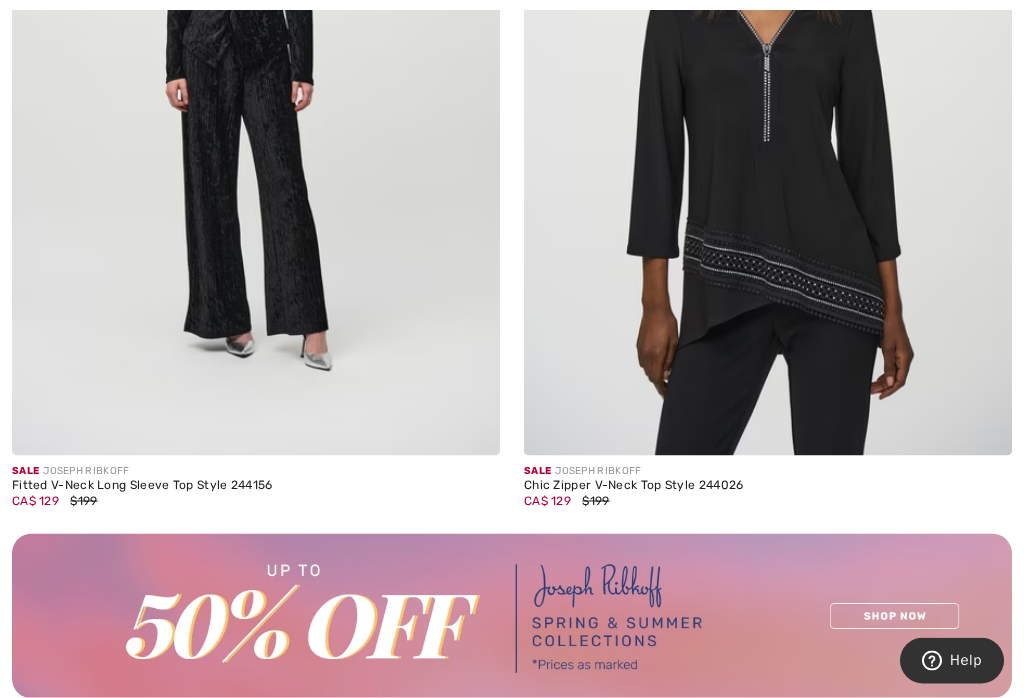 scroll, scrollTop: 9969, scrollLeft: 0, axis: vertical 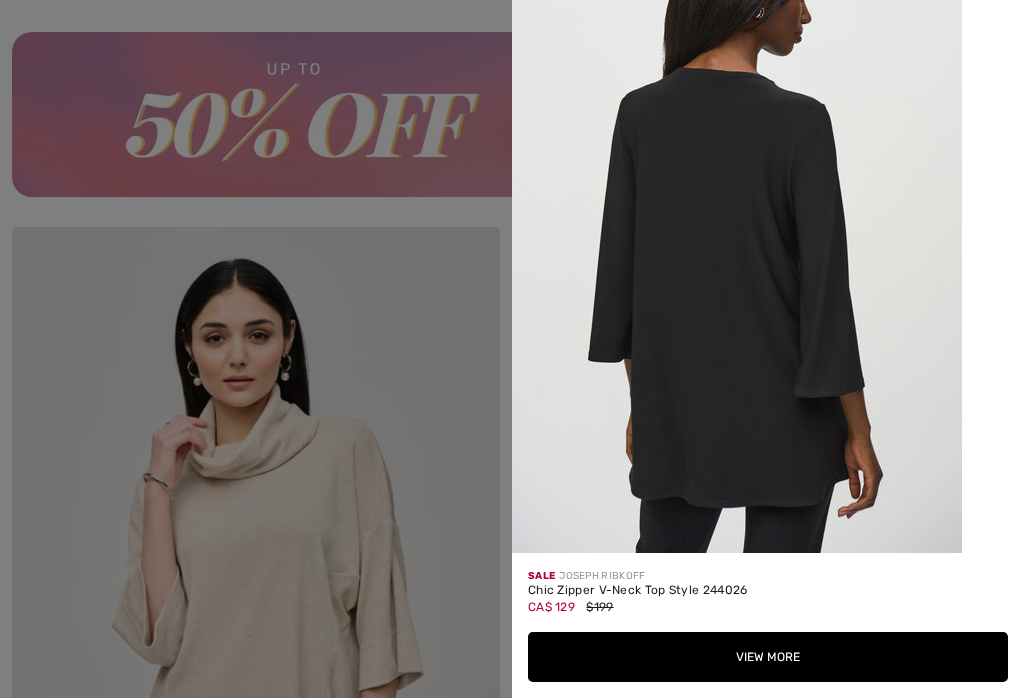 click on "View More" at bounding box center (768, 657) 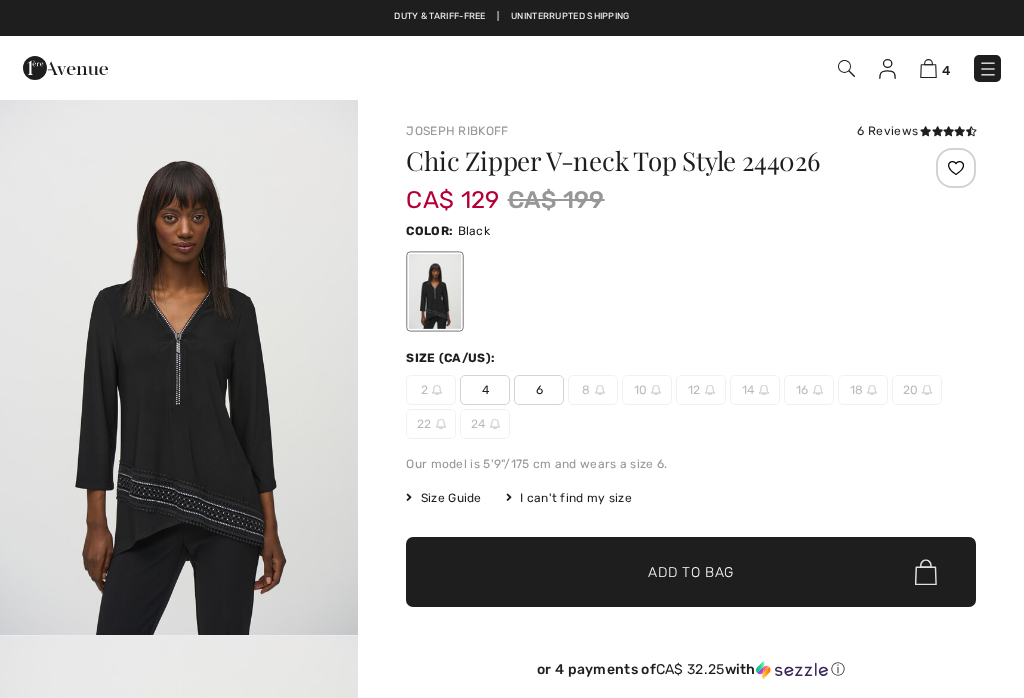 checkbox on "true" 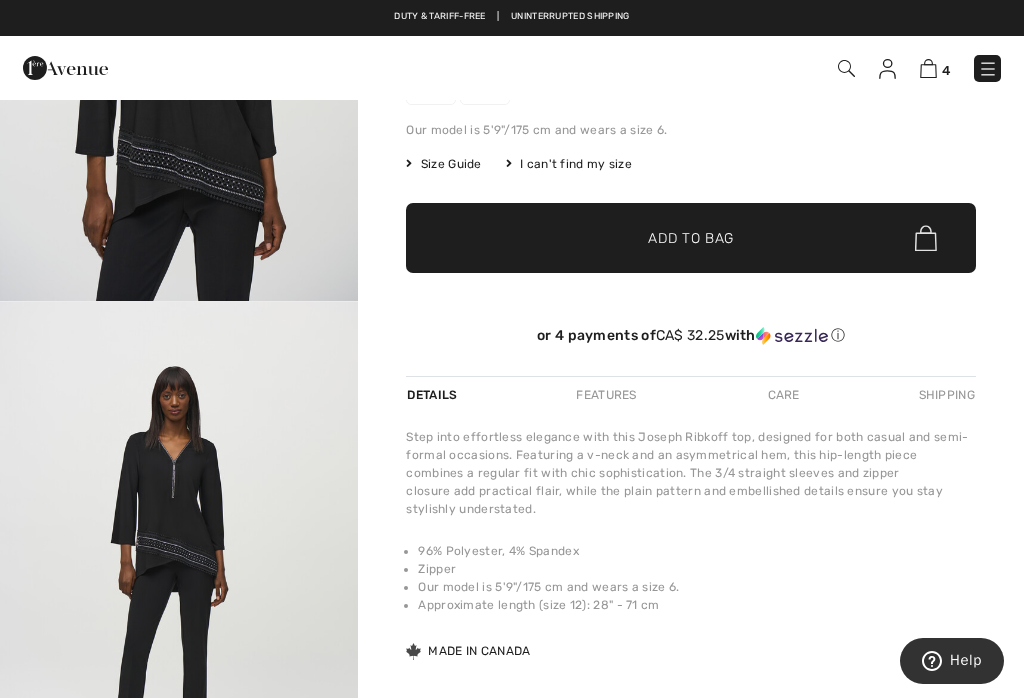 scroll, scrollTop: 0, scrollLeft: 0, axis: both 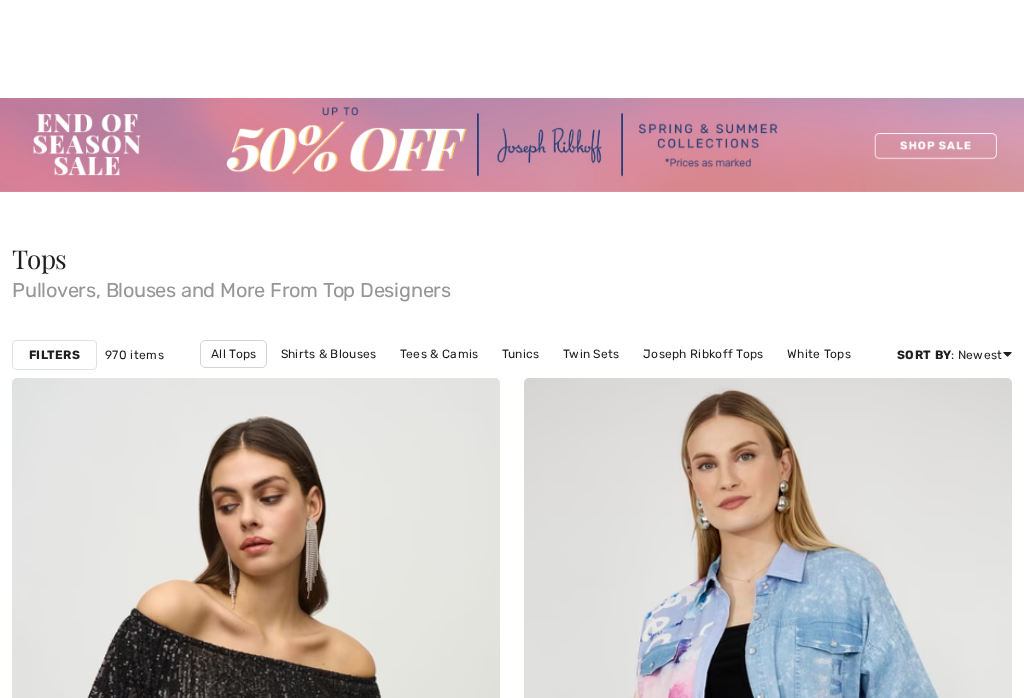 checkbox on "true" 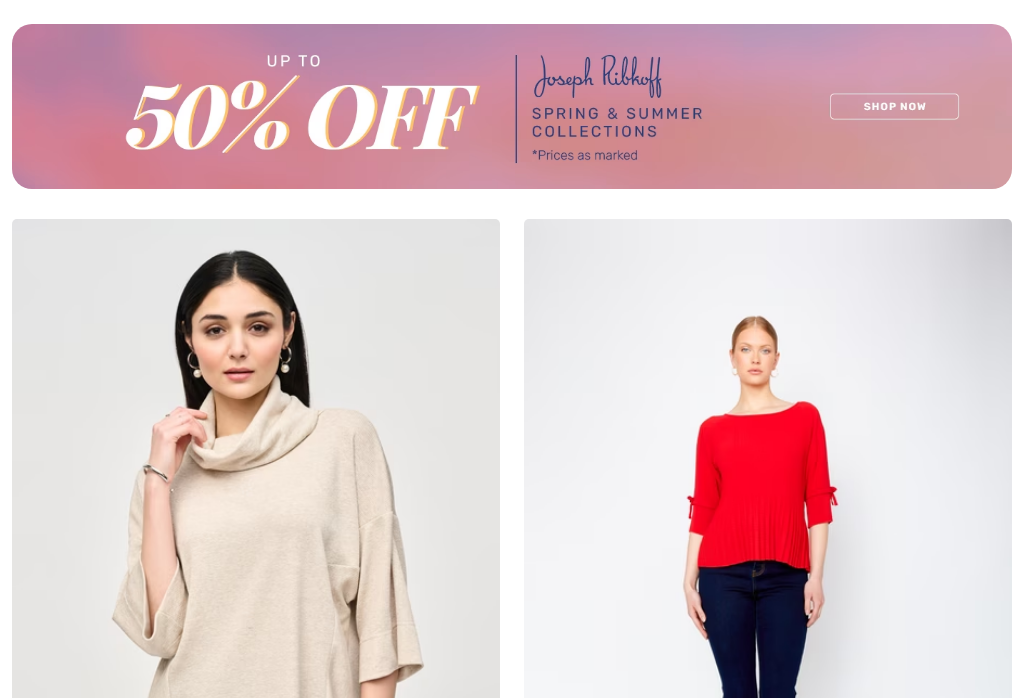 scroll, scrollTop: 10509, scrollLeft: 0, axis: vertical 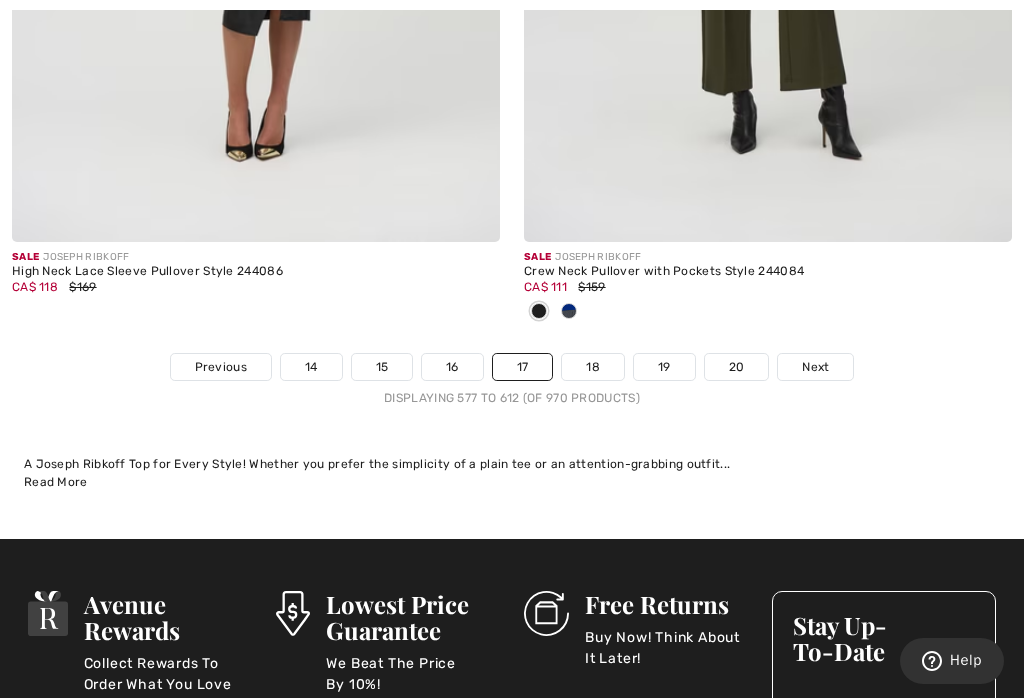 click on "Next" at bounding box center [815, 367] 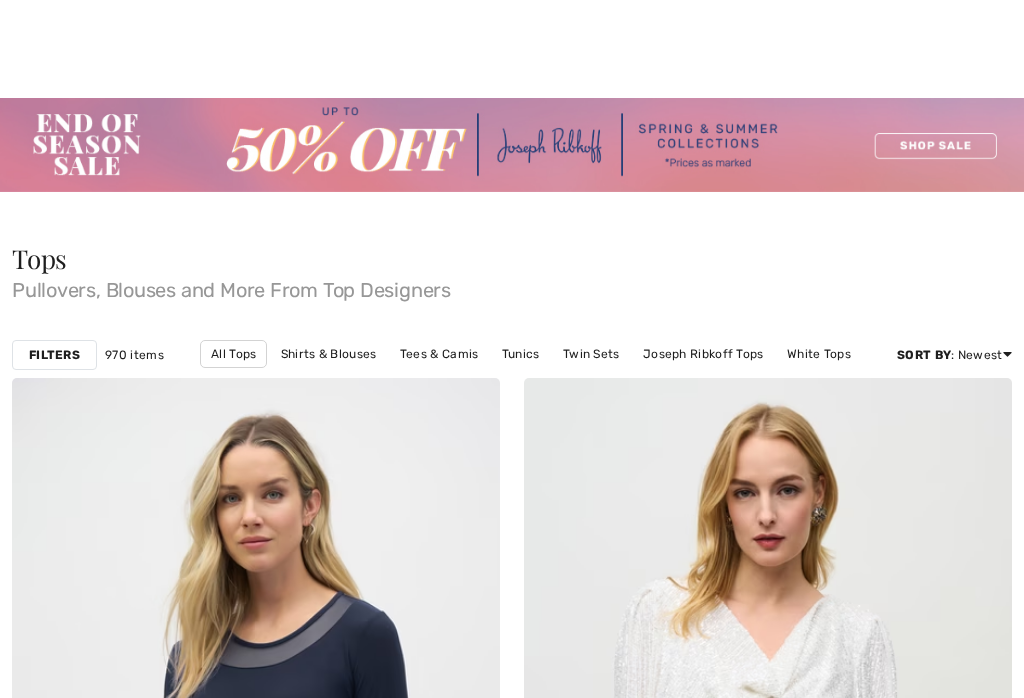 checkbox on "true" 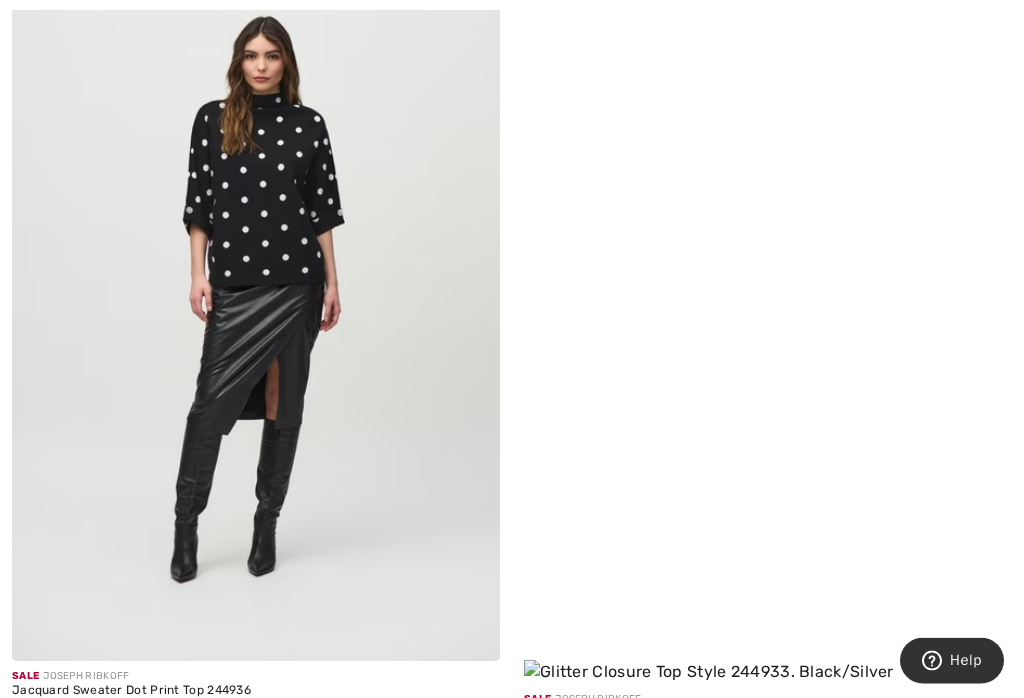 scroll, scrollTop: 0, scrollLeft: 0, axis: both 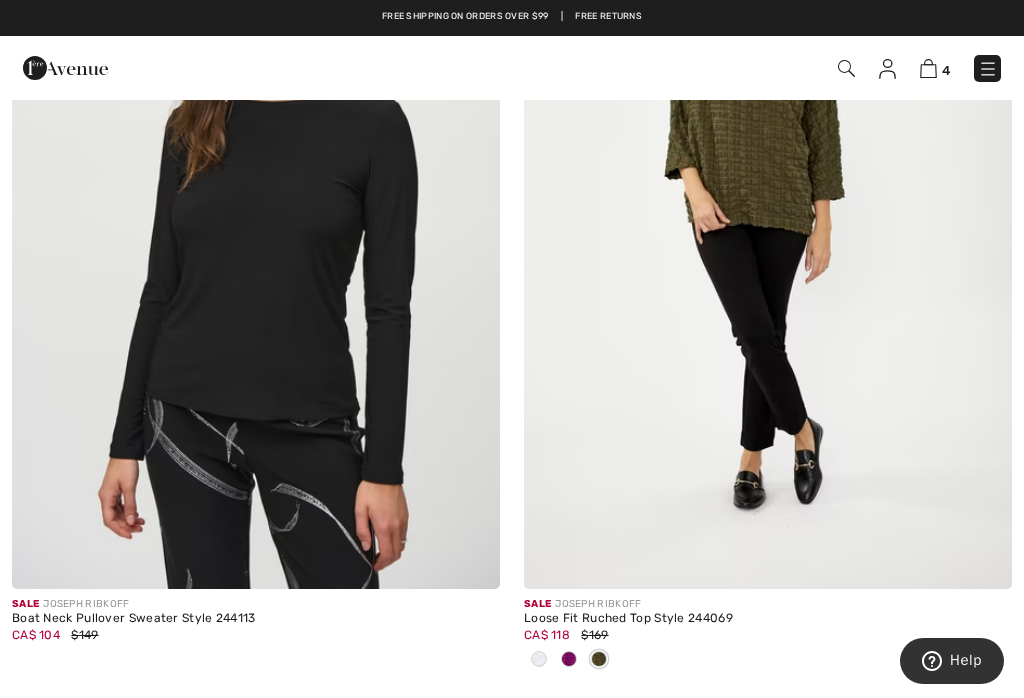 click at bounding box center [768, 223] 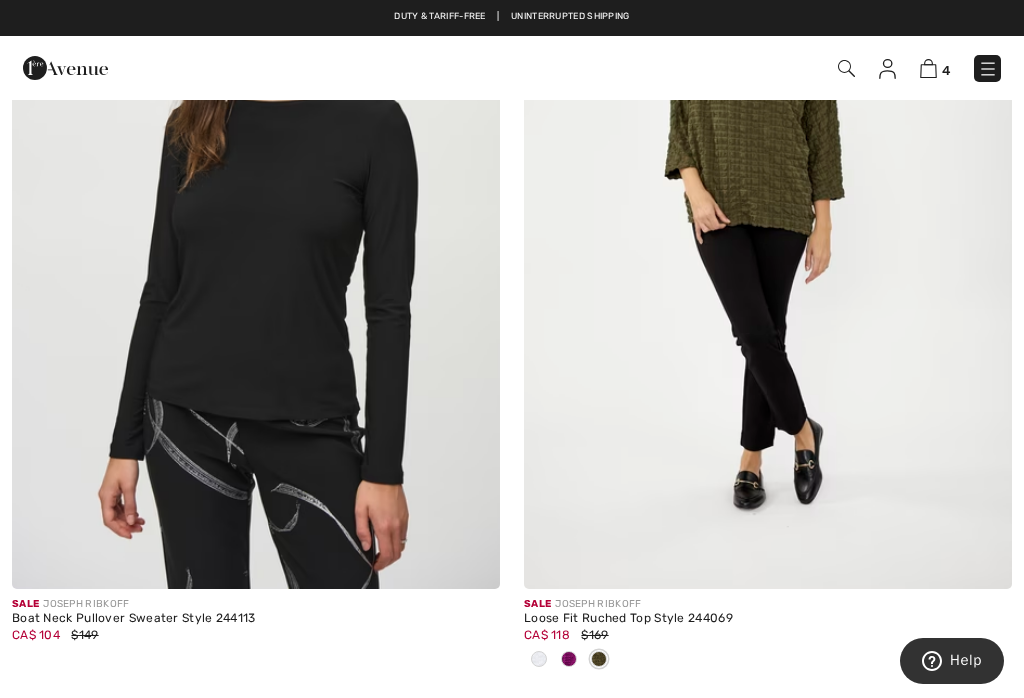 click at bounding box center (768, 223) 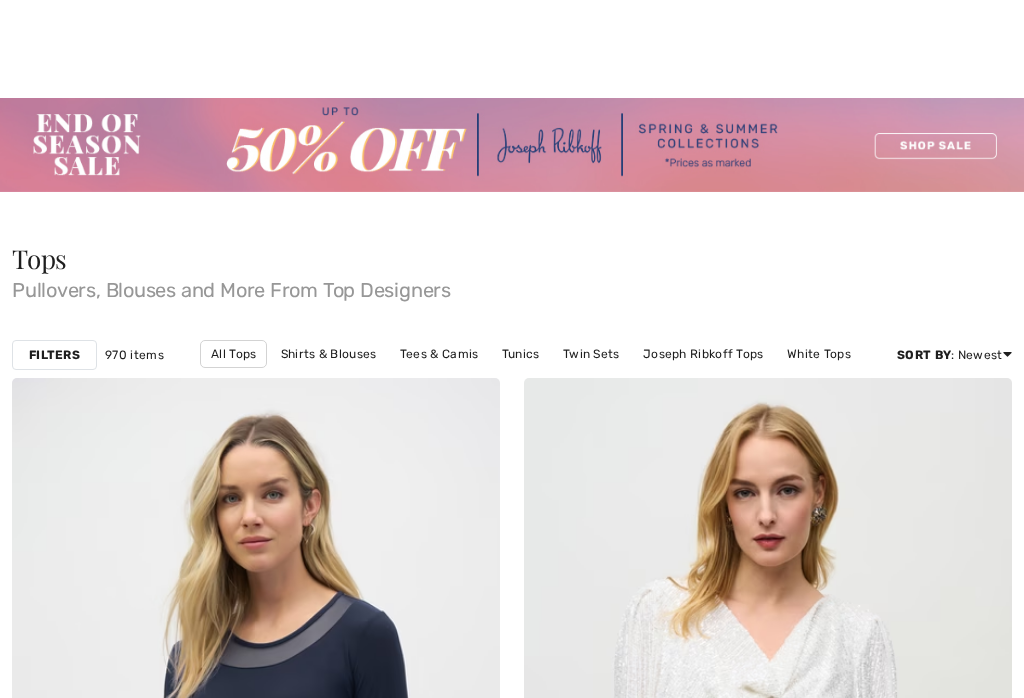 checkbox on "true" 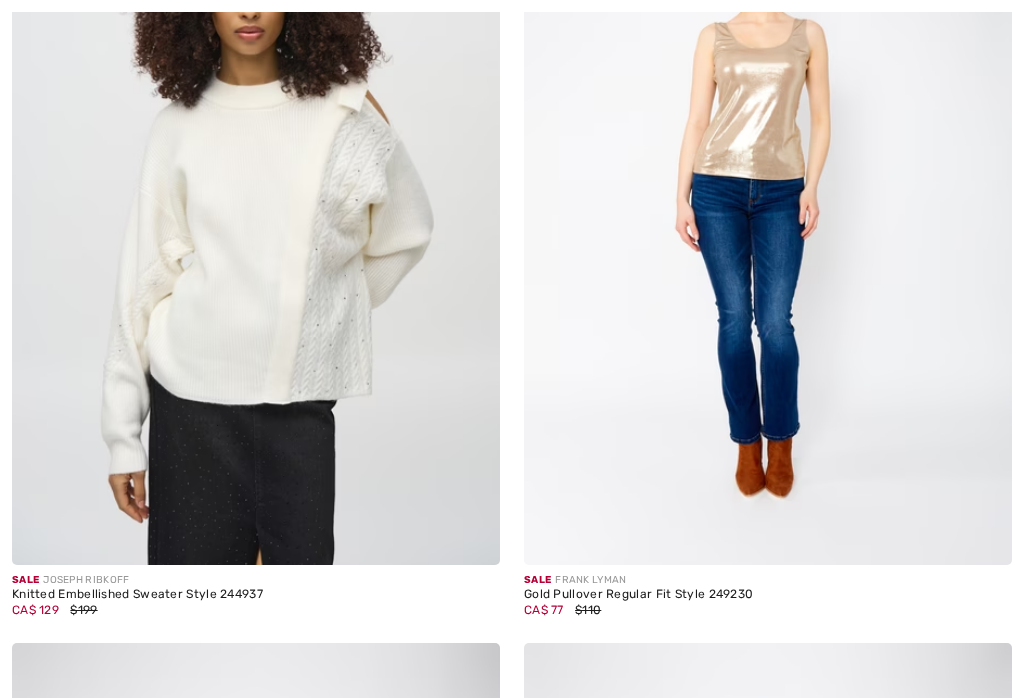 scroll, scrollTop: 4521, scrollLeft: 0, axis: vertical 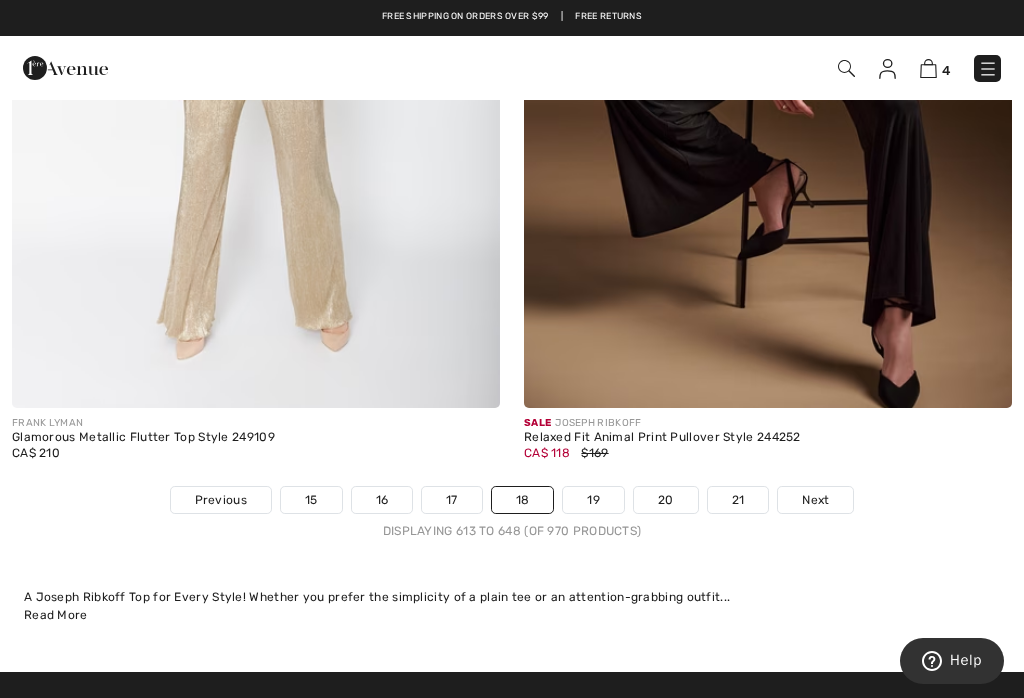 click on "Next" at bounding box center (815, 500) 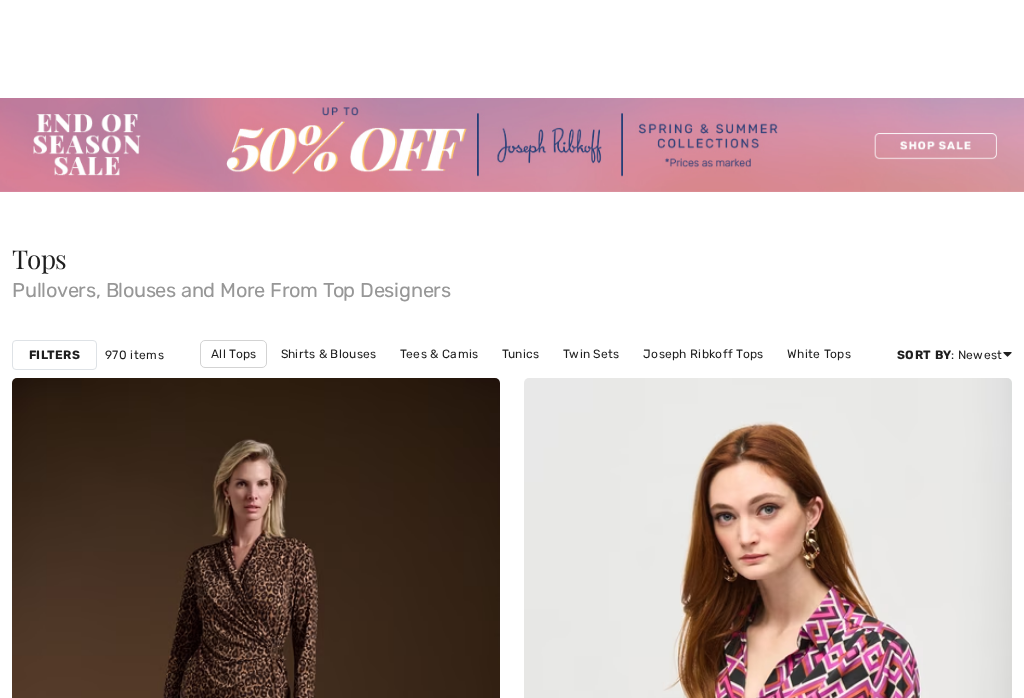 checkbox on "true" 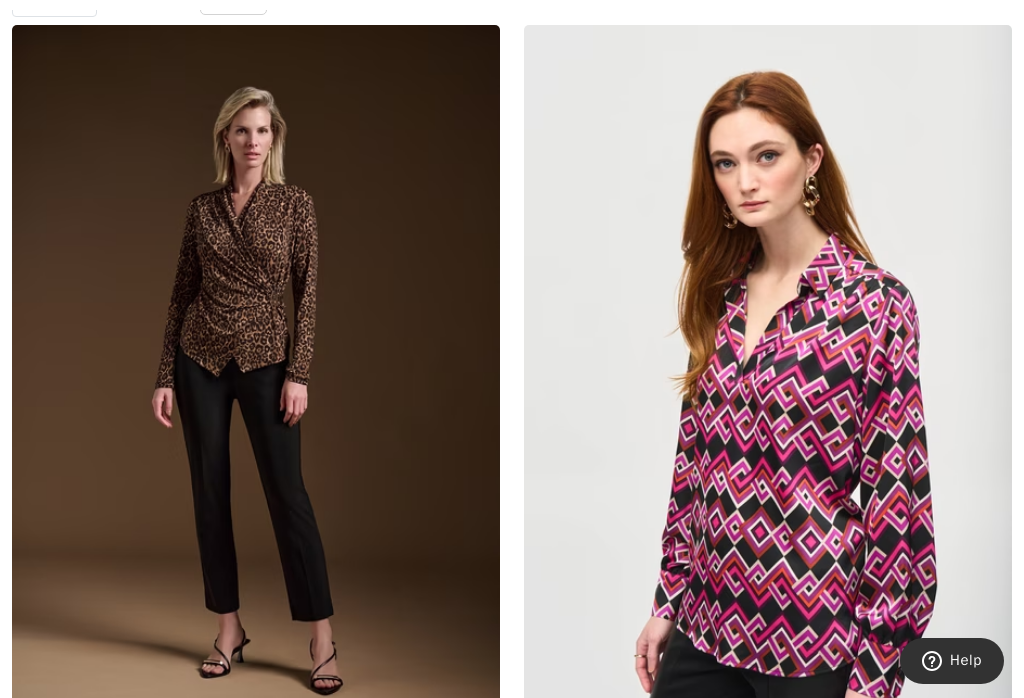 scroll, scrollTop: 0, scrollLeft: 0, axis: both 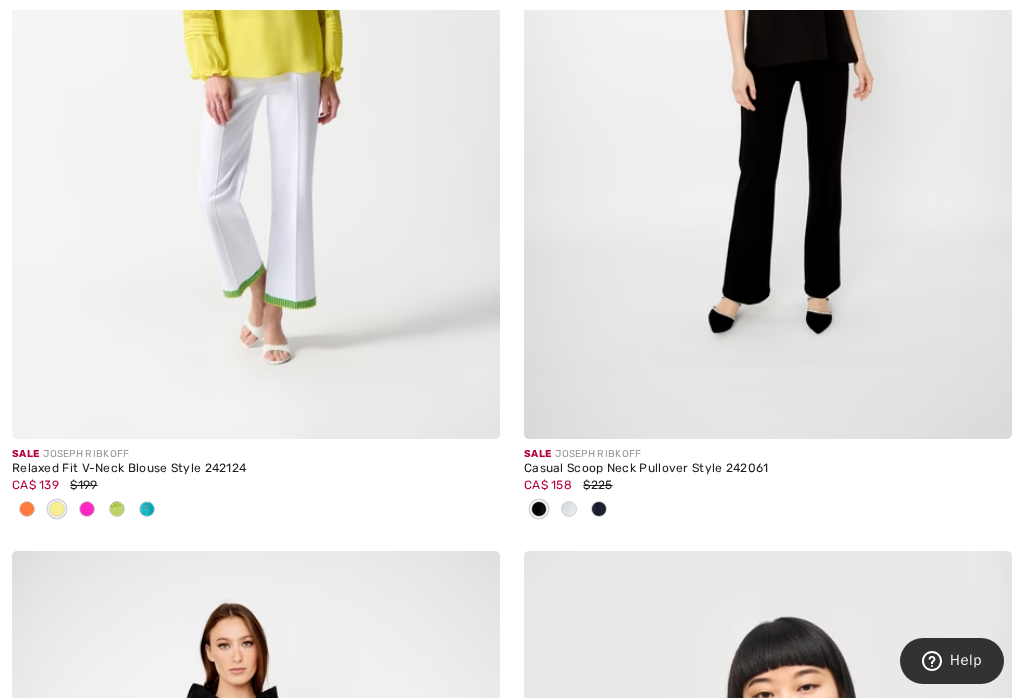 click at bounding box center [970, 397] 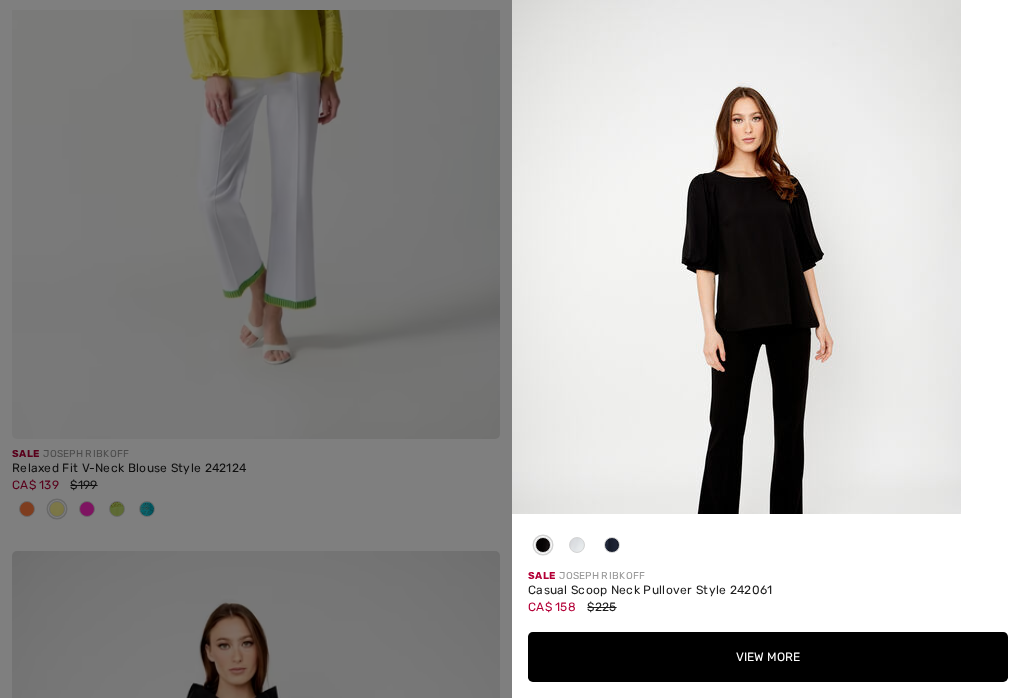 click at bounding box center [736, 337] 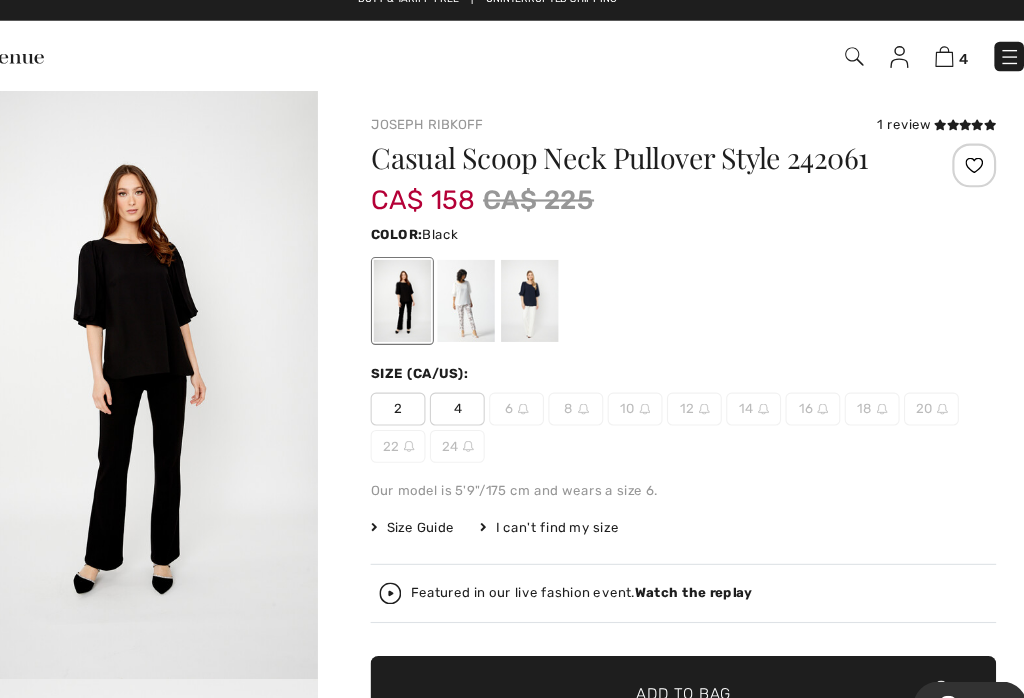 scroll, scrollTop: 17, scrollLeft: 68, axis: both 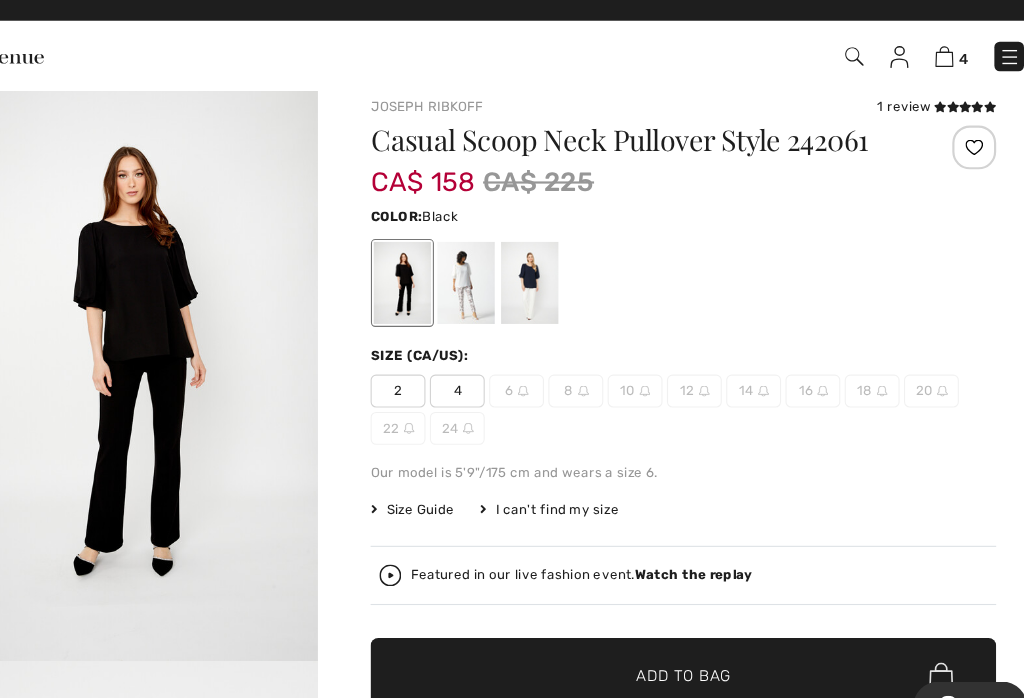 click at bounding box center (493, 274) 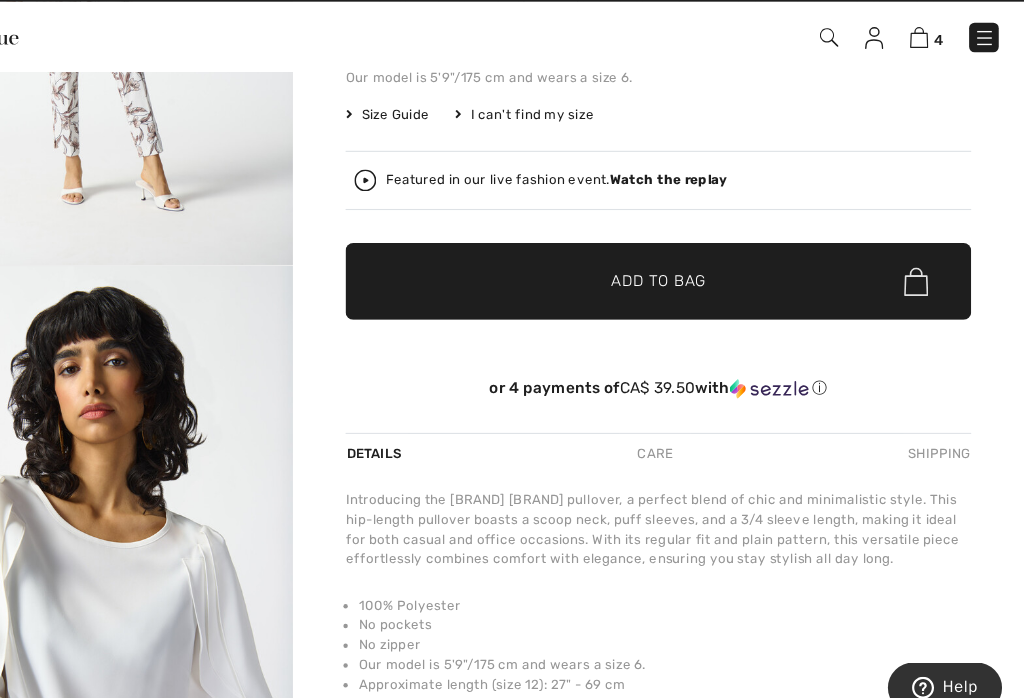 scroll, scrollTop: 360, scrollLeft: 0, axis: vertical 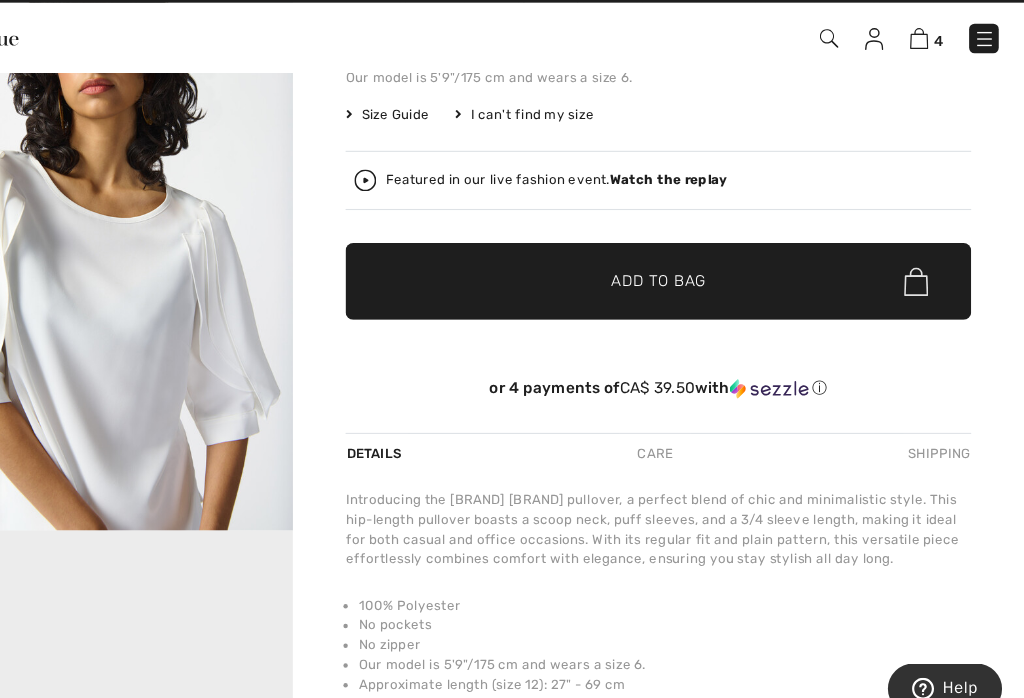 click on "Your browser does not support the video tag." at bounding box center [179, 606] 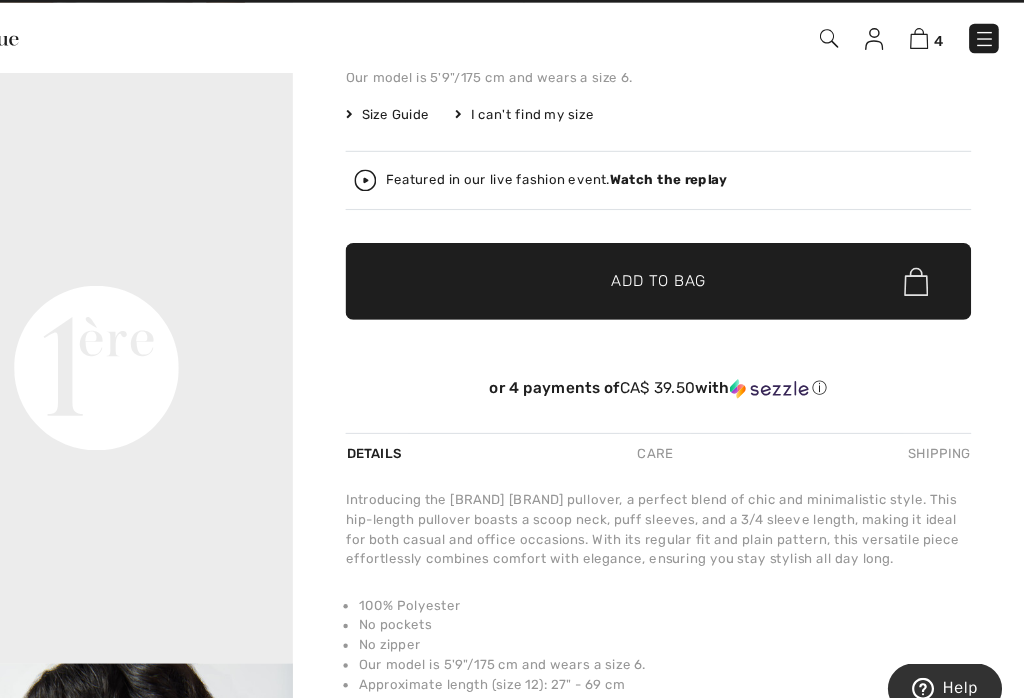 scroll, scrollTop: 724, scrollLeft: 0, axis: vertical 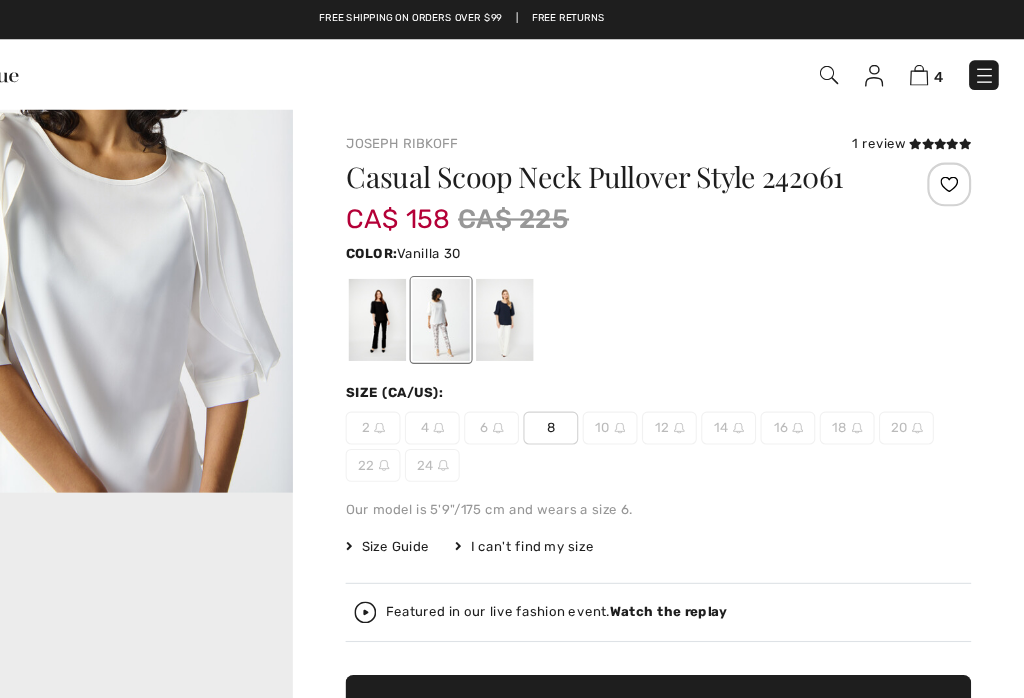 click at bounding box center (551, 291) 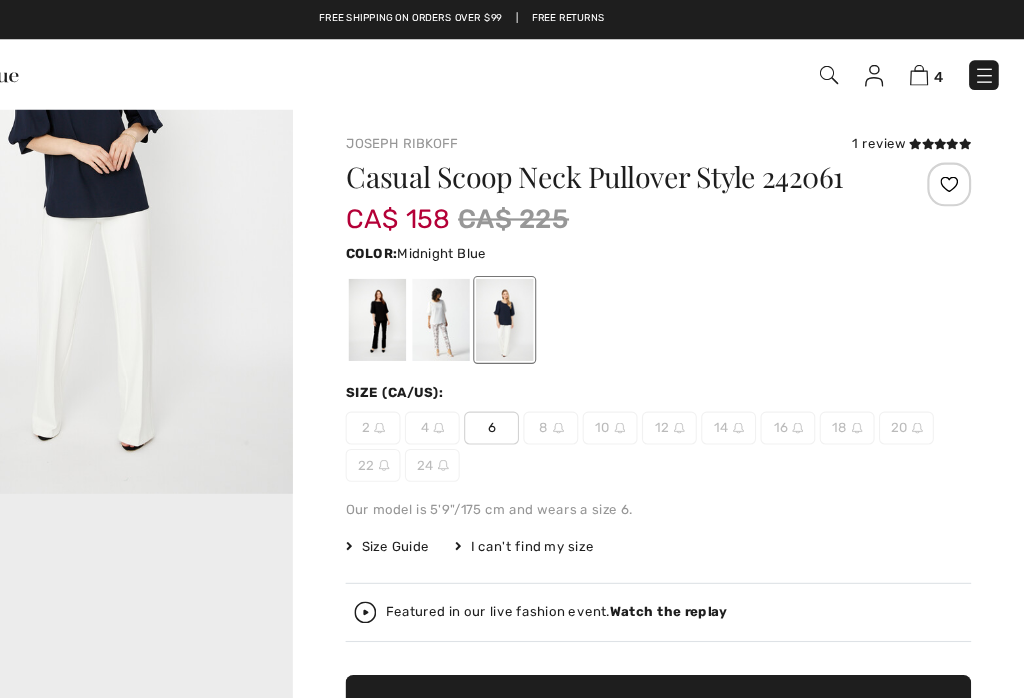 scroll, scrollTop: 0, scrollLeft: 0, axis: both 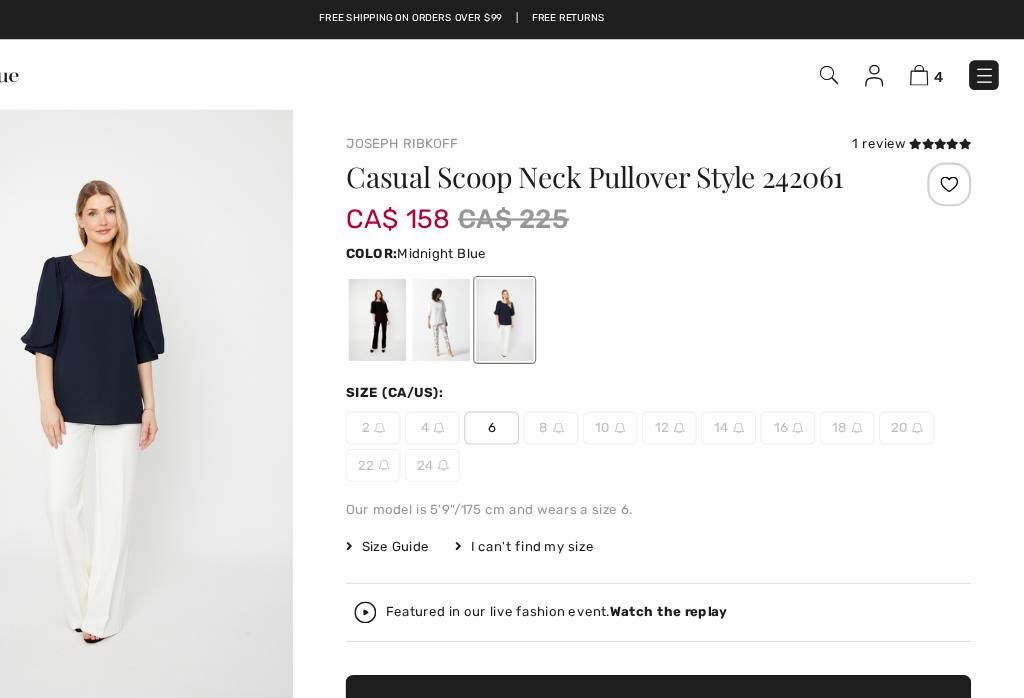 click at bounding box center (435, 291) 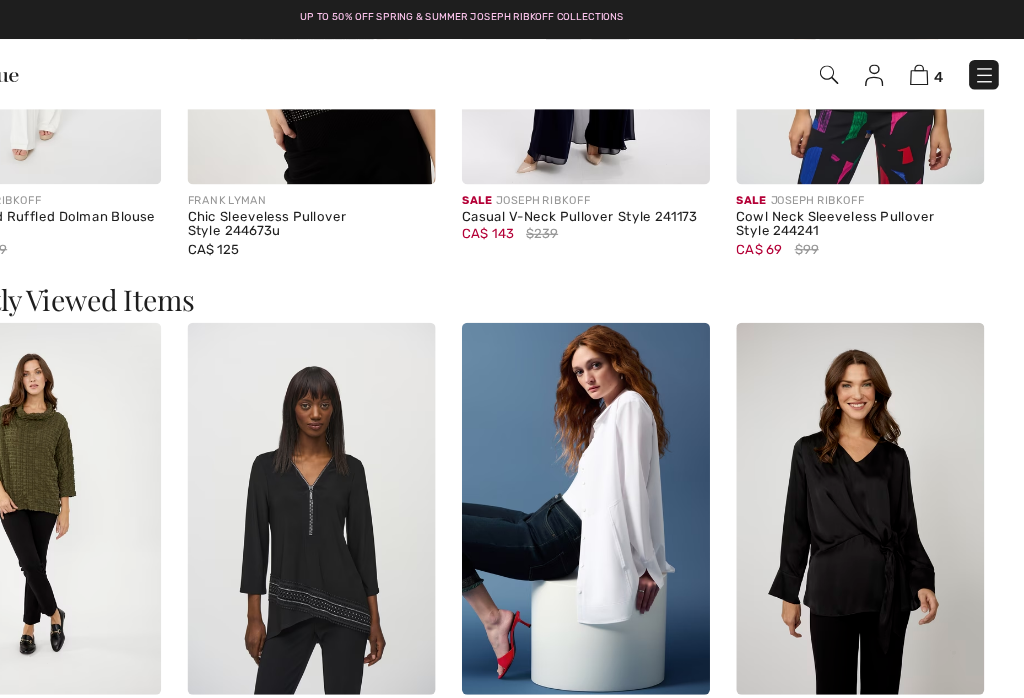 scroll, scrollTop: 1486, scrollLeft: 0, axis: vertical 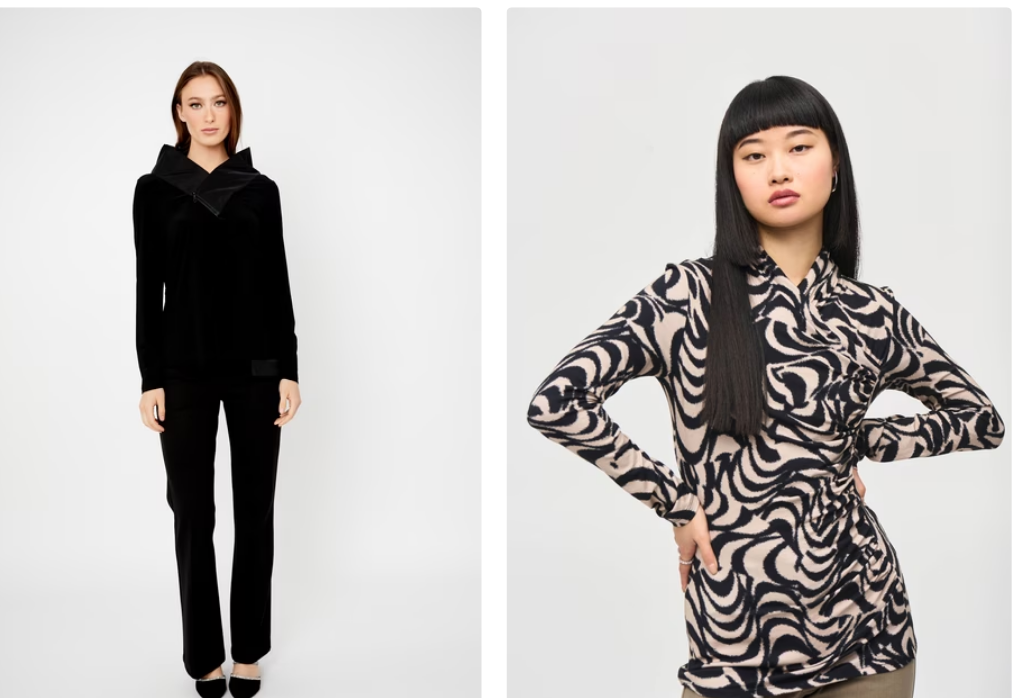 checkbox on "true" 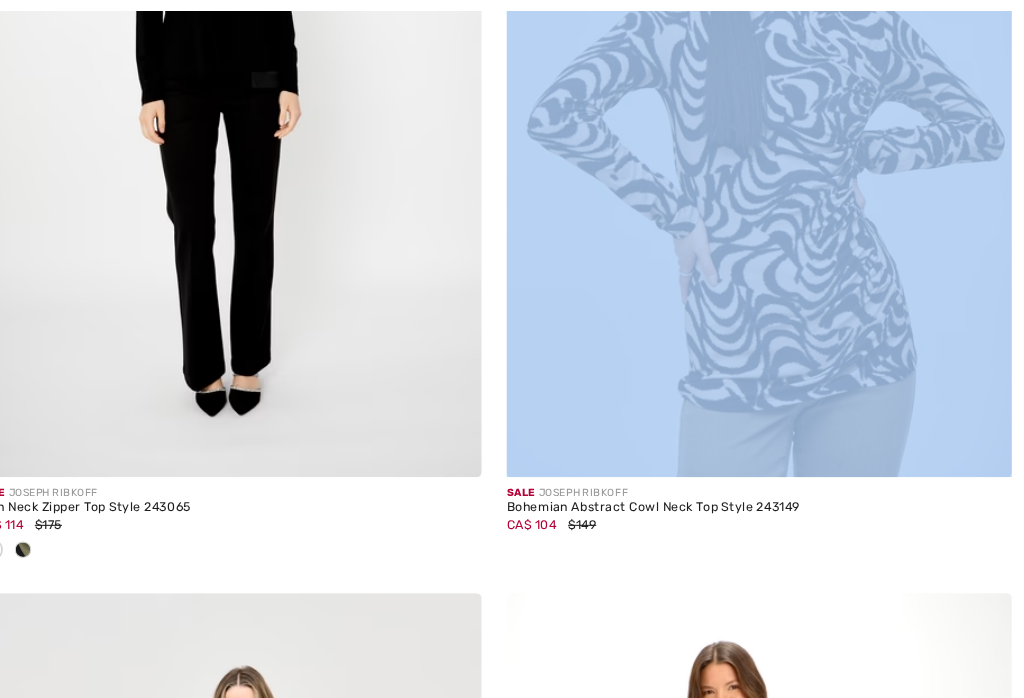 scroll, scrollTop: 8715, scrollLeft: 35, axis: both 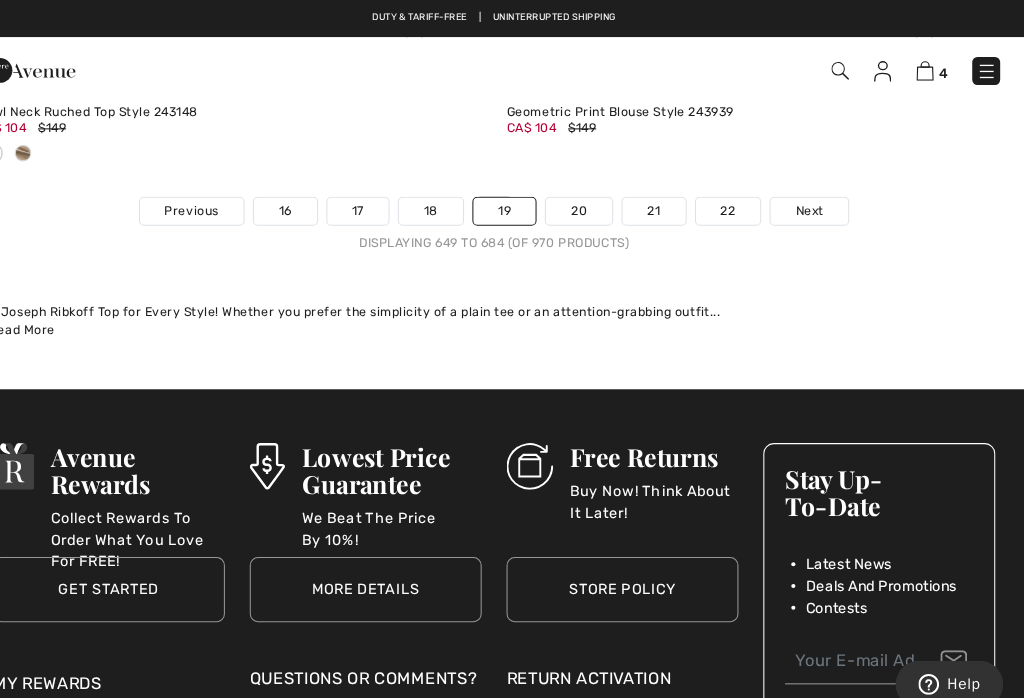 click on "Next" at bounding box center (816, 204) 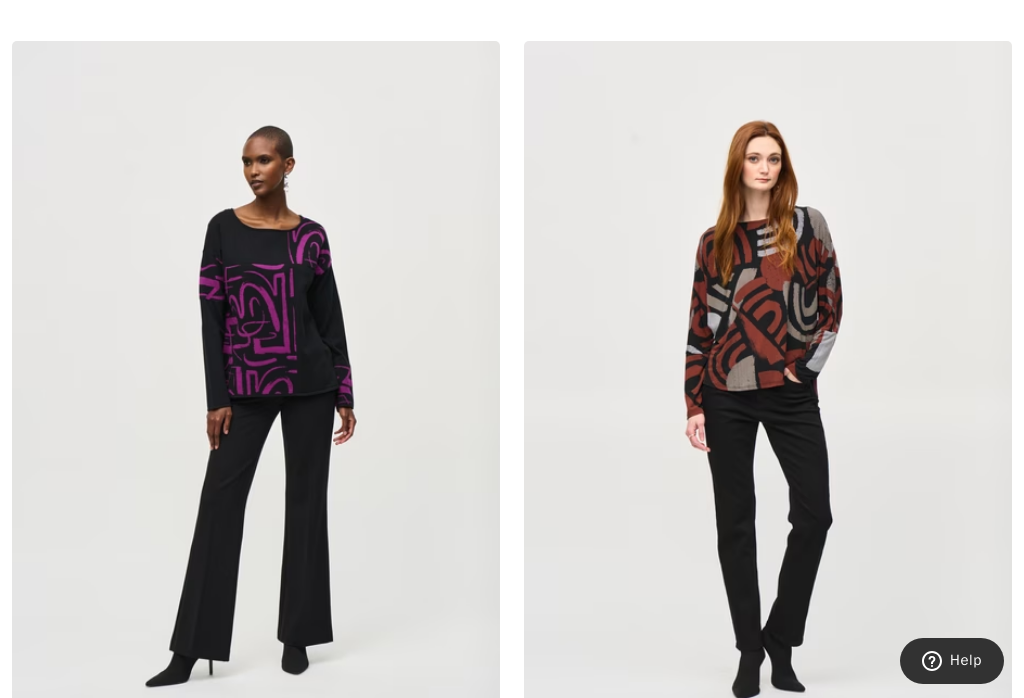scroll, scrollTop: 0, scrollLeft: 0, axis: both 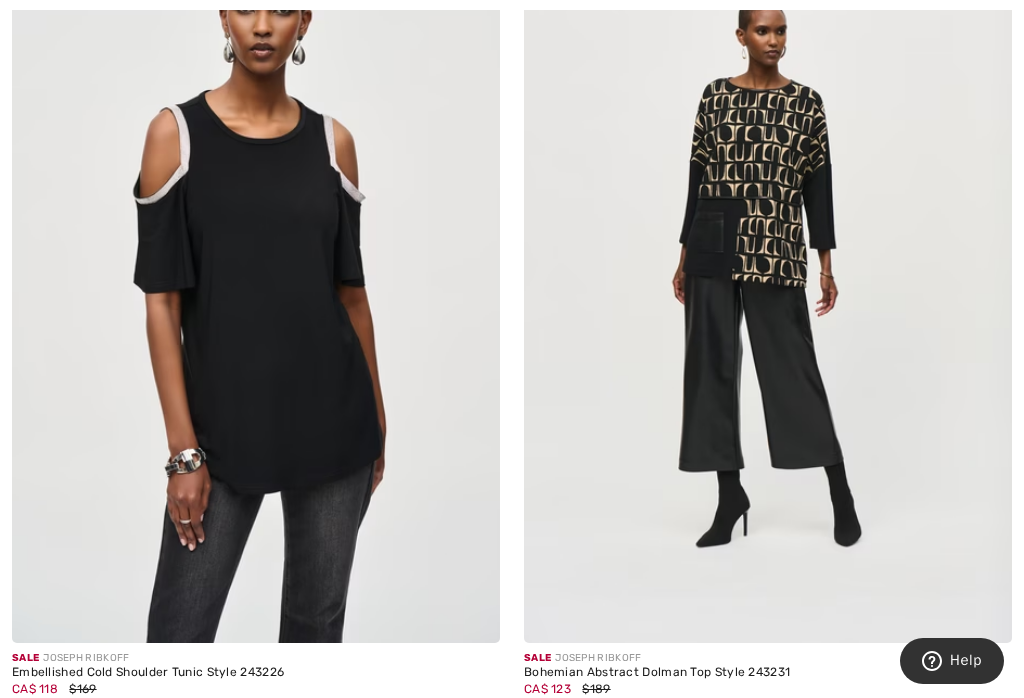 click at bounding box center (768, 277) 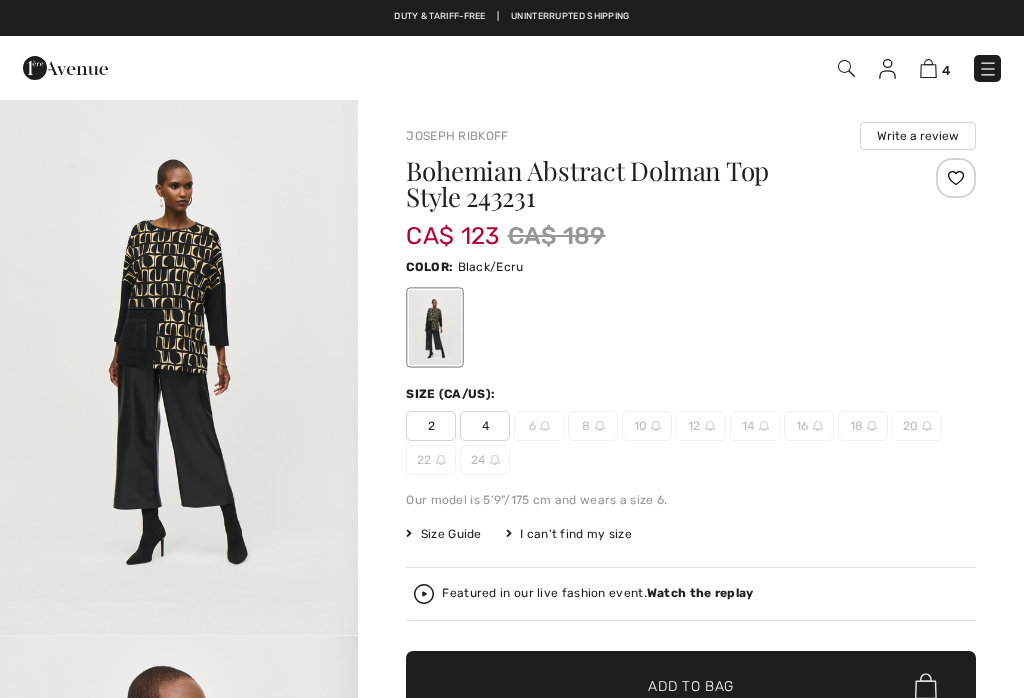 scroll, scrollTop: 0, scrollLeft: 0, axis: both 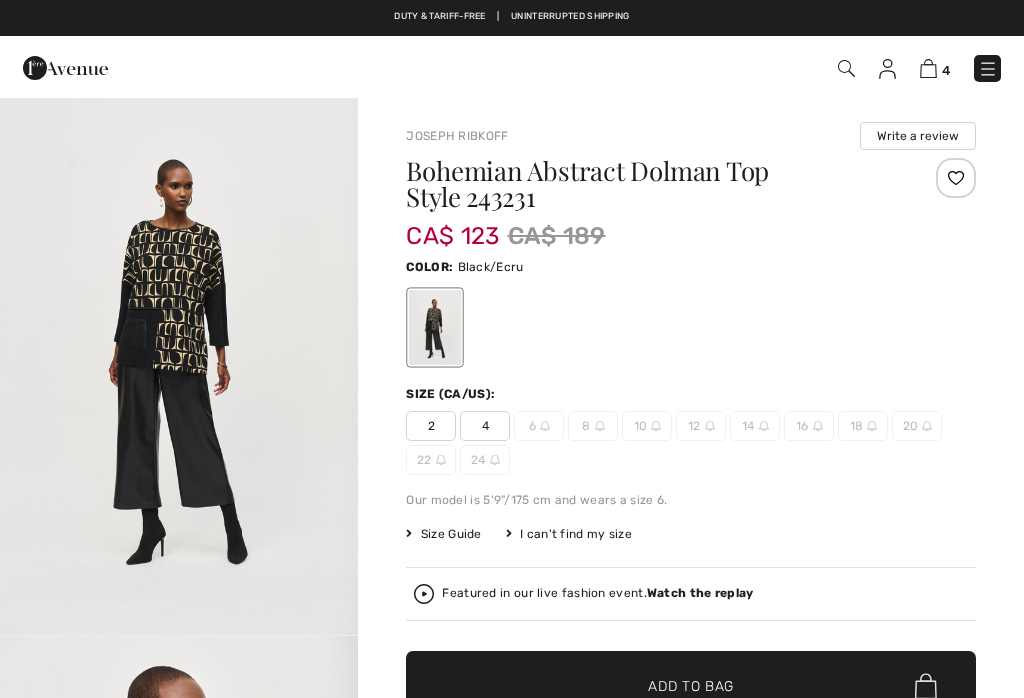 checkbox on "true" 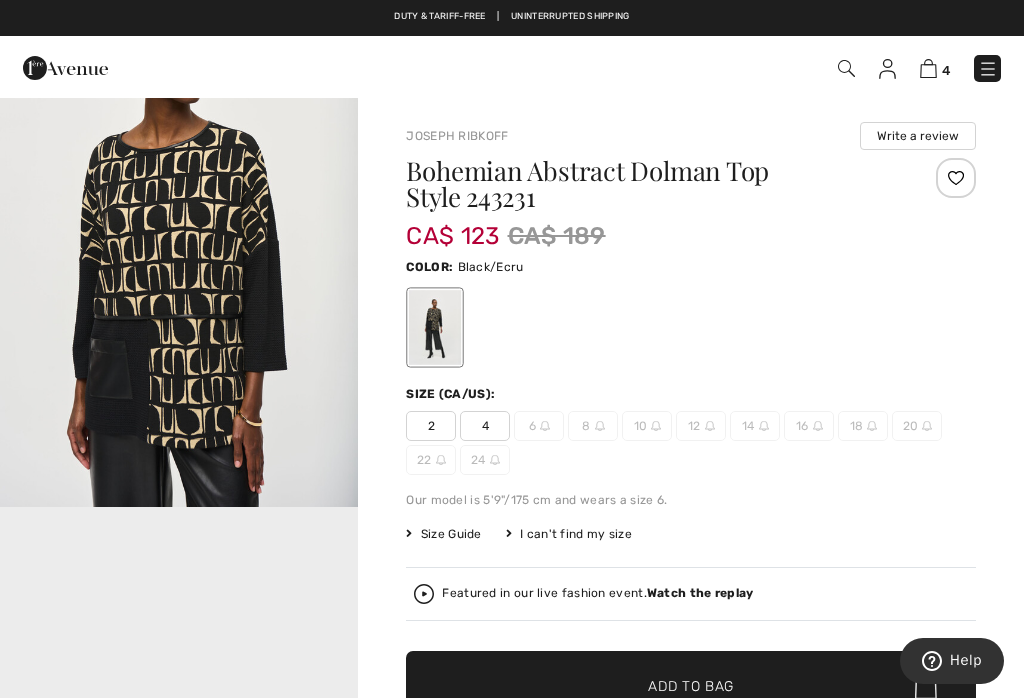 scroll, scrollTop: 0, scrollLeft: 0, axis: both 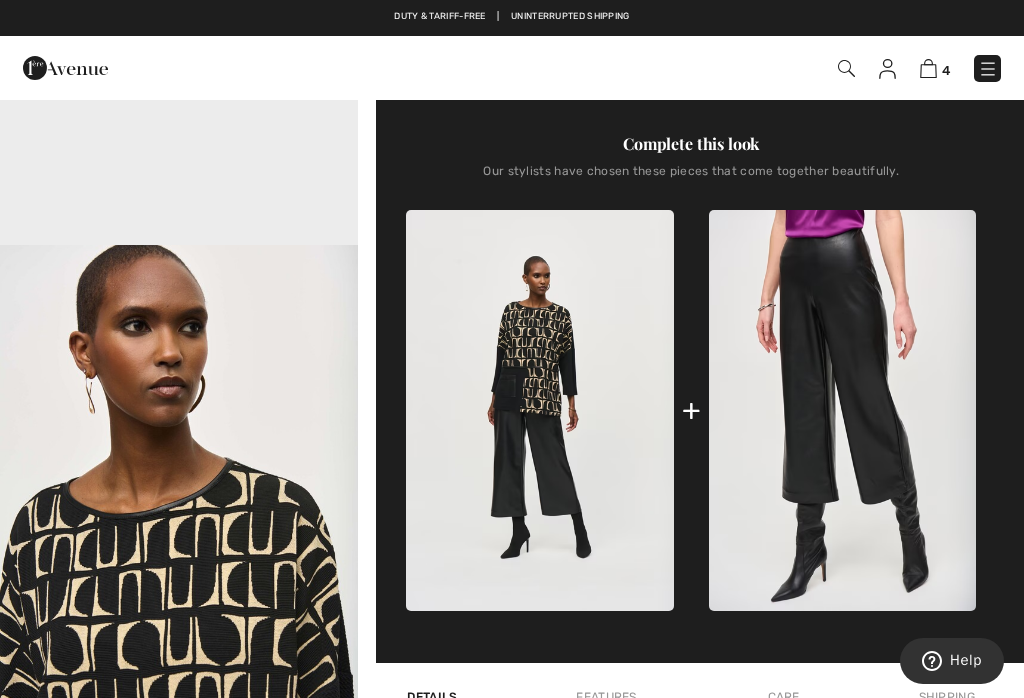 click on "4
Checkout" at bounding box center (512, 68) 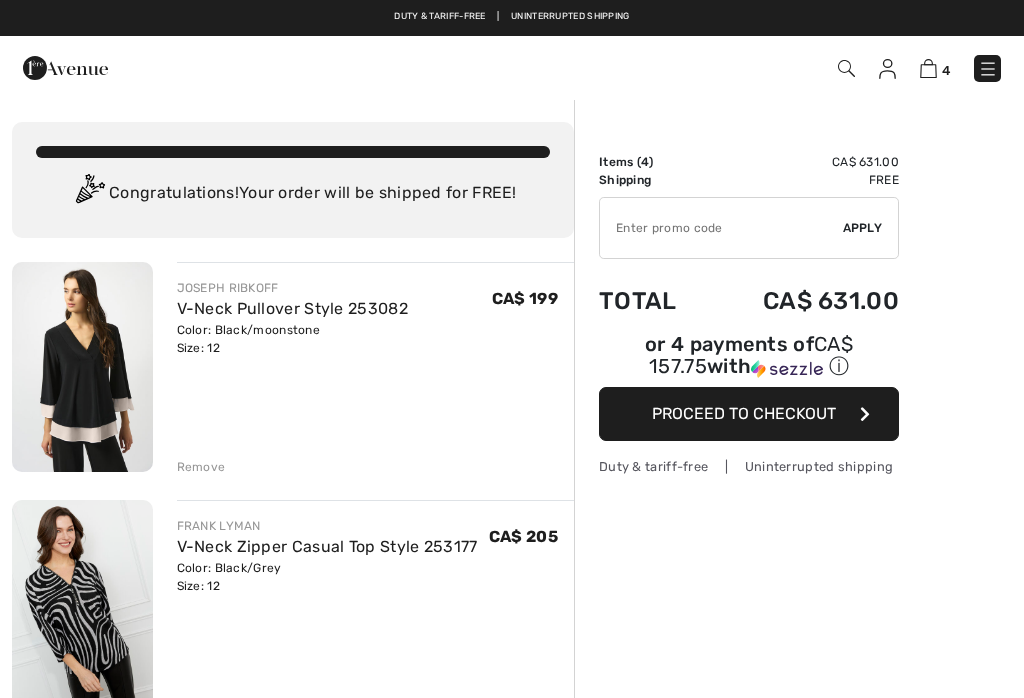 scroll, scrollTop: 0, scrollLeft: 0, axis: both 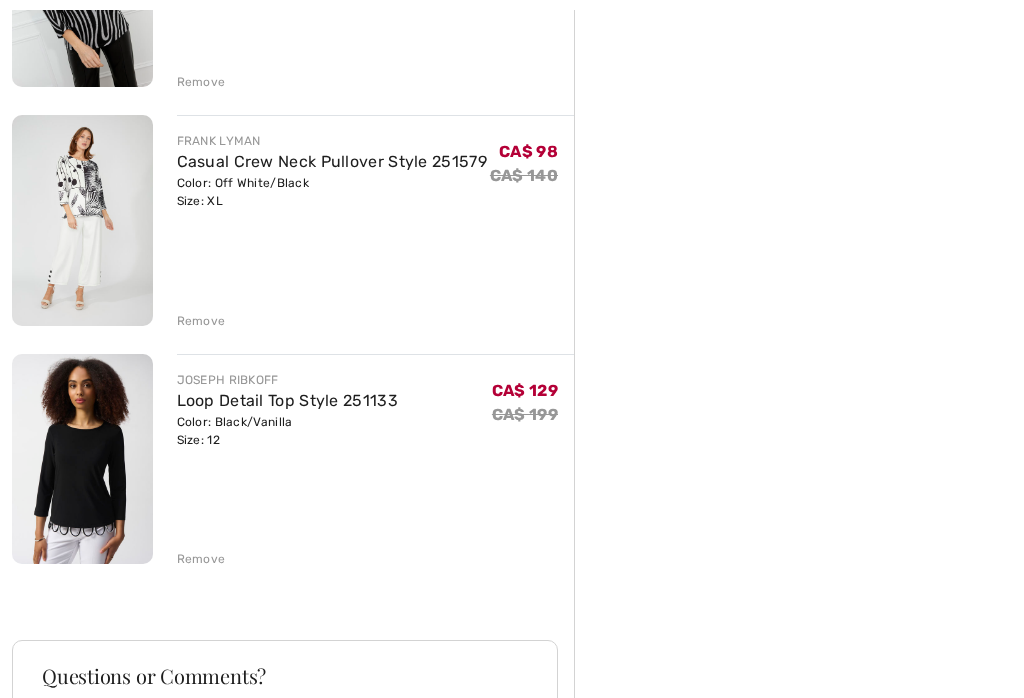 click on "Order Summary			 Details
Items ( 4 )
CA$ 631.00
Promo code CA$ 0.00
Shipping
Free
Tax1 CA$ 0.00
Tax2 CA$ 0.00
Duties & Taxes CA$ 0.00
✔
Apply
Remove
Total
CA$ 631.00
or 4 payments of  CA$ 157.75  with    ⓘ
Proceed to Checkout
Duty & tariff-free      |     Uninterrupted shipping" at bounding box center (799, 286) 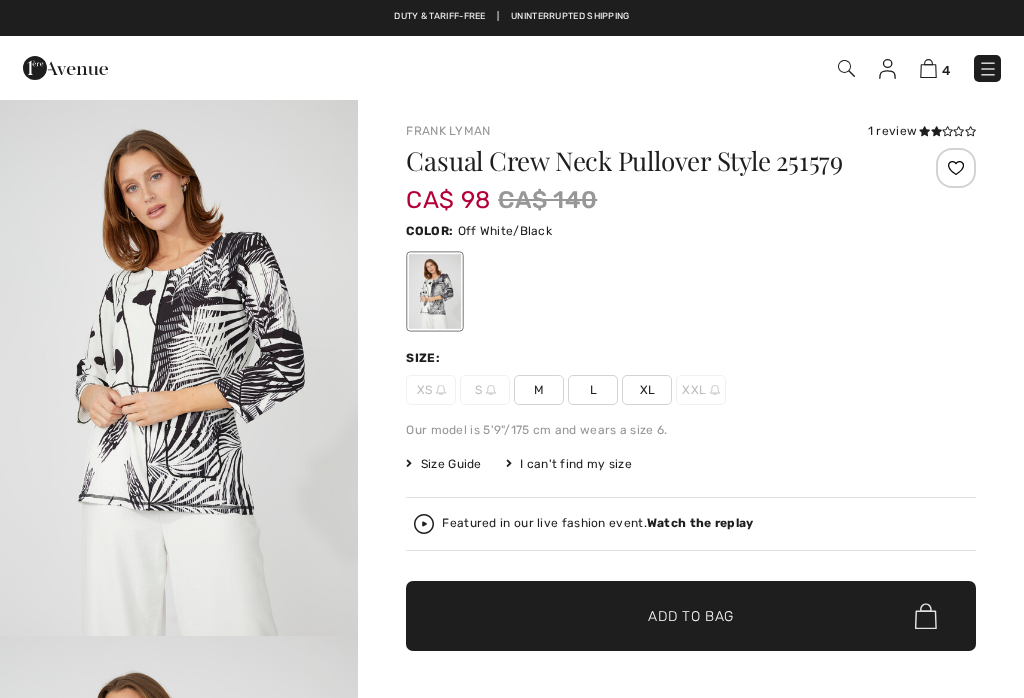 checkbox on "true" 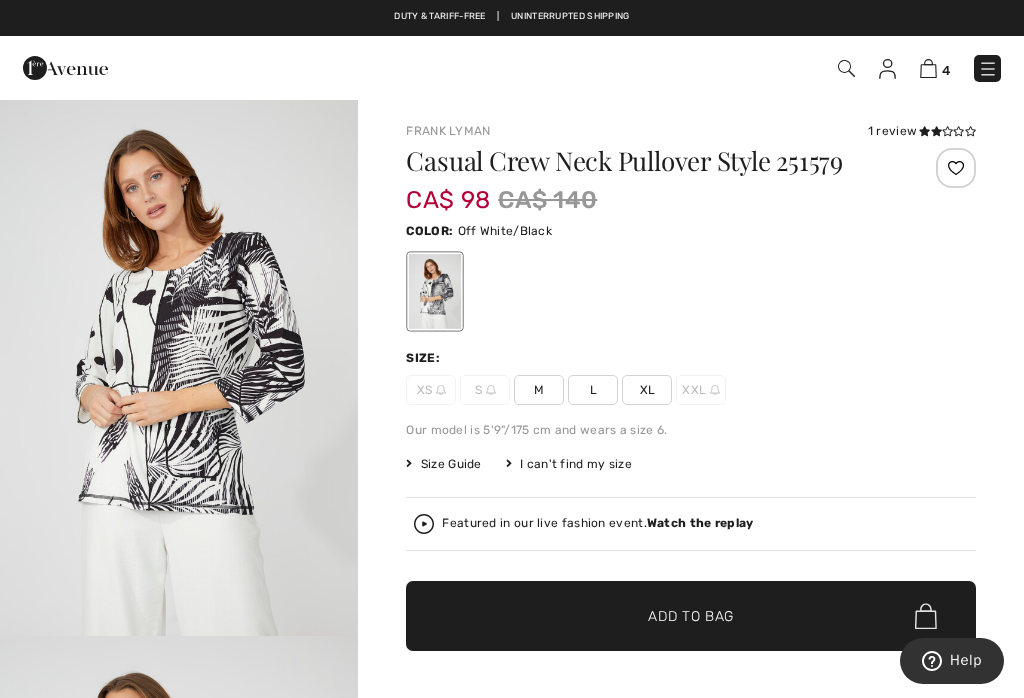 scroll, scrollTop: 0, scrollLeft: 0, axis: both 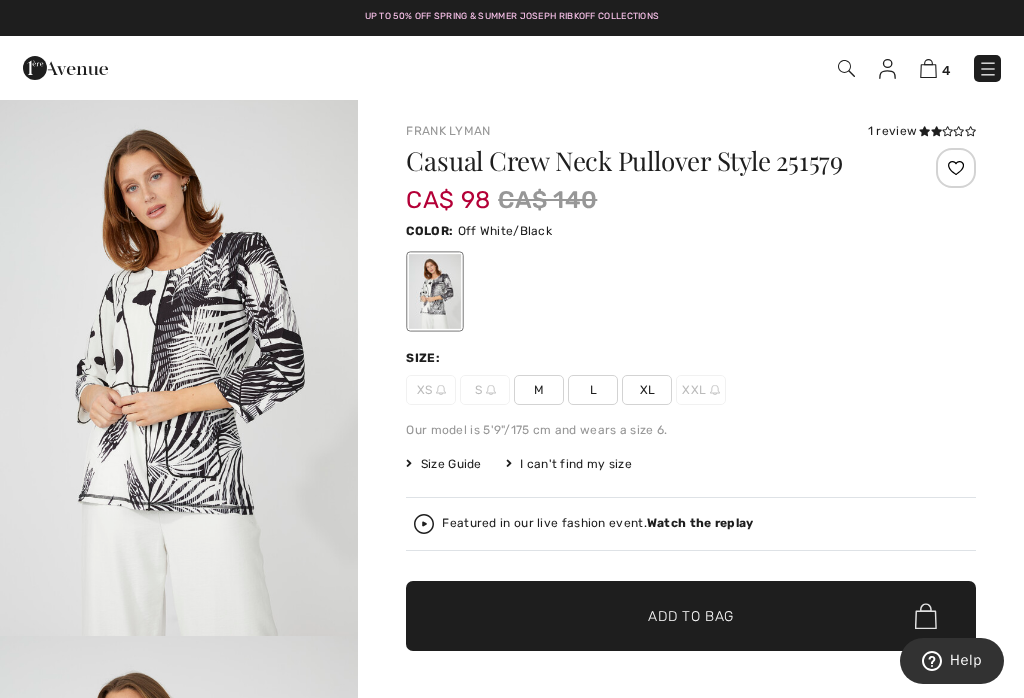 click on "L" at bounding box center (593, 390) 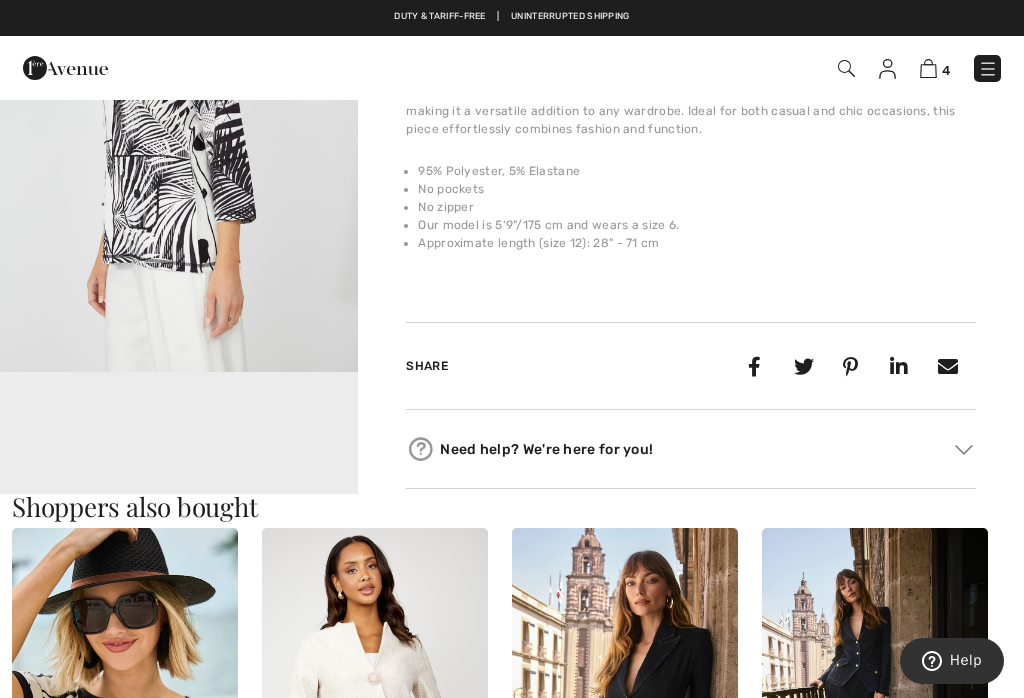 scroll, scrollTop: 794, scrollLeft: 0, axis: vertical 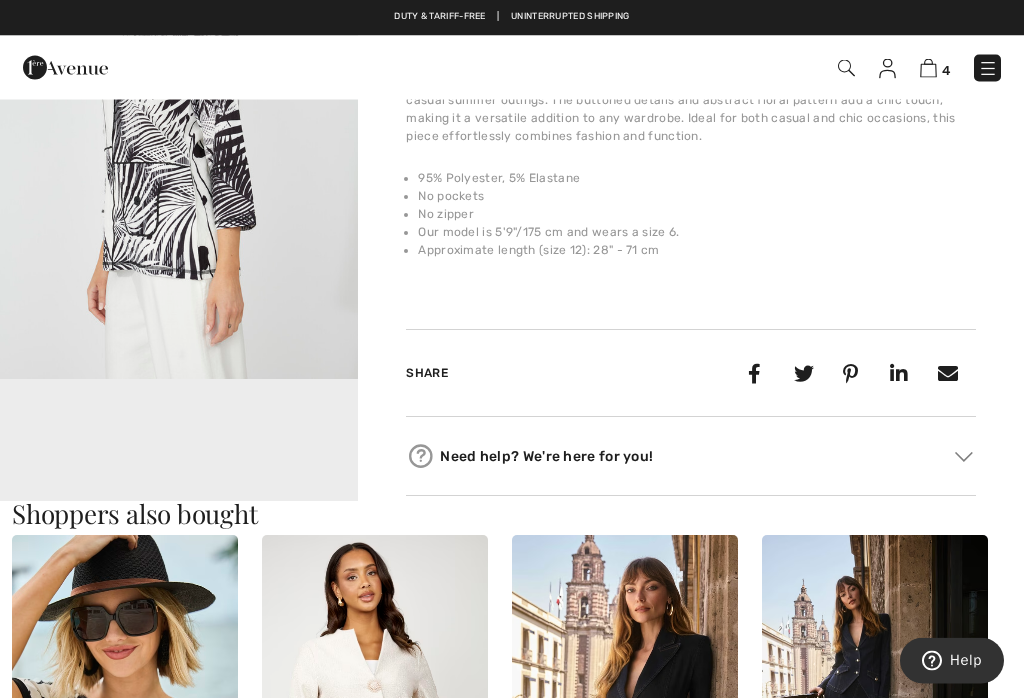 click on "Frank Lyman
1 review
1 review
Casual Crew Neck Pullover  Style 251579
CA$ 98 CA$ 140
Color:
Off White/Black
Size:
XS S M L XL XXL
Our model is 5'9"/175 cm and wears a size 6.
Size Guide
I can't find my size
Select Size
XS - Sold Out
S - Sold Out
M
L
XL
XXL - Sold Out
Featured in our live fashion event.  Watch the replay
✔ Added to Bag
Add to Bag" at bounding box center (691, -97) 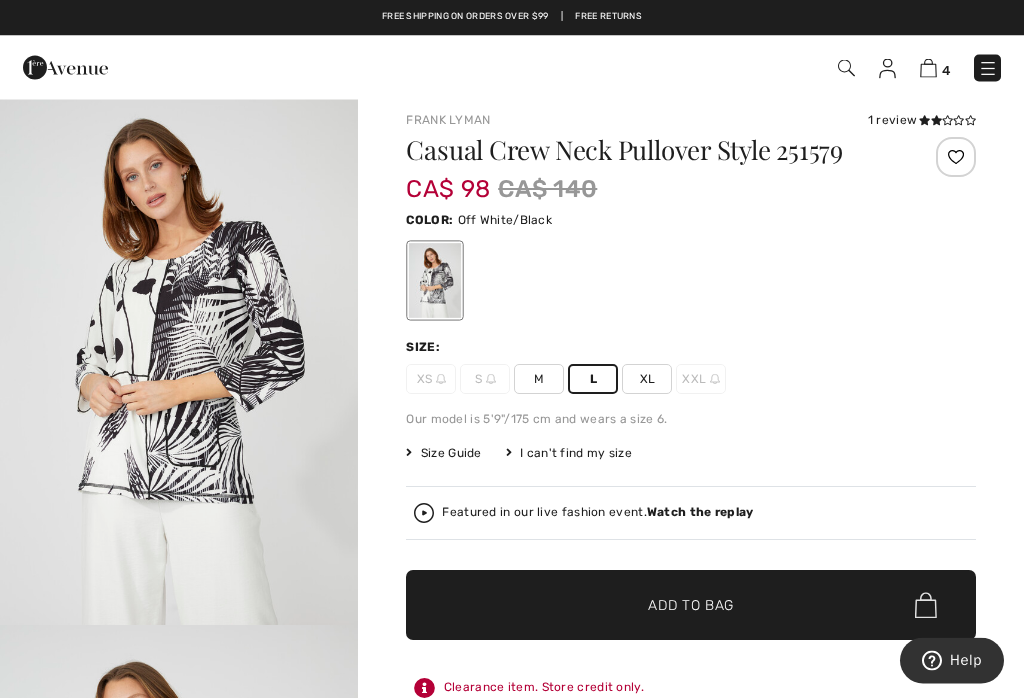 scroll, scrollTop: 0, scrollLeft: 0, axis: both 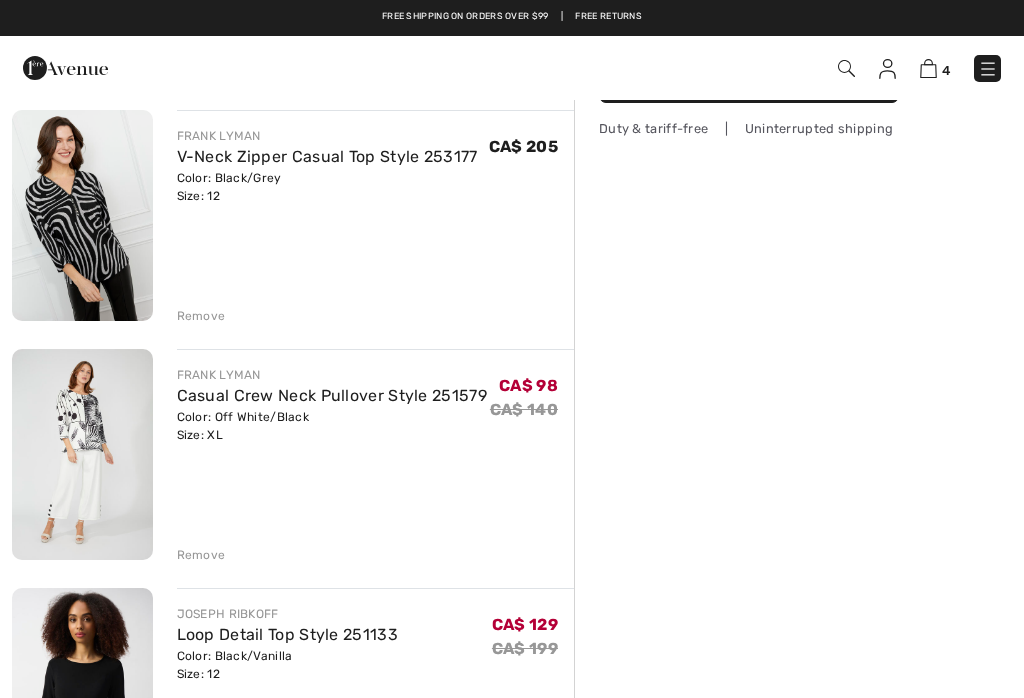 click on "Remove" at bounding box center (201, 316) 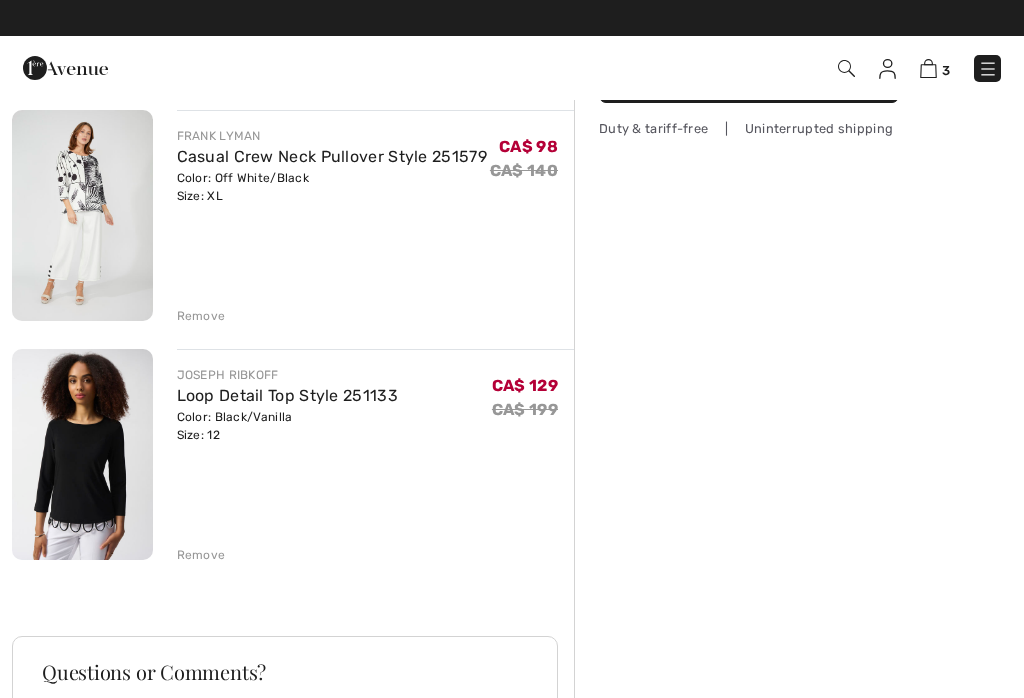 click at bounding box center (82, 454) 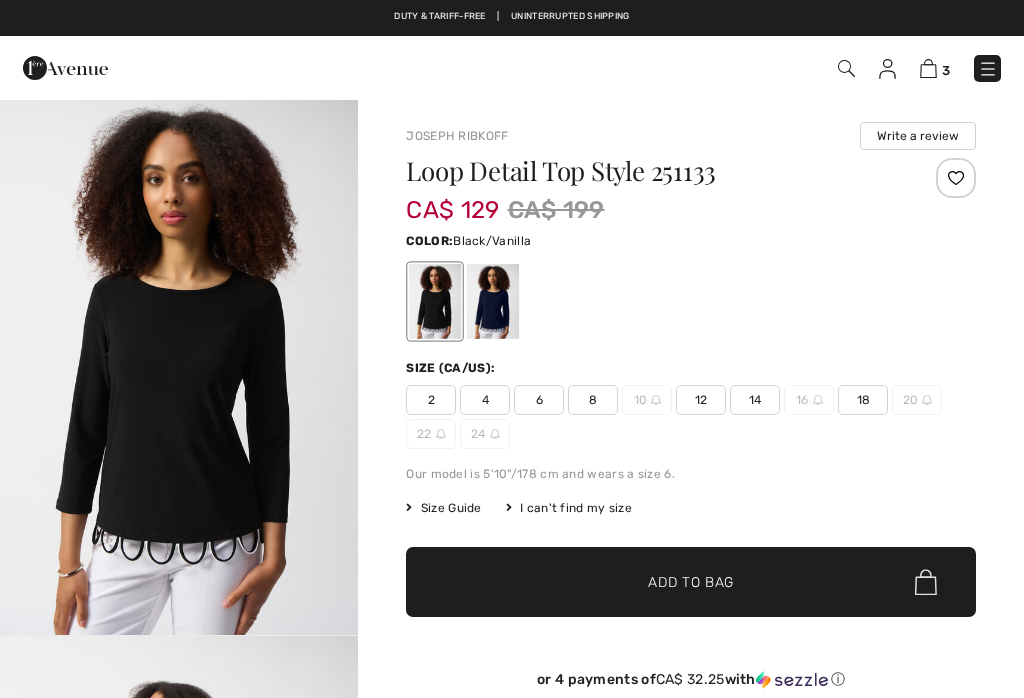 scroll, scrollTop: 0, scrollLeft: 0, axis: both 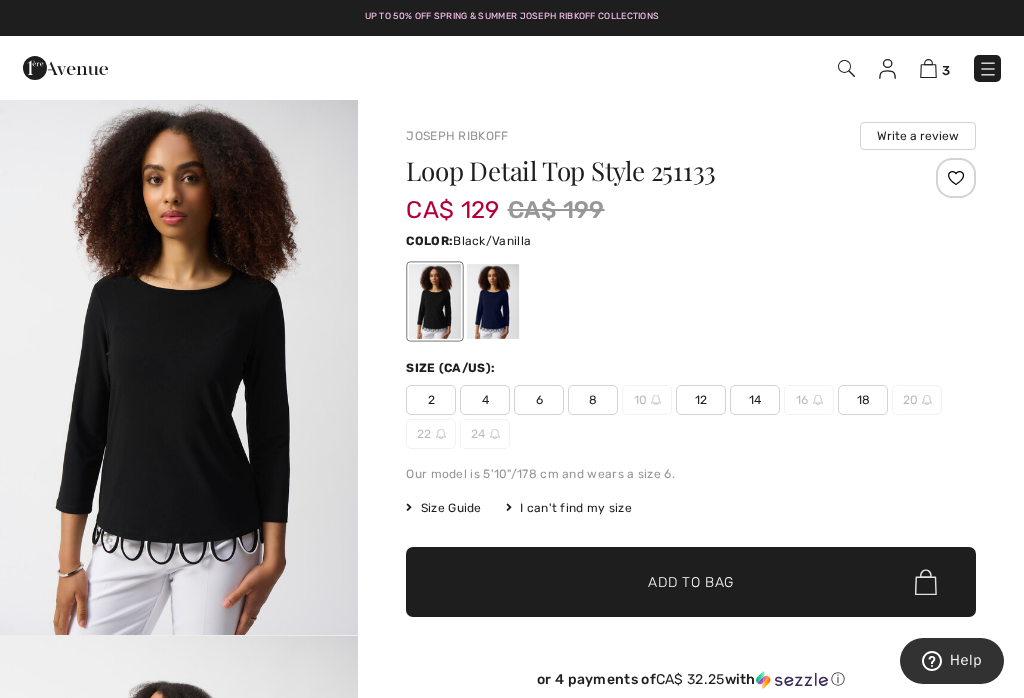click on "3" at bounding box center [935, 68] 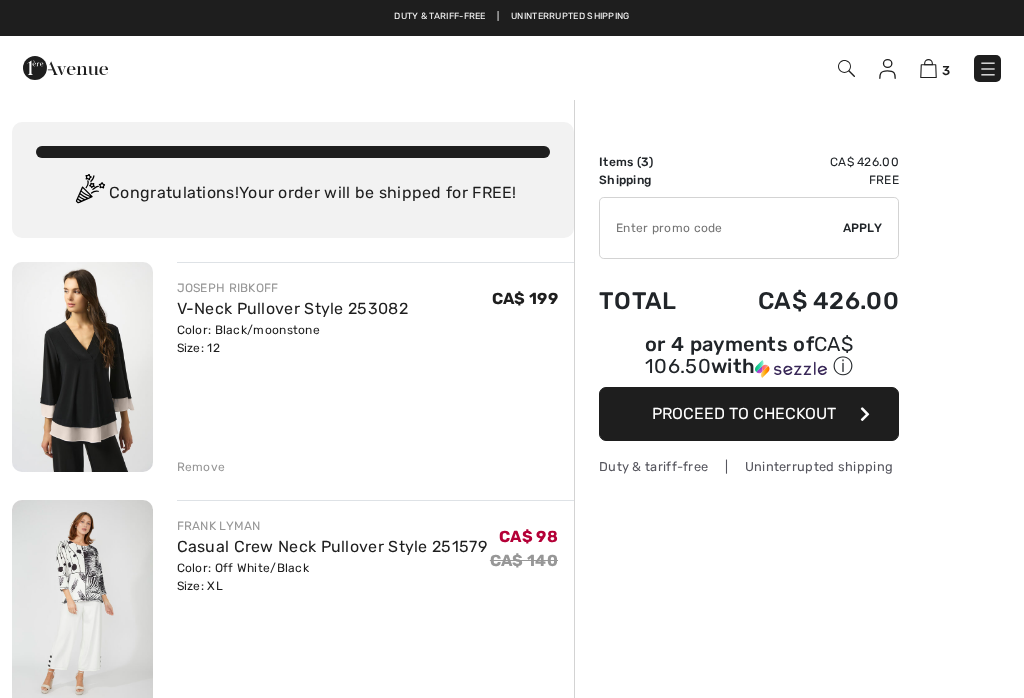checkbox on "true" 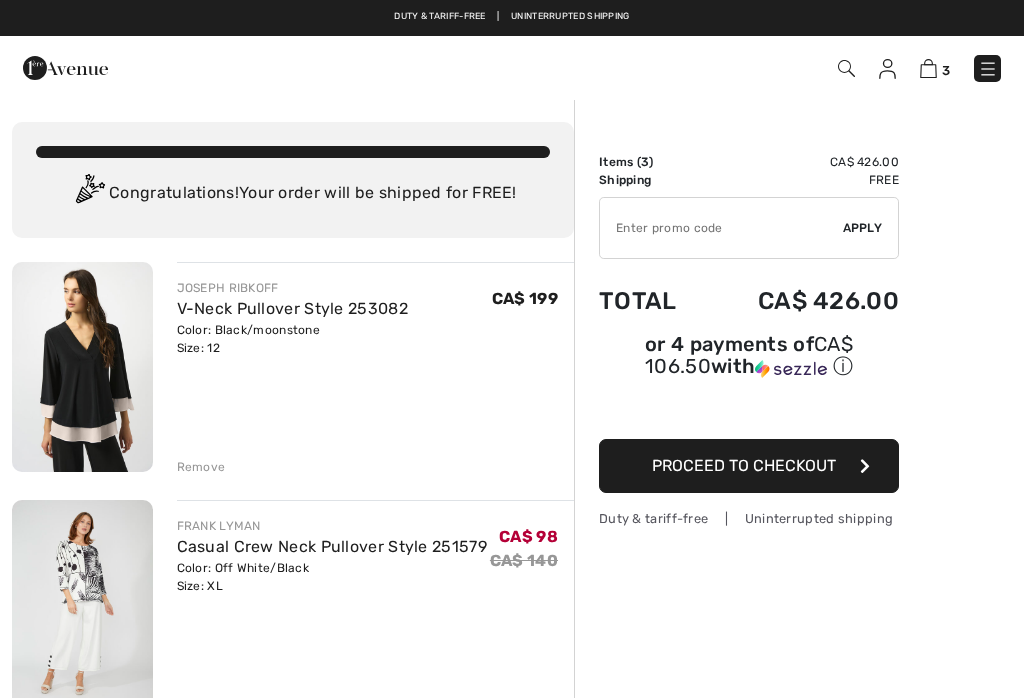 scroll, scrollTop: 0, scrollLeft: 0, axis: both 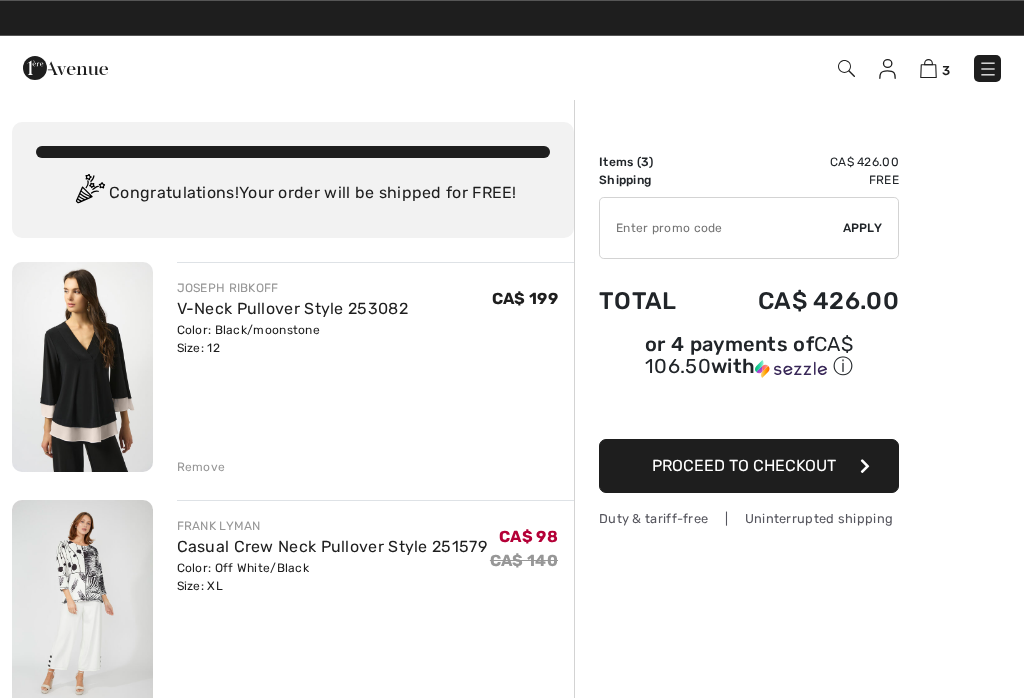 click on "Remove" at bounding box center (201, 467) 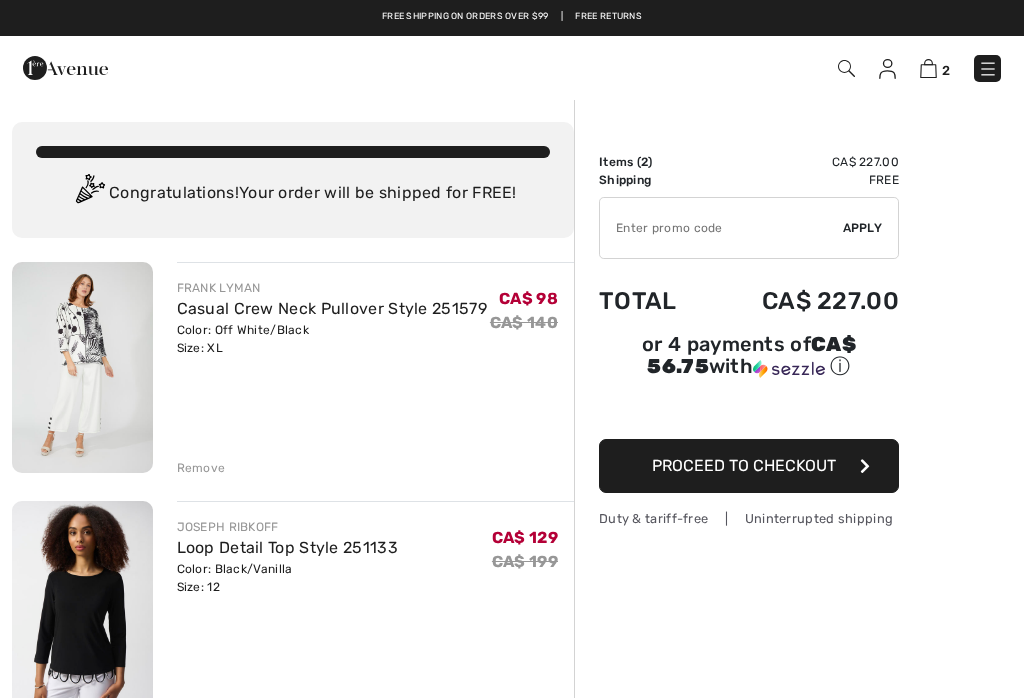 click on "Order Summary			 Details
Items ( 2 )
CA$ 227.00
Promo code CA$ 0.00
Shipping
Free
Tax1 CA$ 0.00
Tax2 CA$ 0.00
Duties & Taxes CA$ 0.00
✔
Apply
Remove
Total
CA$ 227.00
or 4 payments of  CA$ 56.75  with    ⓘ
Proceed to Checkout
Duty & tariff-free      |     Uninterrupted shipping" at bounding box center [799, 671] 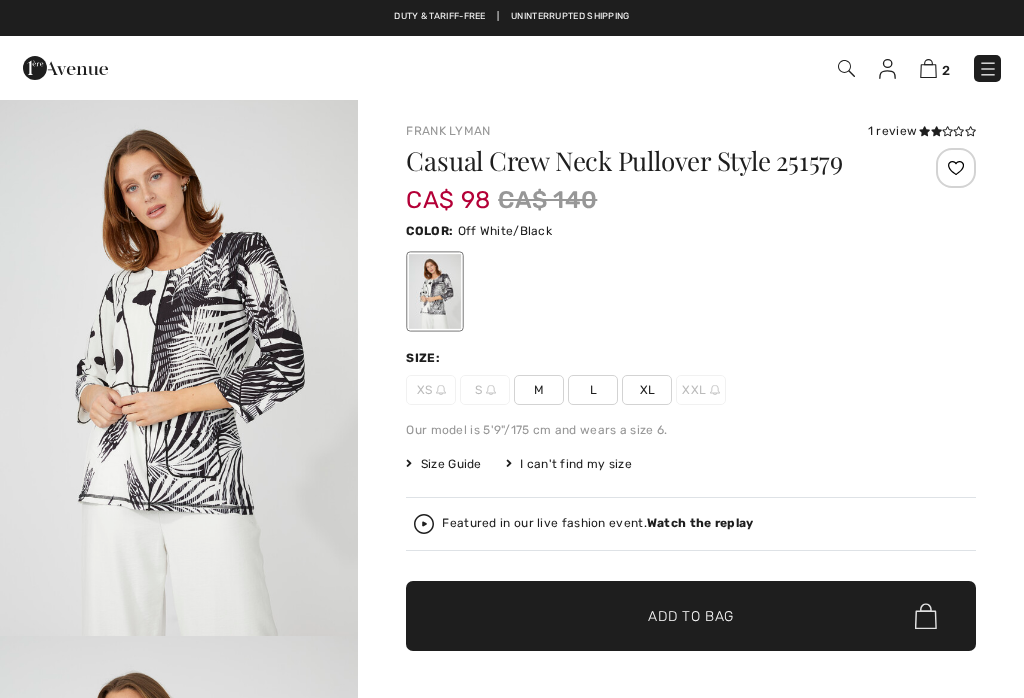 click on "Casual Crew Neck Pullover  Style 251579
CA$ 98 CA$ 140
Color:
Off White/Black
Size:
XS S M L XL XXL
Our model is 5'9"/175 cm and wears a size 6.
Size Guide
I can't find my size
Select Size
XS - Sold Out
S - Sold Out
M
L
XL
XXL - Sold Out
Featured in our live fashion event.  Watch the replay
✔ Added to Bag
Add to Bag
Clearance item. Store credit only.
or 4 payments of  CA$ 24.50  with    ⓘ" at bounding box center (691, 451) 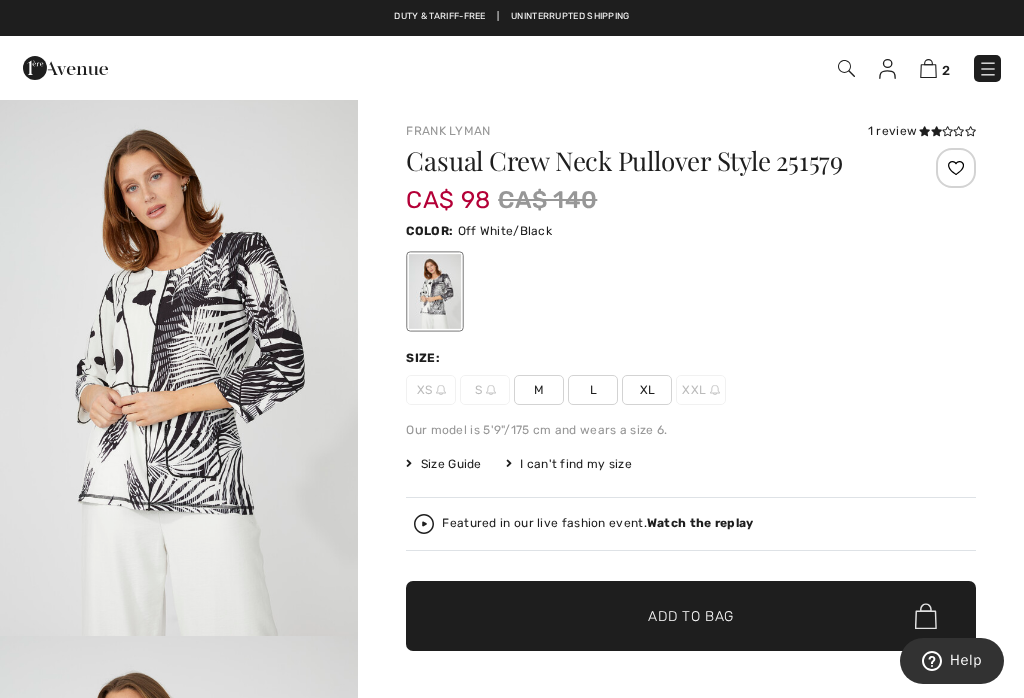 scroll, scrollTop: 0, scrollLeft: 0, axis: both 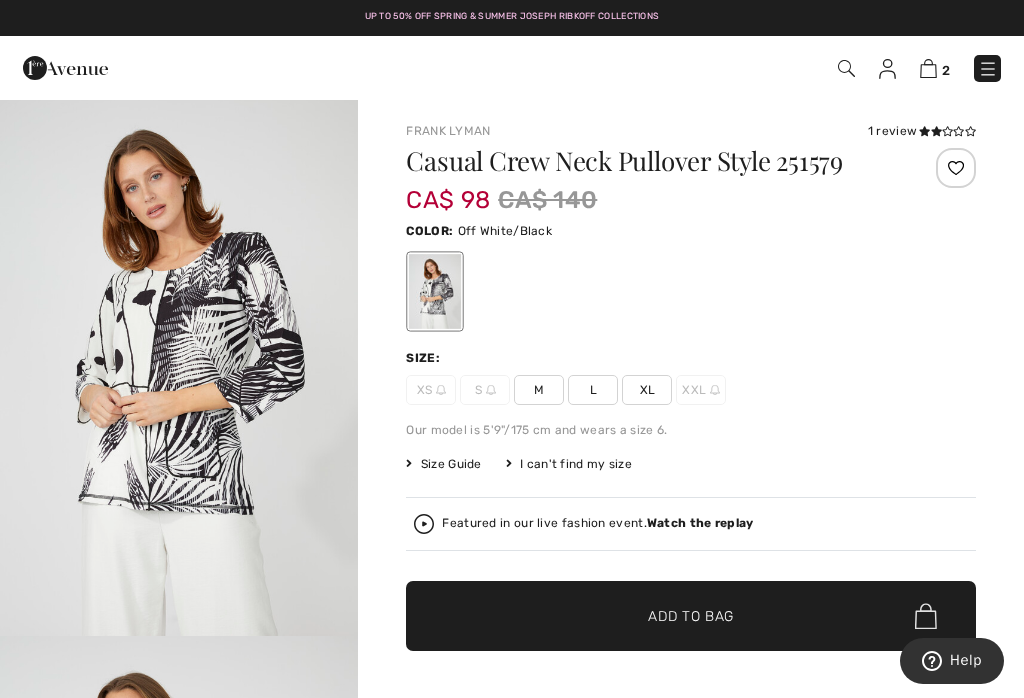 click on "Casual Crew Neck Pullover  Style 251579
CA$ 98 CA$ 140
Color:
Off White/Black
Size:
XS S M L XL XXL
Our model is 5'9"/175 cm and wears a size 6.
Size Guide
I can't find my size
Select Size
XS - Sold Out
S - Sold Out
M
L
XL
XXL - Sold Out
Featured in our live fashion event.  Watch the replay
✔ Added to Bag
Add to Bag
Clearance item. Store credit only.
or 4 payments of  CA$ 24.50  with    ⓘ" at bounding box center (691, 451) 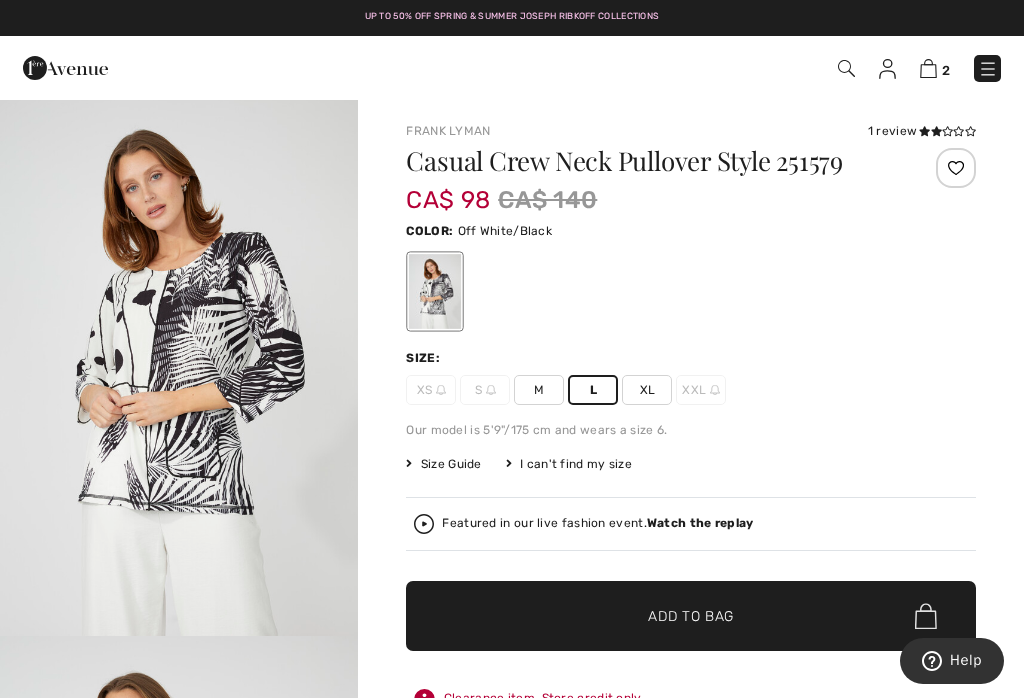 click on "✔ Added to Bag
Add to Bag" at bounding box center (691, 616) 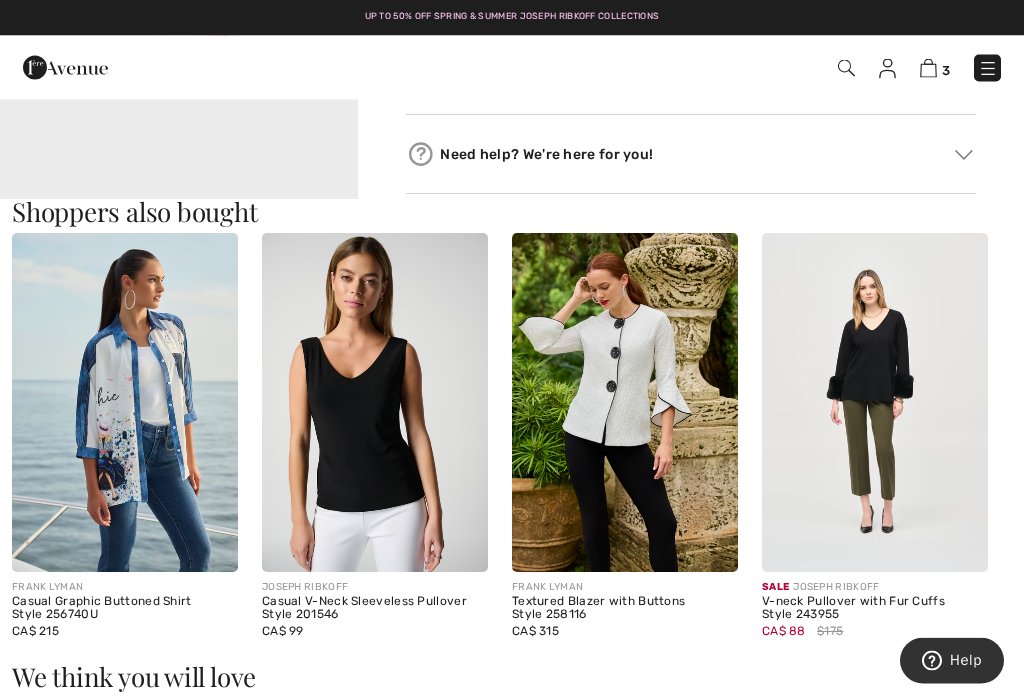 scroll, scrollTop: 1082, scrollLeft: 0, axis: vertical 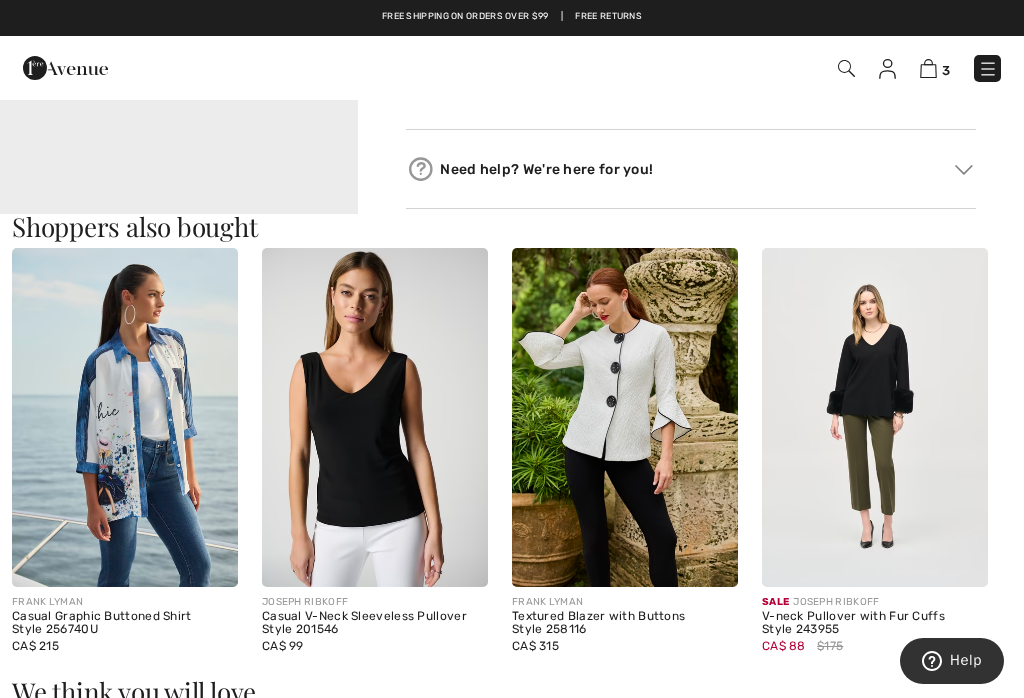 click on "Your browser does not support the video tag." at bounding box center [179, 181] 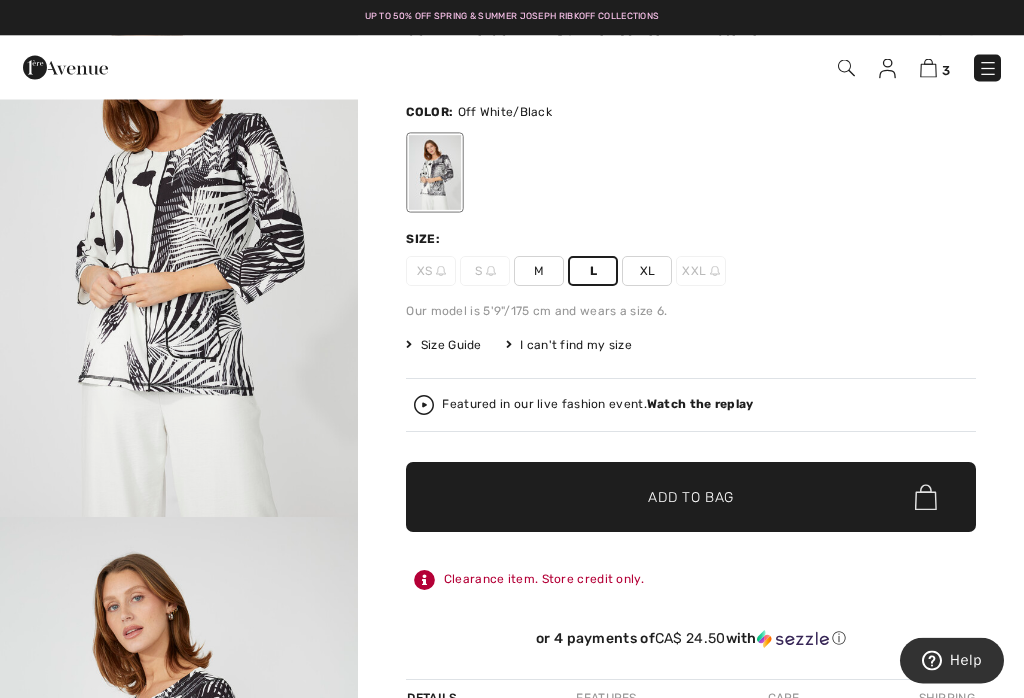 scroll, scrollTop: 89, scrollLeft: 0, axis: vertical 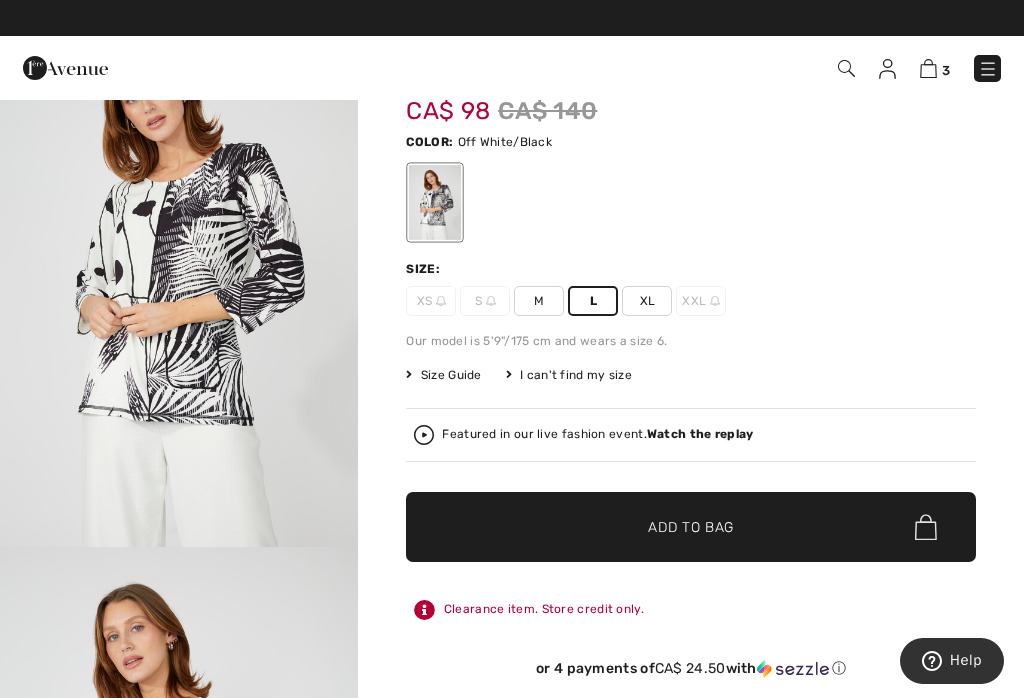 click on "3" at bounding box center [935, 68] 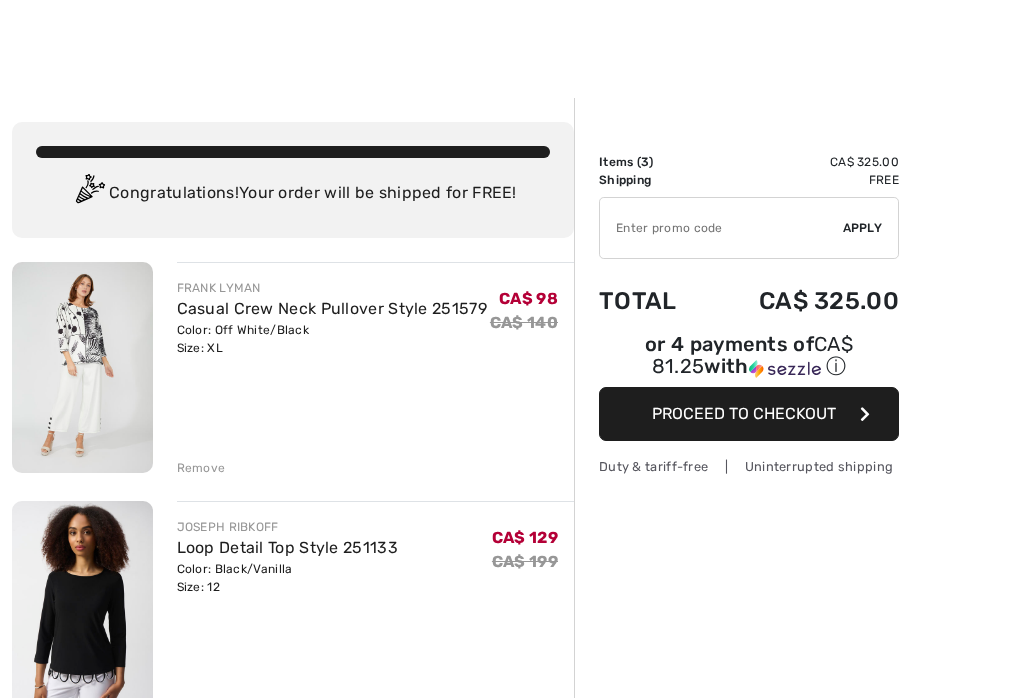 checkbox on "true" 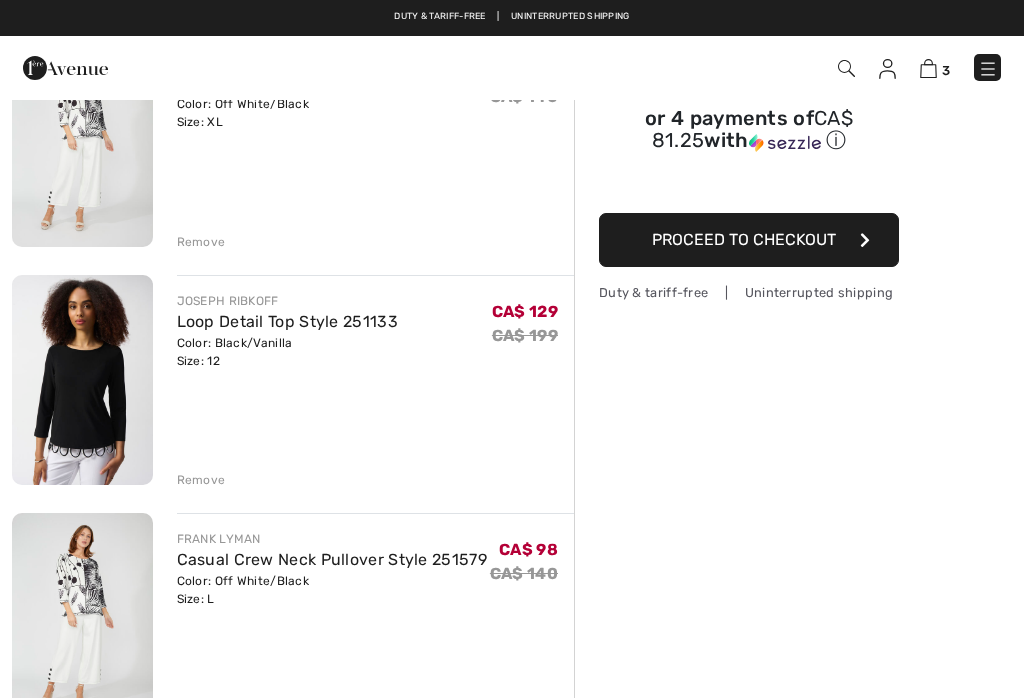scroll, scrollTop: 149, scrollLeft: 0, axis: vertical 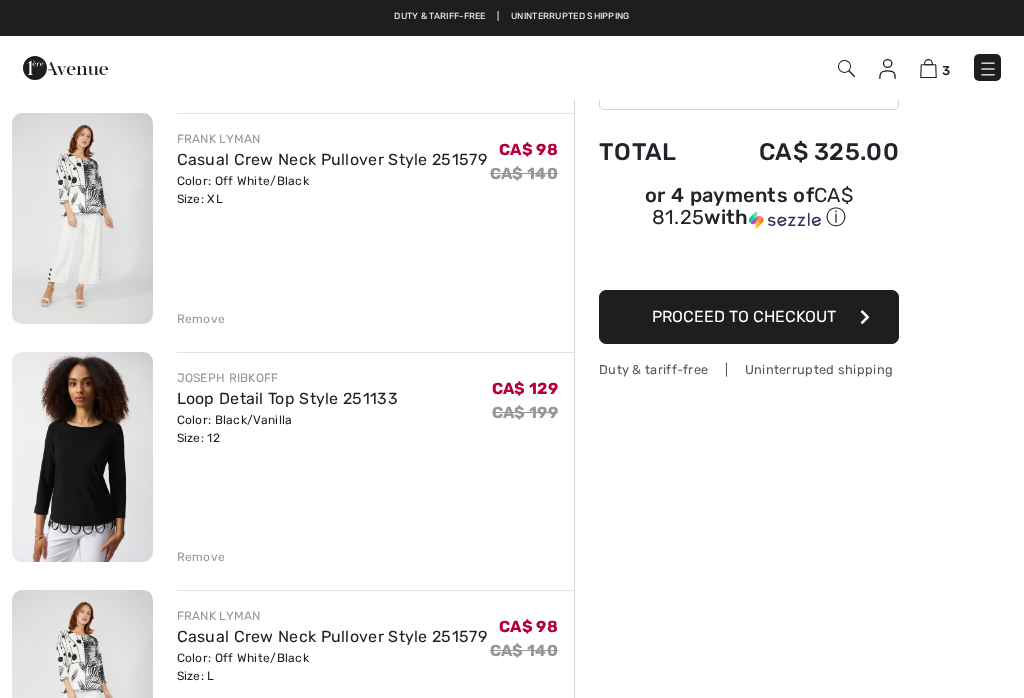 click on "Remove" at bounding box center [201, 319] 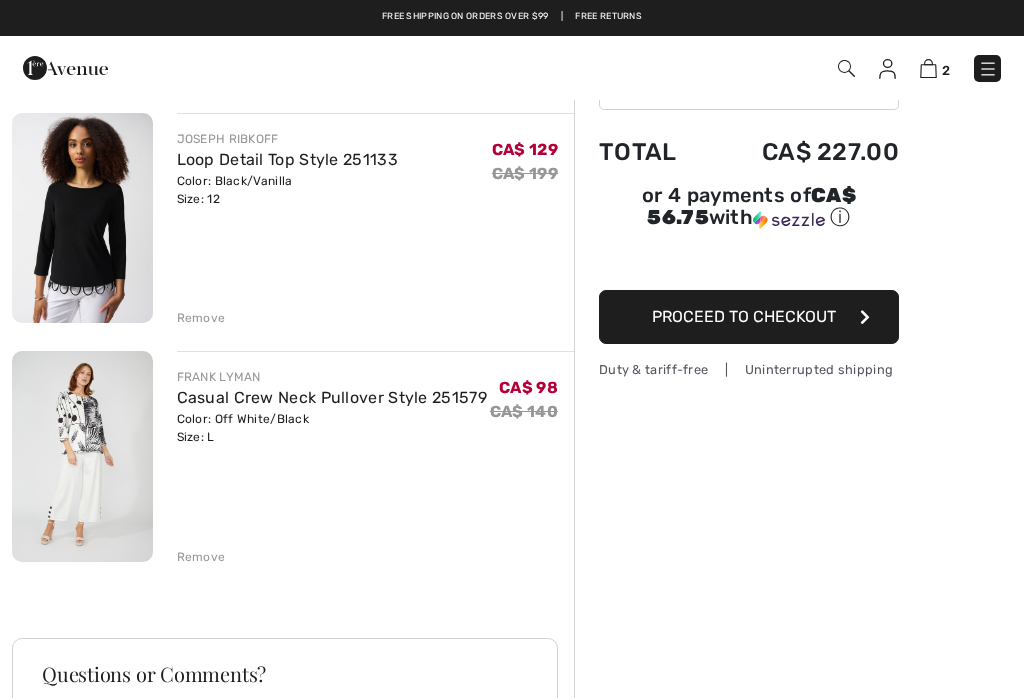 click on "Proceed to Checkout" at bounding box center (749, 317) 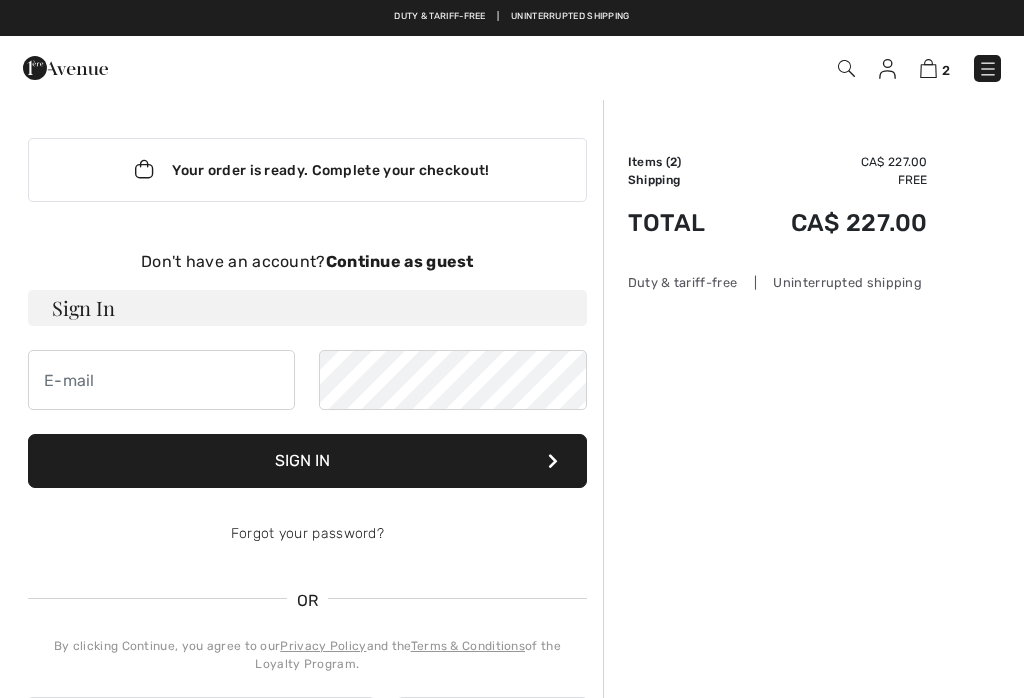 scroll, scrollTop: 0, scrollLeft: 0, axis: both 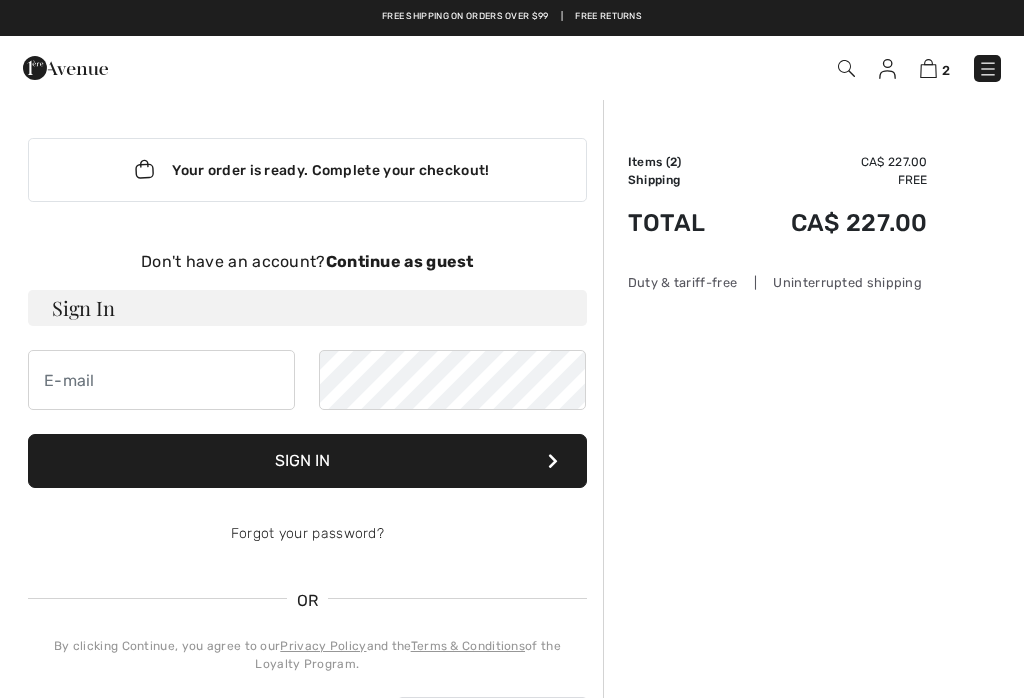 click on "Forgot your password?" at bounding box center (307, 533) 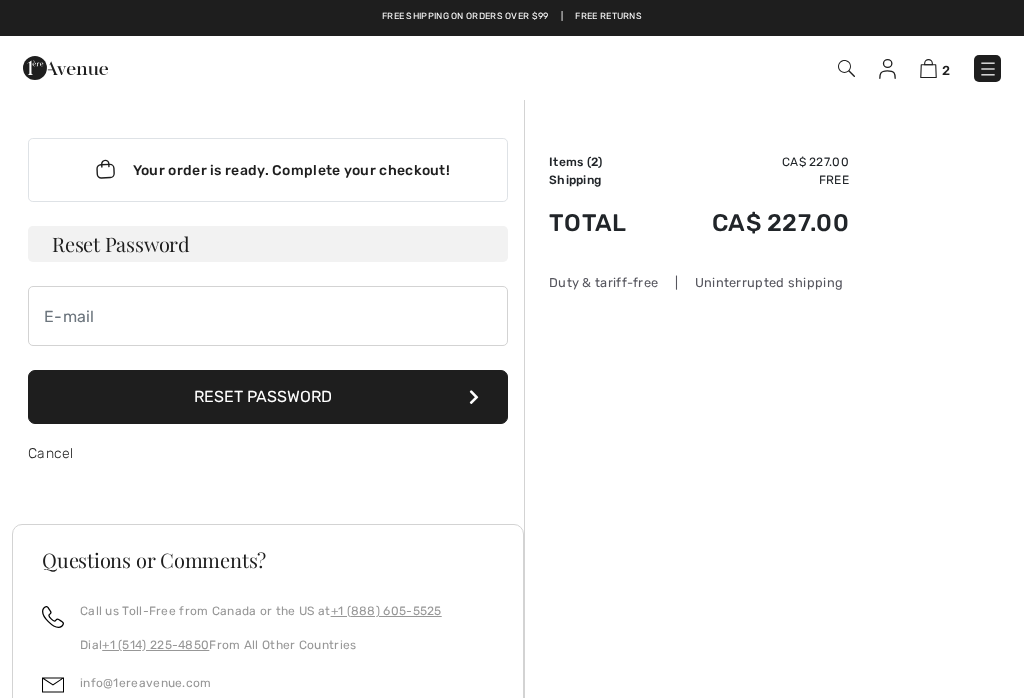 click on "Order Summary			 Details
Items ( 2 )
CA$ 227.00
Promo code CA$ 0.00
Shipping
Free
Tax1 CA$ 0.00
Tax2 CA$ 0.00
Duties & Taxes CA$ 0.00
Total
CA$ 227.00
My Shopping Bag ( 2  Items)
Loop Detail Top Style 251133
Color: Black/Vanilla Size: 12
CA$ 129
CA$ 199
Casual Crew Neck Pullover Style 251579
Color: Off White/Black Size: L
CA$ 98
CA$ 140
Duty & tariff-free      |     Uninterrupted shipping" at bounding box center (774, 540) 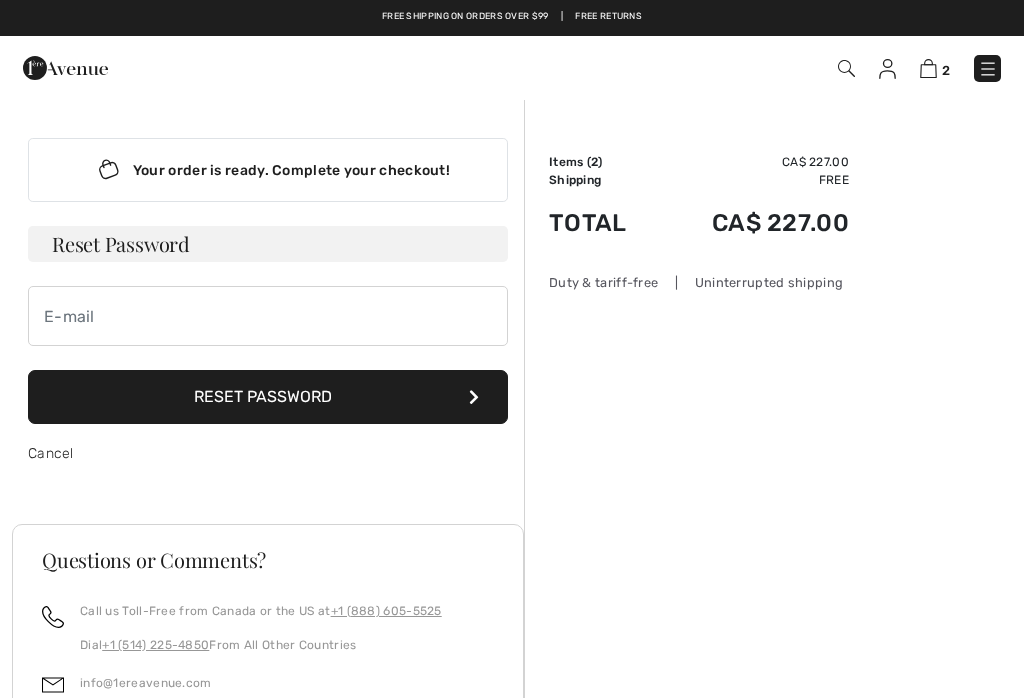 click on "Order Summary			 Details
Items ( 2 )
CA$ 227.00
Promo code CA$ 0.00
Shipping
Free
Tax1 CA$ 0.00
Tax2 CA$ 0.00
Duties & Taxes CA$ 0.00
Total
CA$ 227.00
My Shopping Bag ( 2  Items)
Loop Detail Top Style 251133
Color: Black/Vanilla Size: 12
CA$ 129
CA$ 199
Casual Crew Neck Pullover Style 251579
Color: Off White/Black Size: L
CA$ 98
CA$ 140
Duty & tariff-free      |     Uninterrupted shipping" at bounding box center (774, 540) 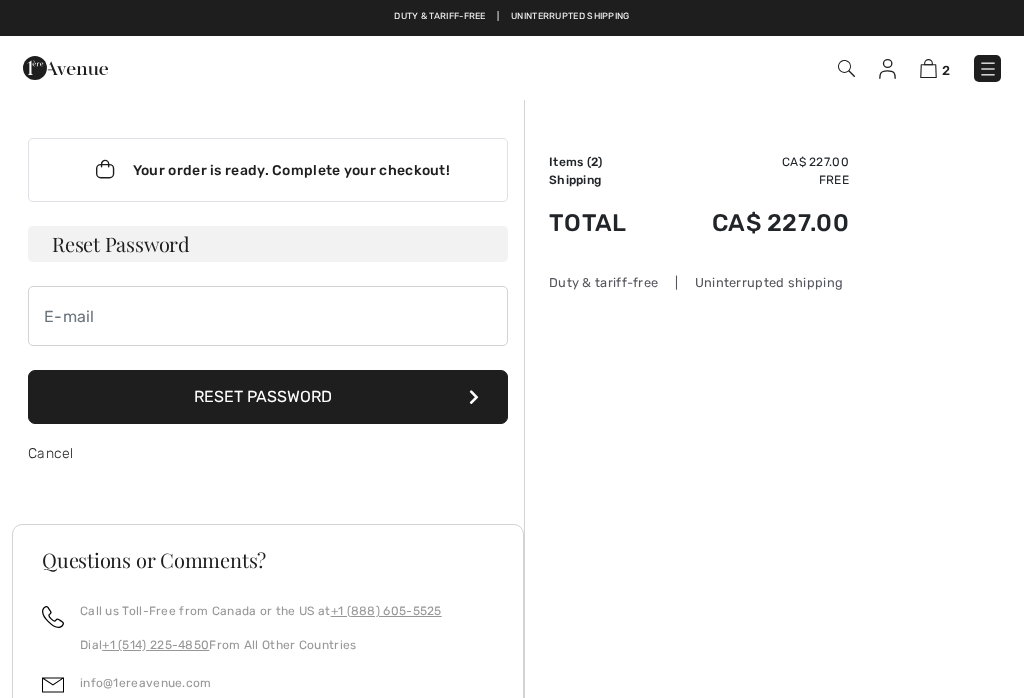 click on "Reset Password" at bounding box center [268, 397] 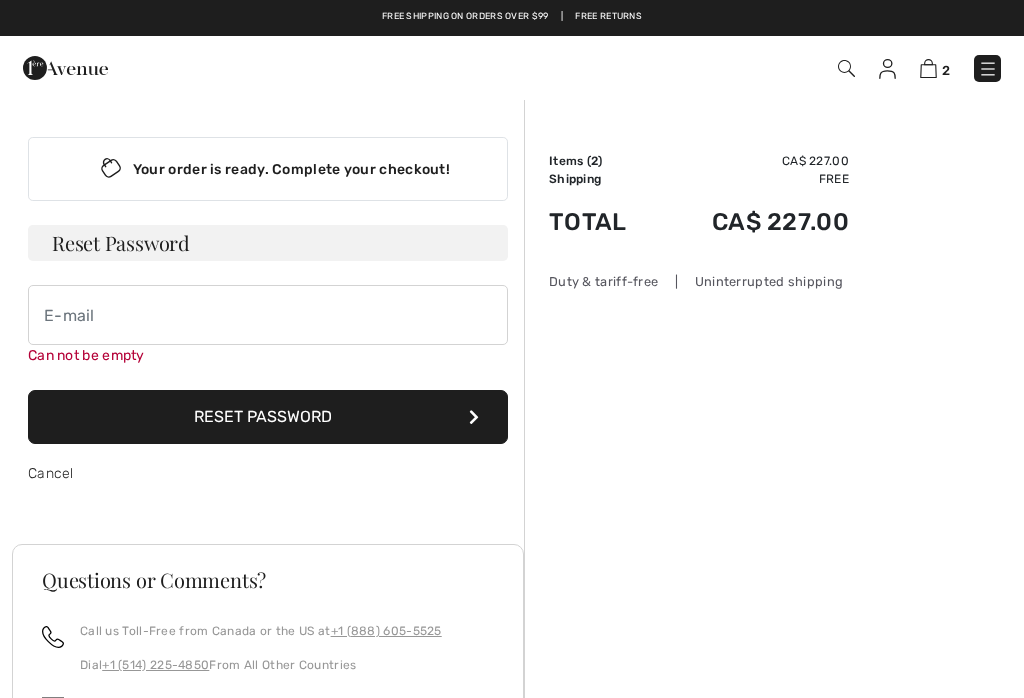 scroll, scrollTop: 0, scrollLeft: 0, axis: both 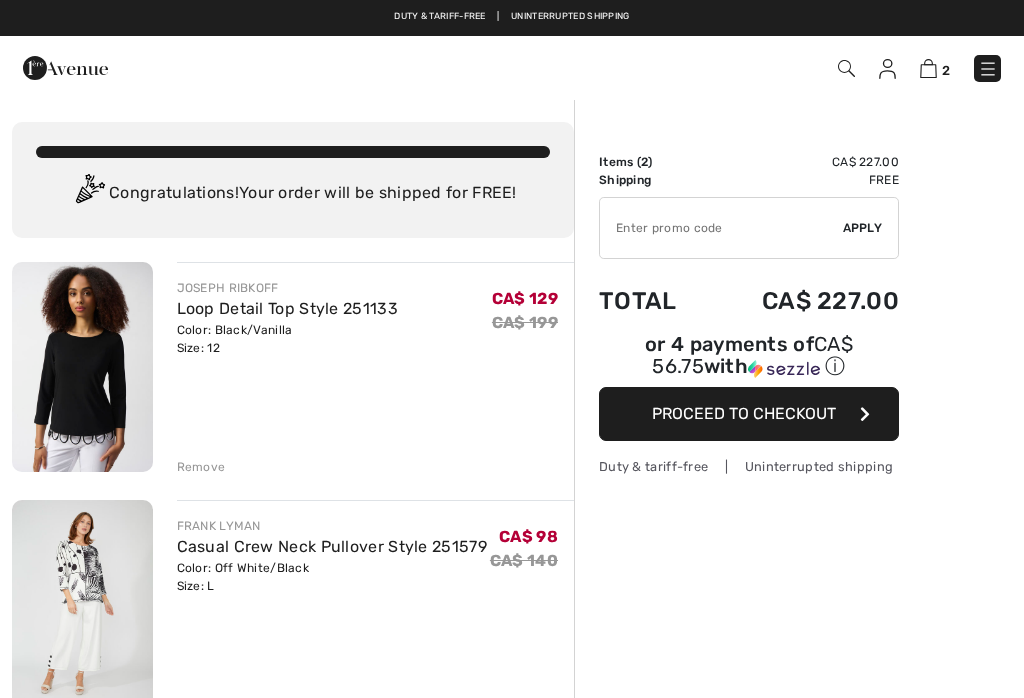 checkbox on "true" 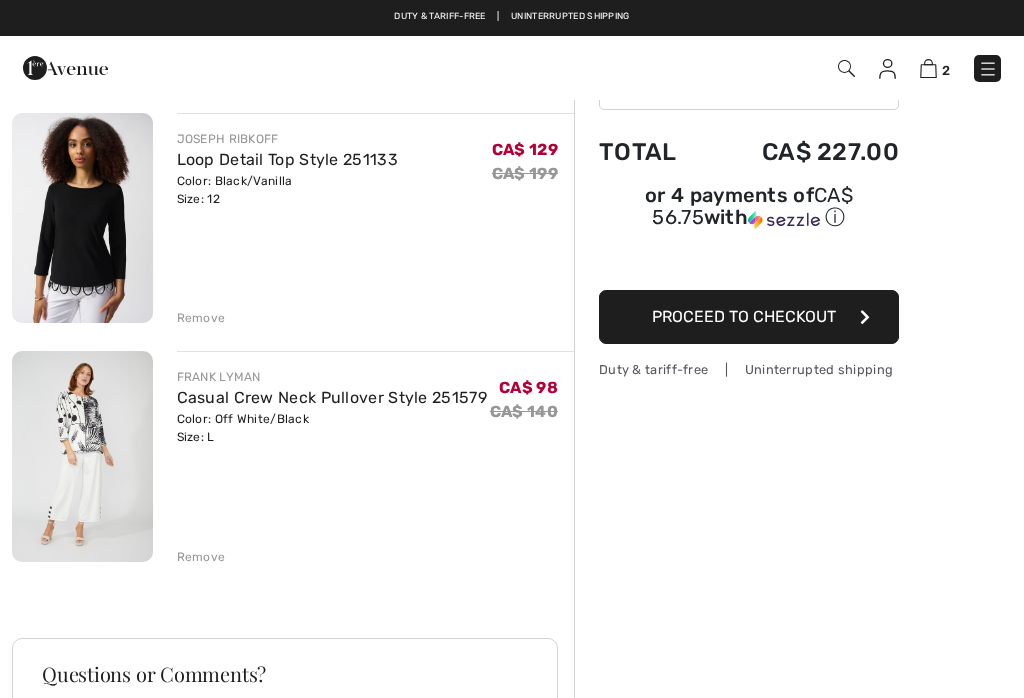scroll, scrollTop: 149, scrollLeft: 0, axis: vertical 